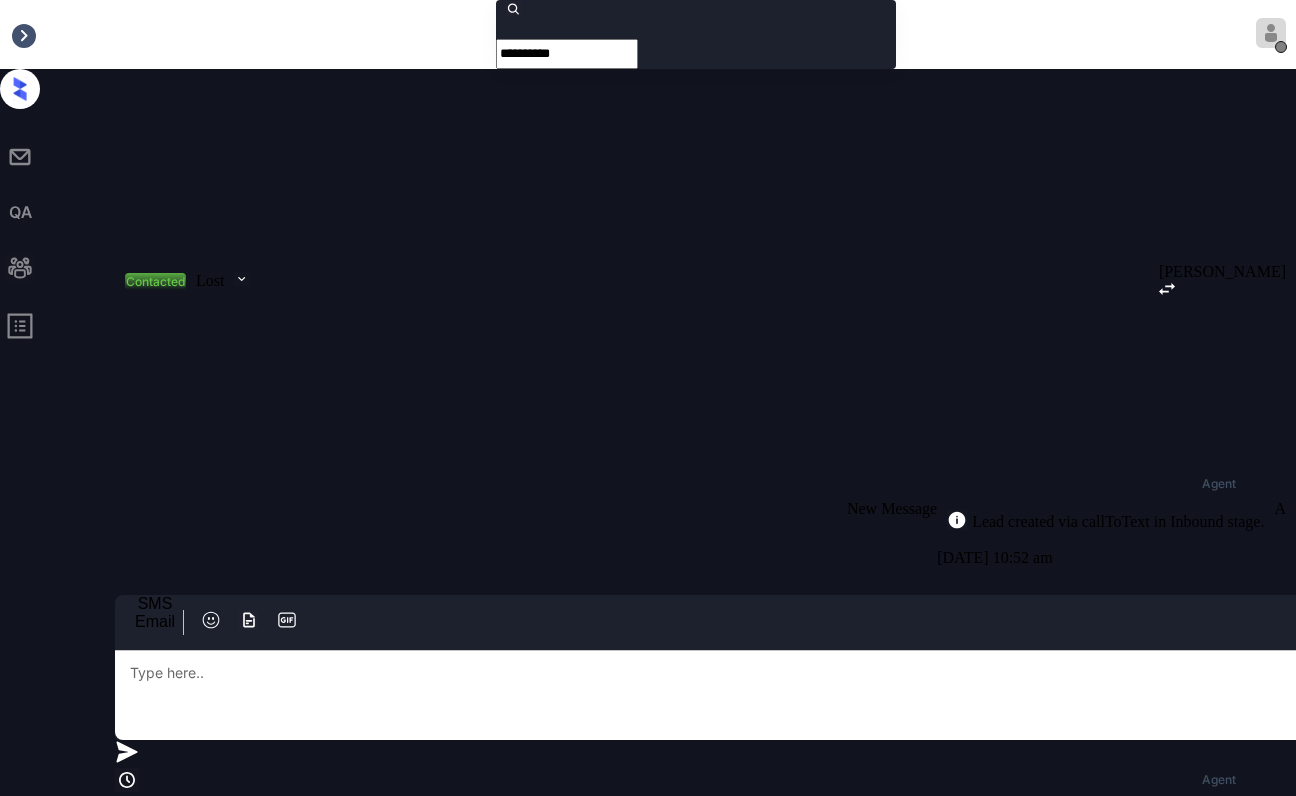 scroll, scrollTop: 177, scrollLeft: 0, axis: vertical 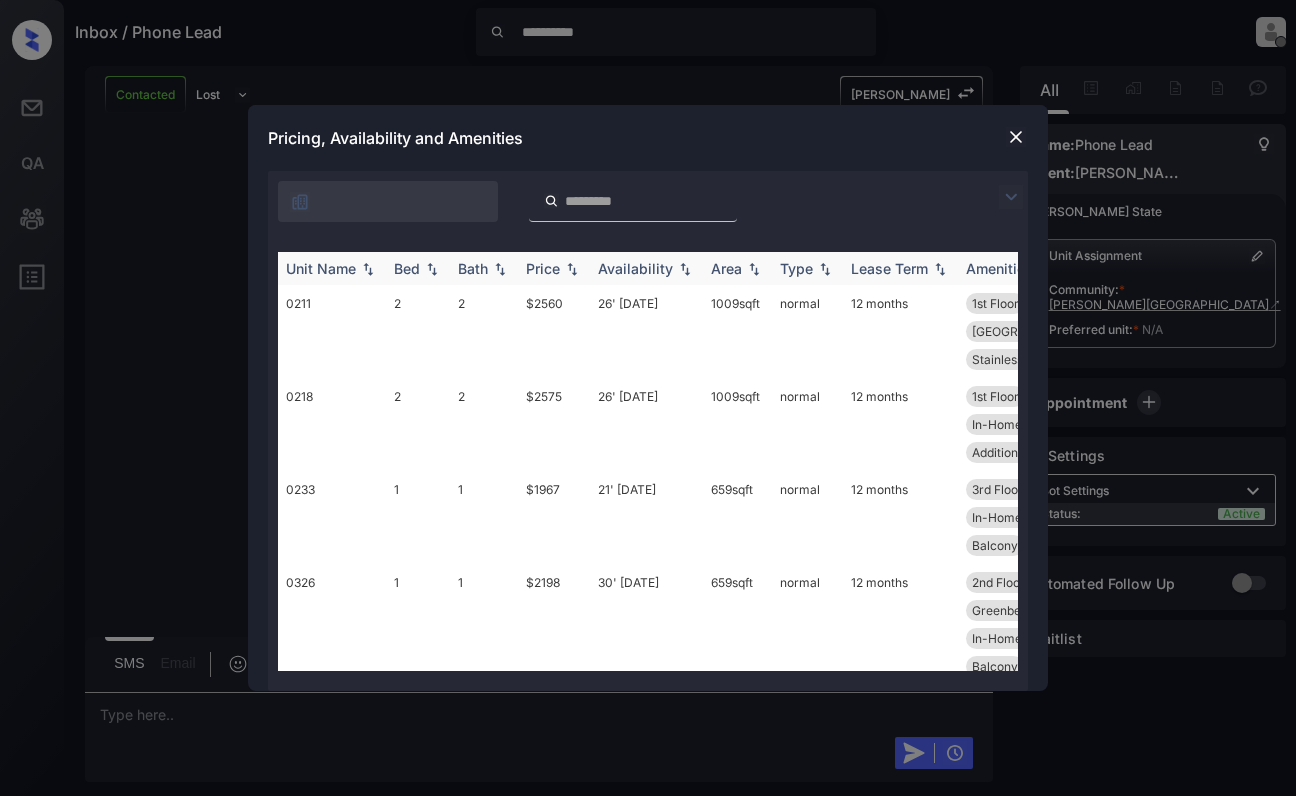 click at bounding box center [432, 269] 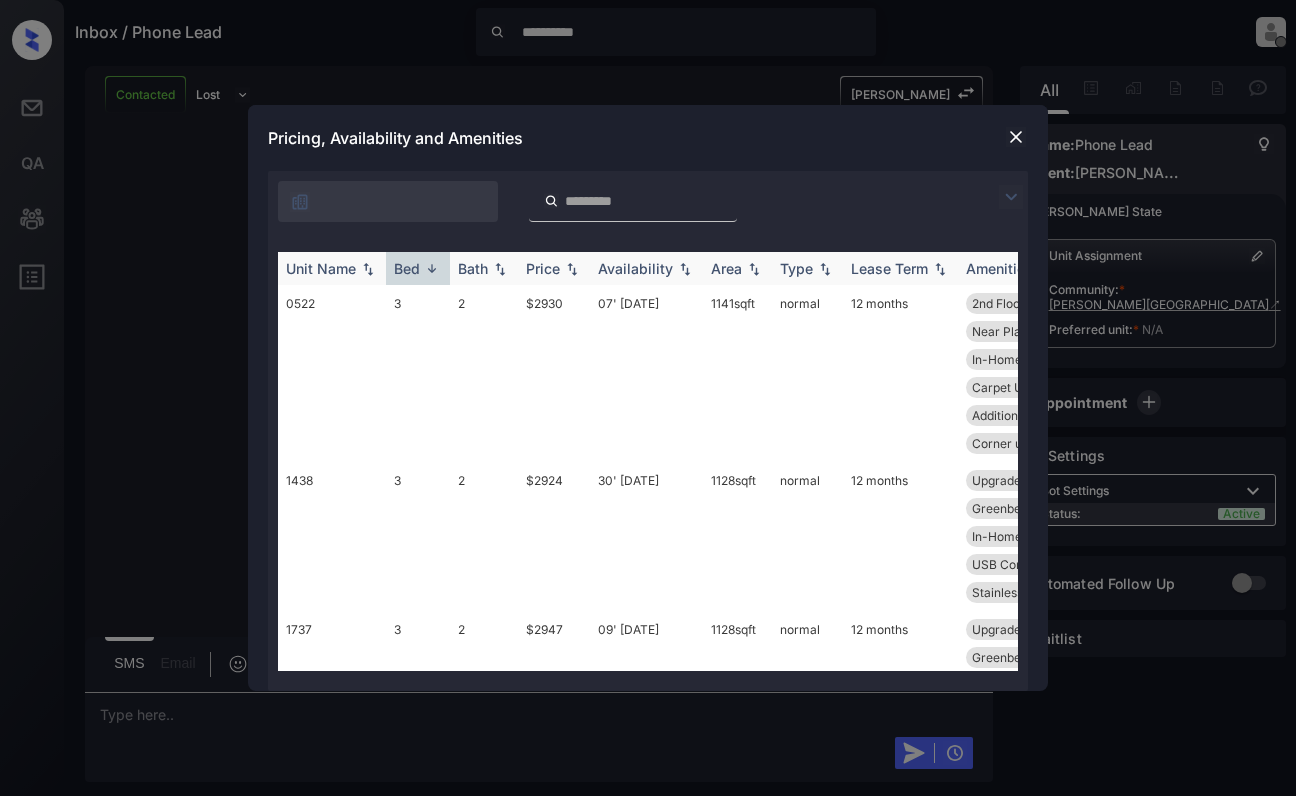 click at bounding box center (432, 268) 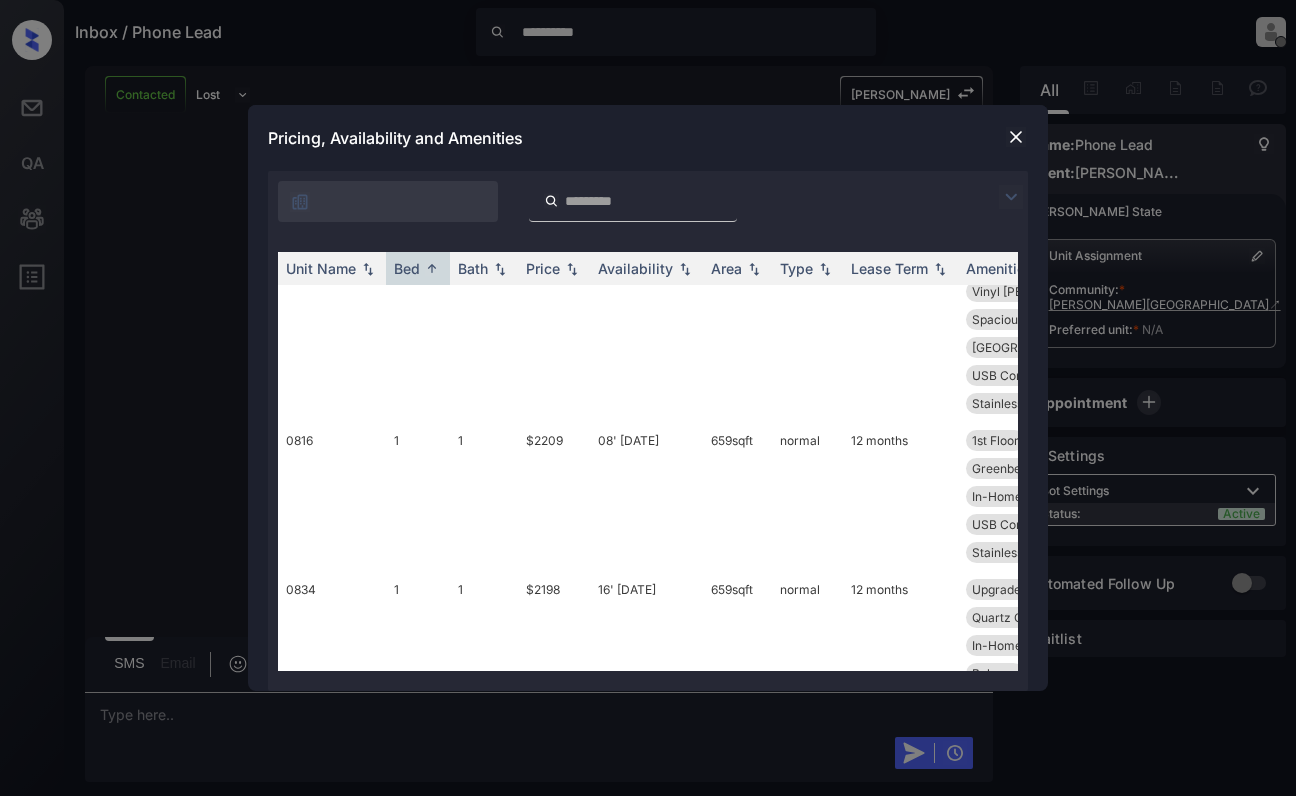scroll, scrollTop: 800, scrollLeft: 0, axis: vertical 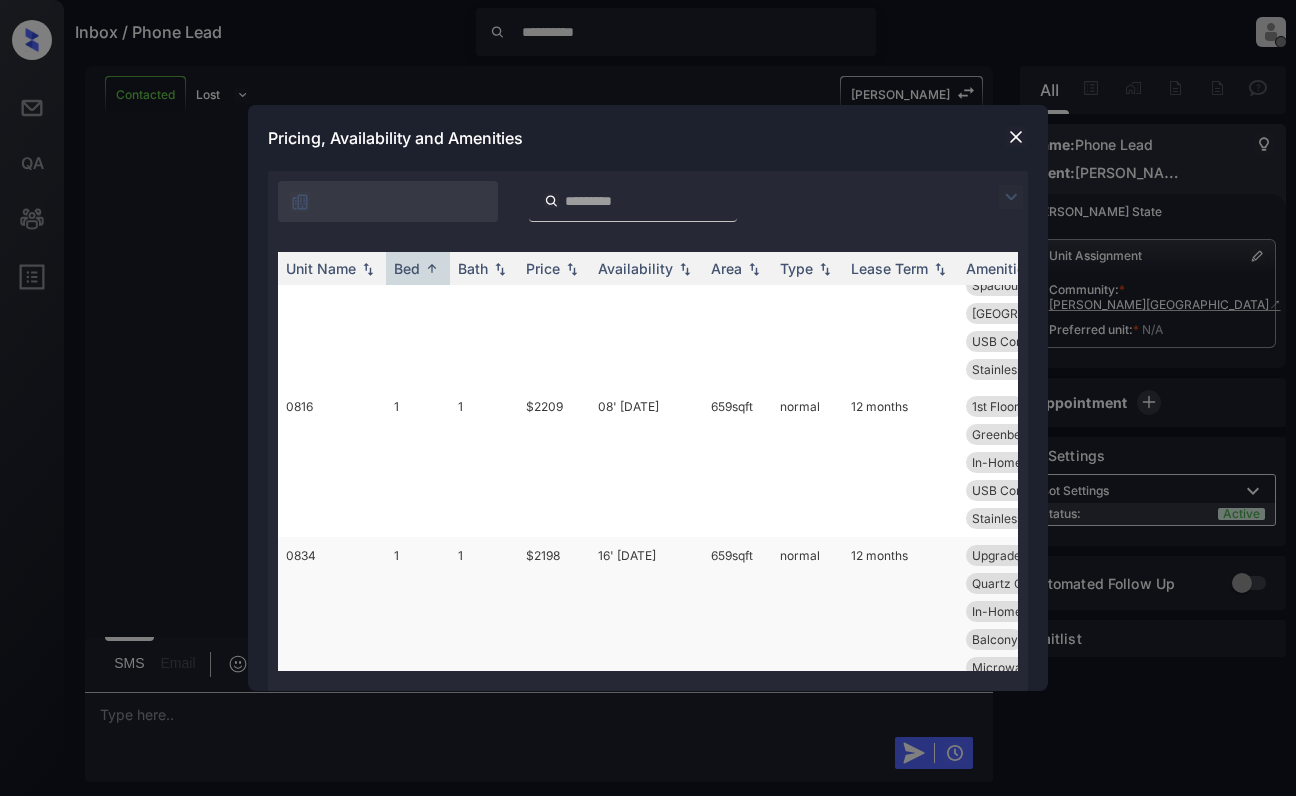 click on "659  sqft" at bounding box center [737, 611] 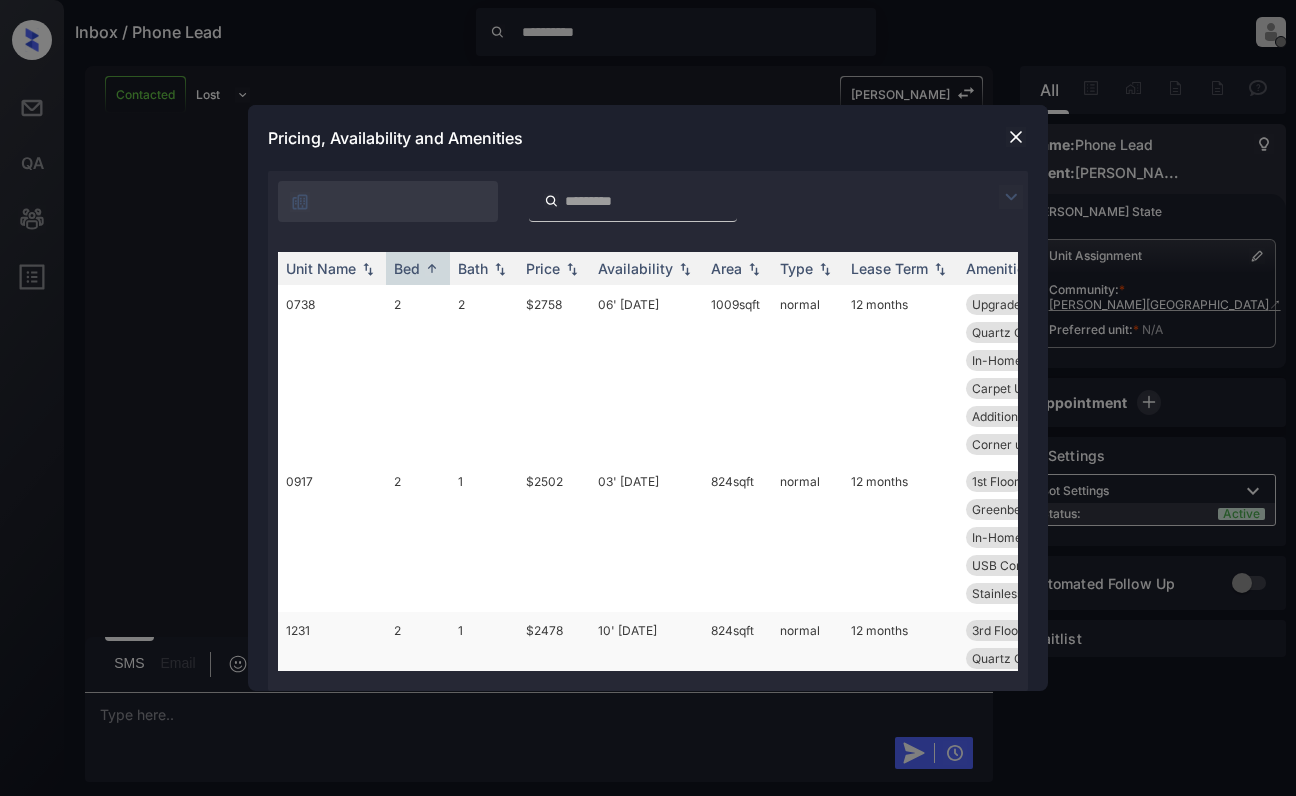 scroll, scrollTop: 2533, scrollLeft: 0, axis: vertical 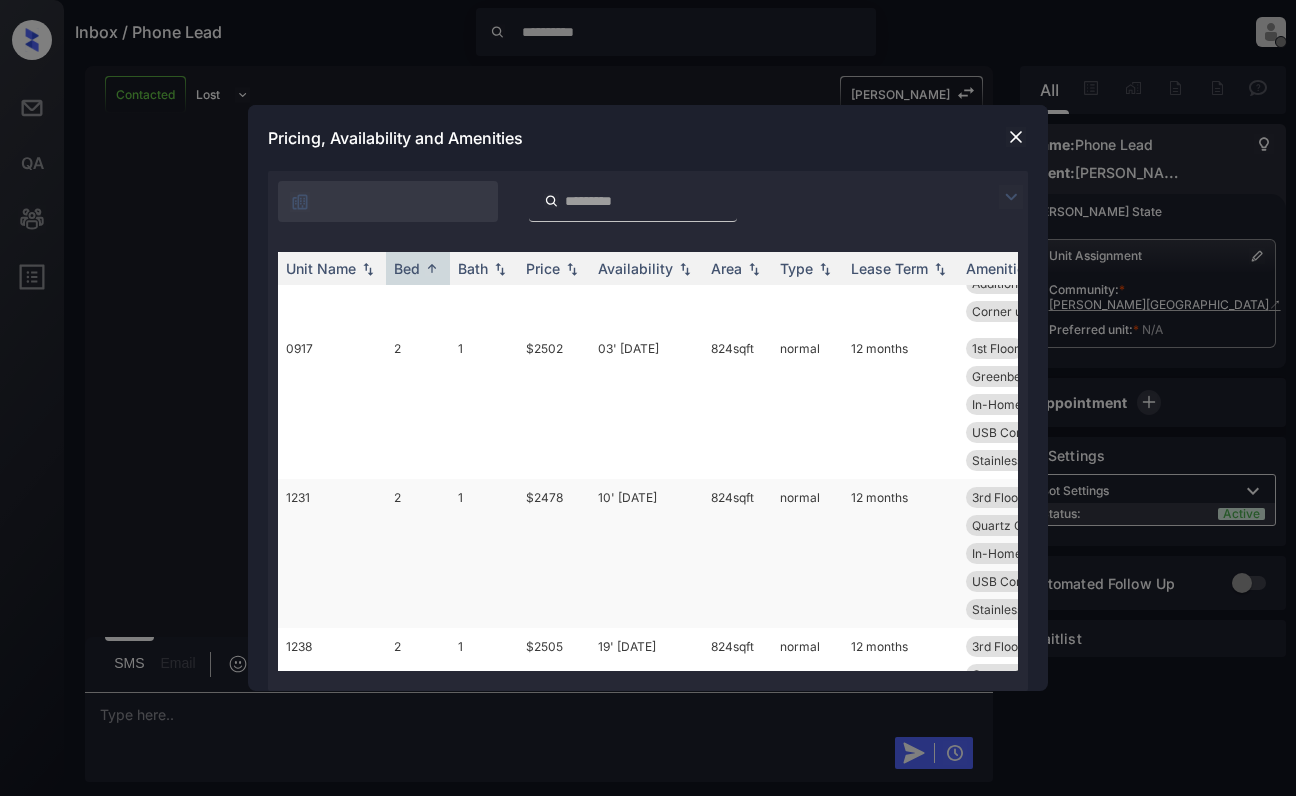 click on "1231" at bounding box center (332, 553) 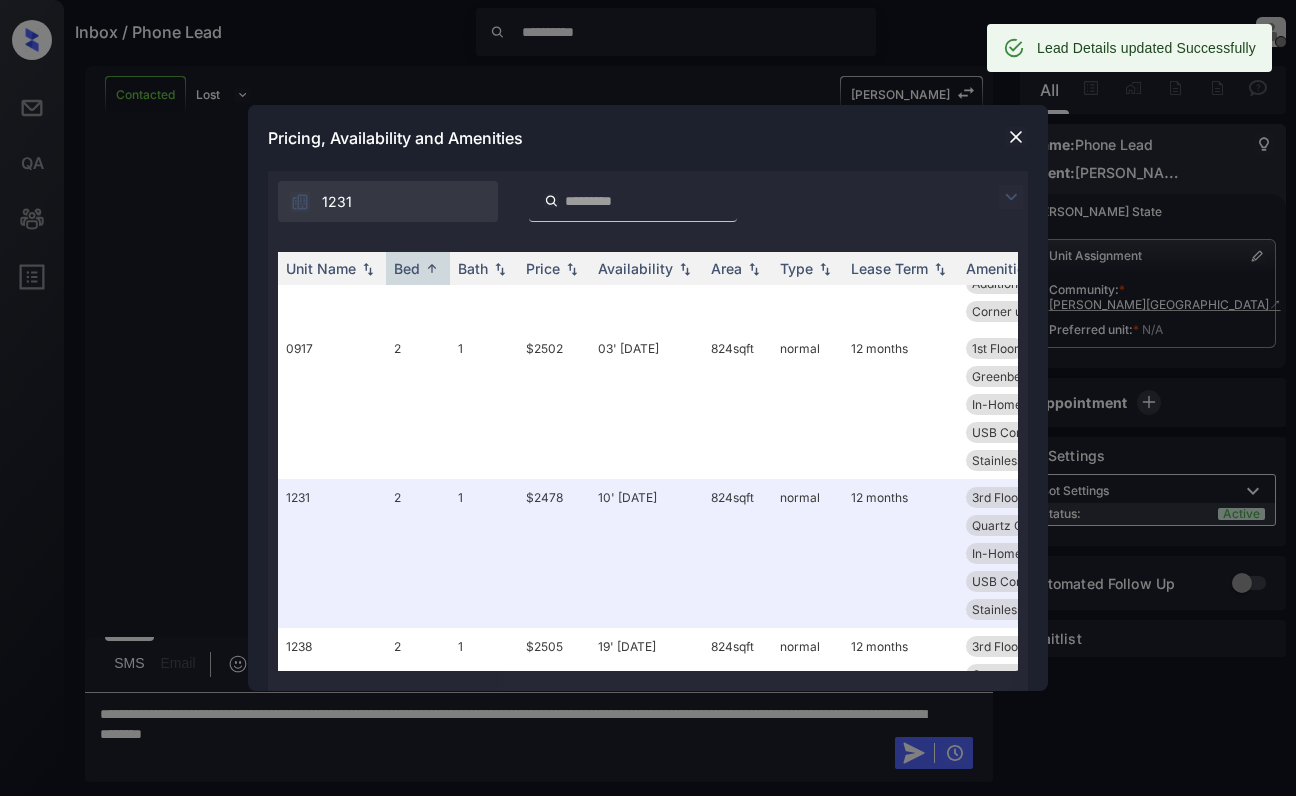 click at bounding box center [1016, 137] 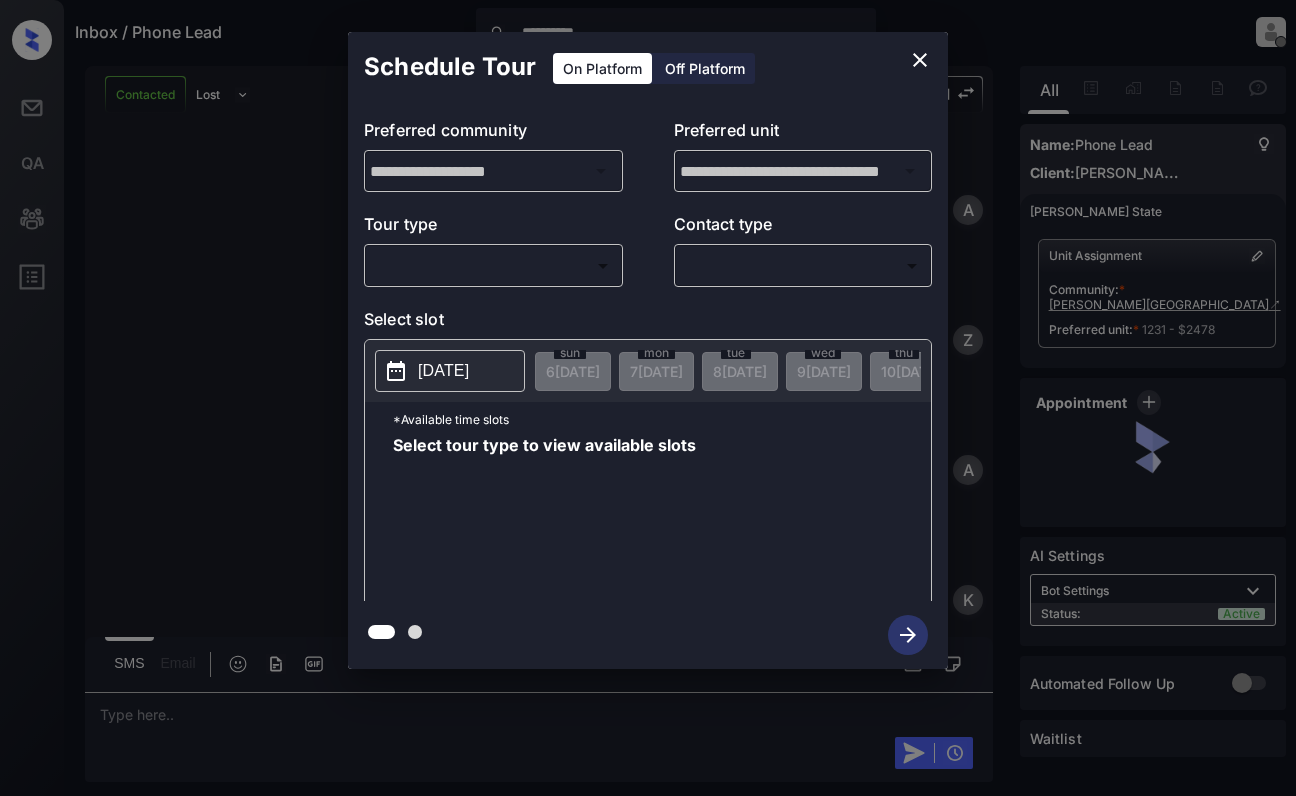 scroll, scrollTop: 0, scrollLeft: 0, axis: both 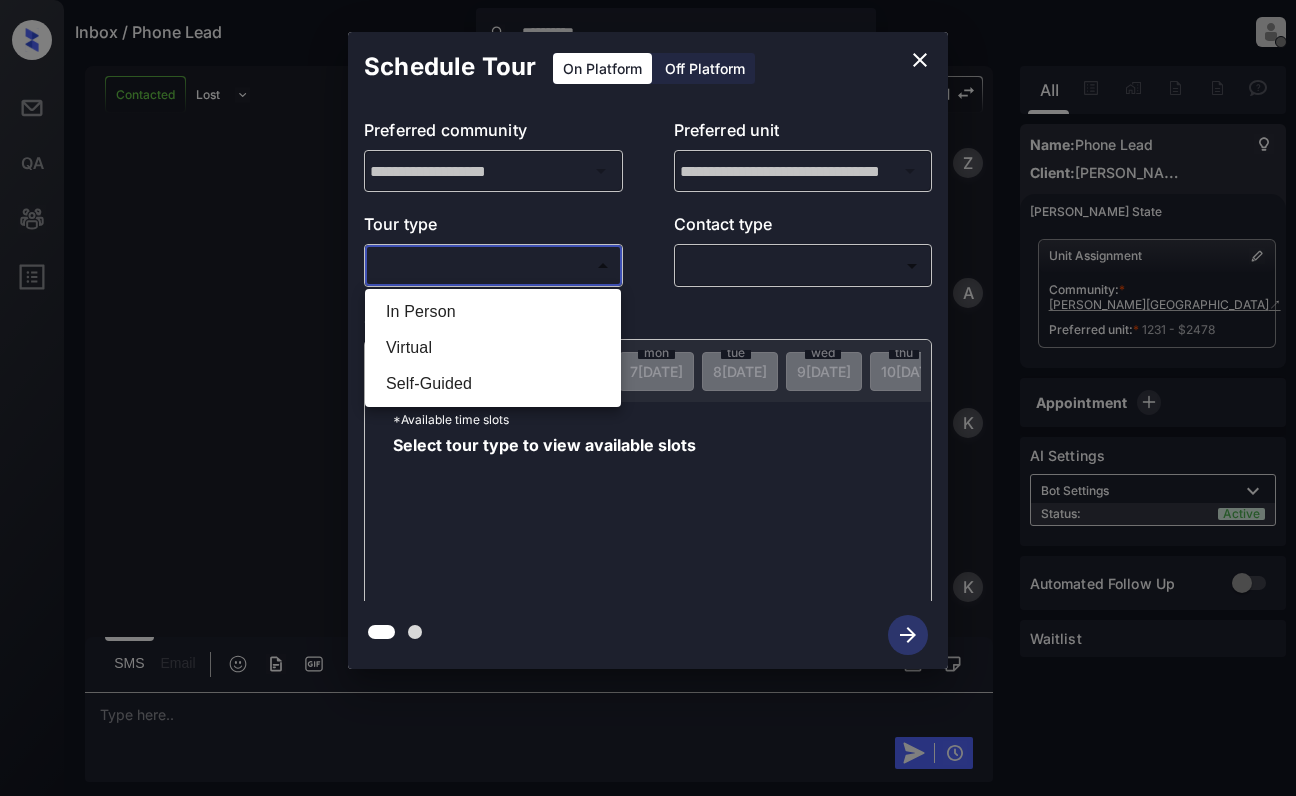 click on "**********" at bounding box center (648, 398) 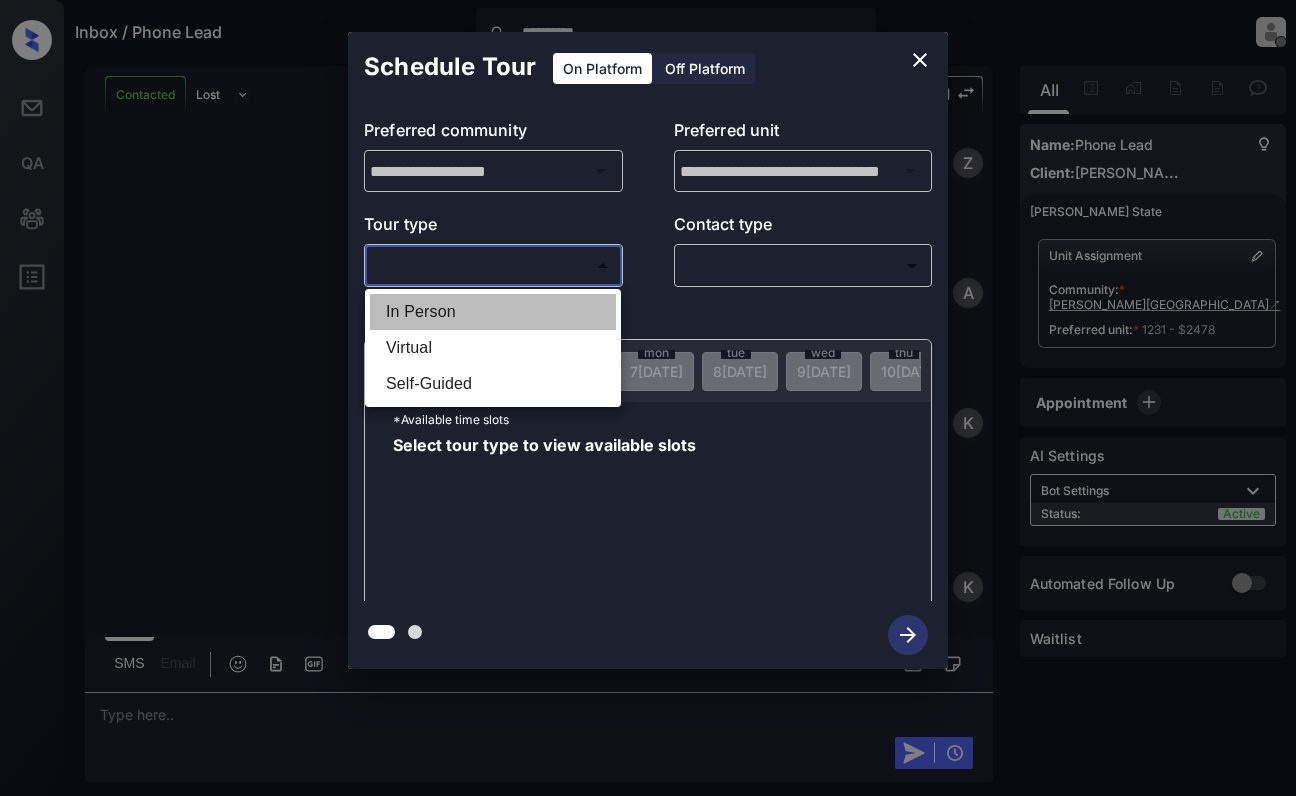 click on "In Person" at bounding box center (493, 312) 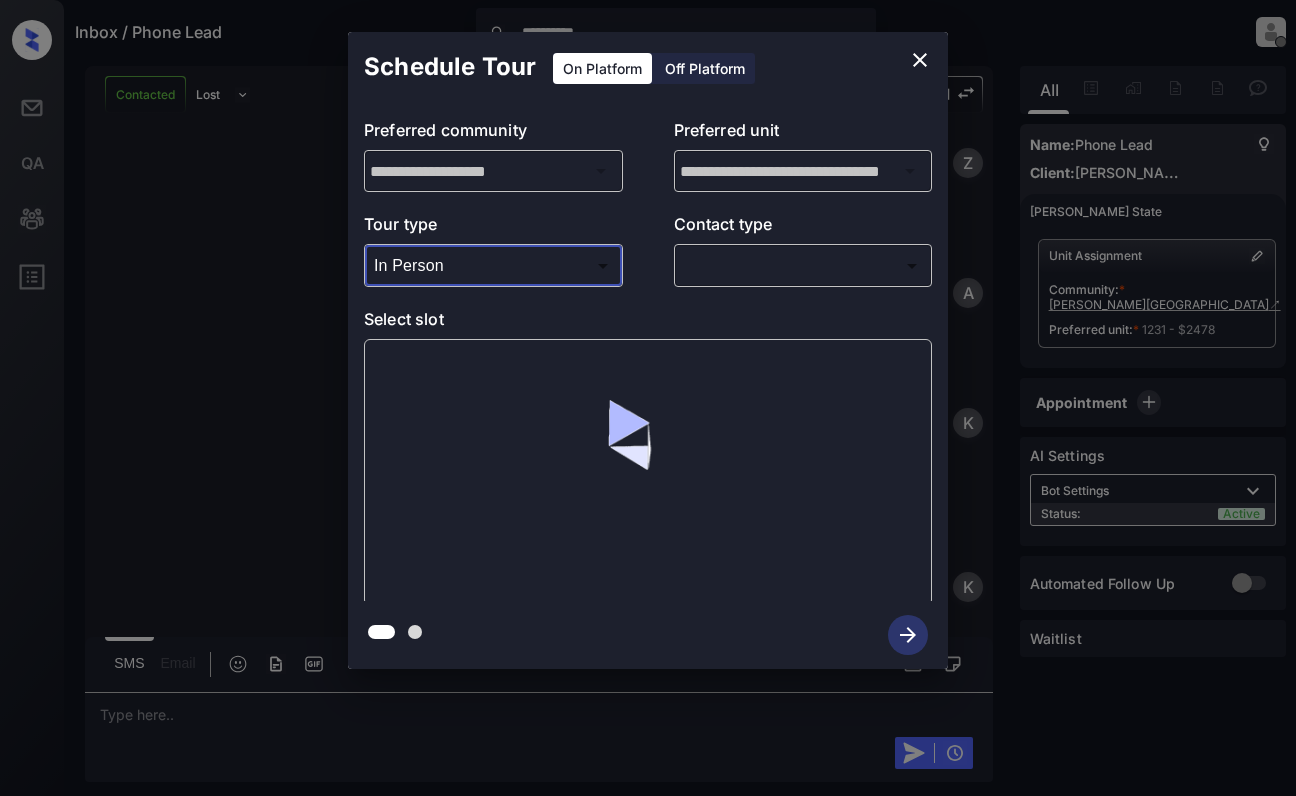 click on "**********" at bounding box center [648, 398] 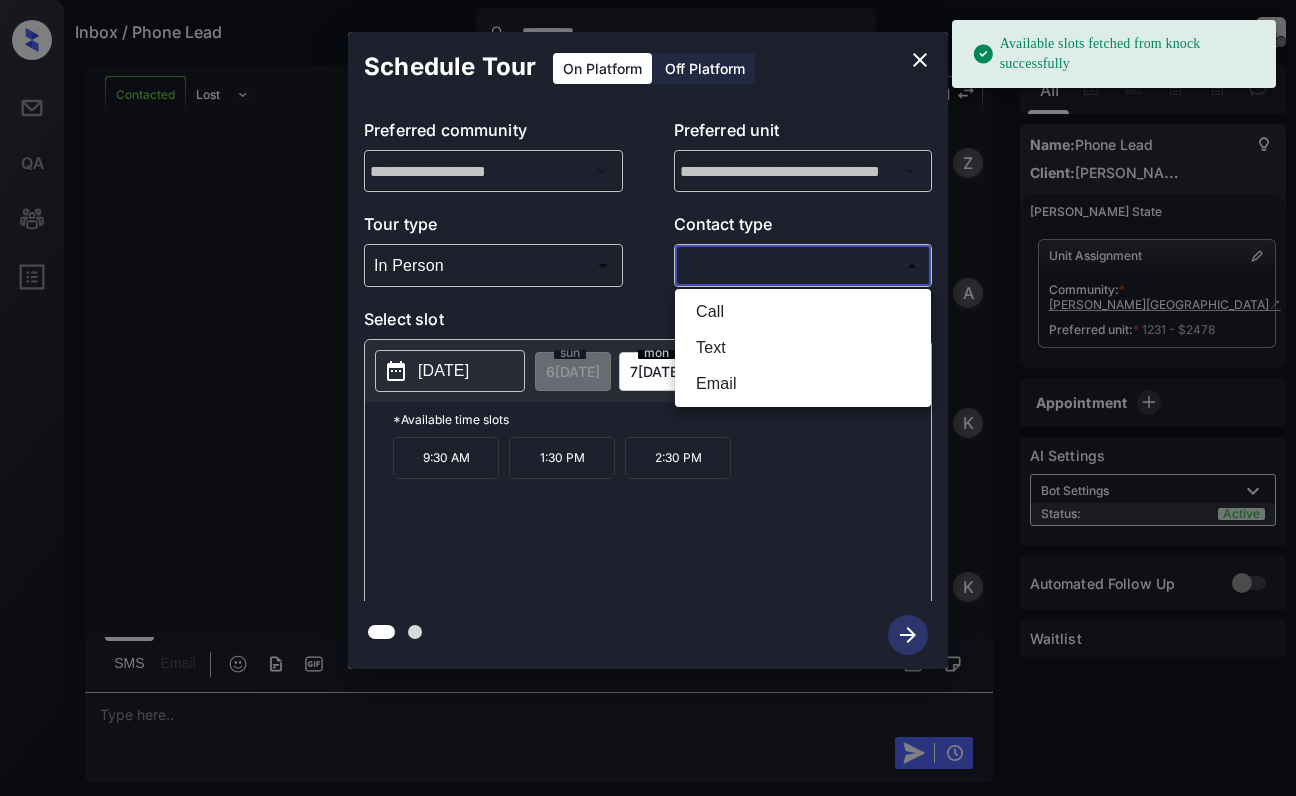 click on "Call" at bounding box center (803, 312) 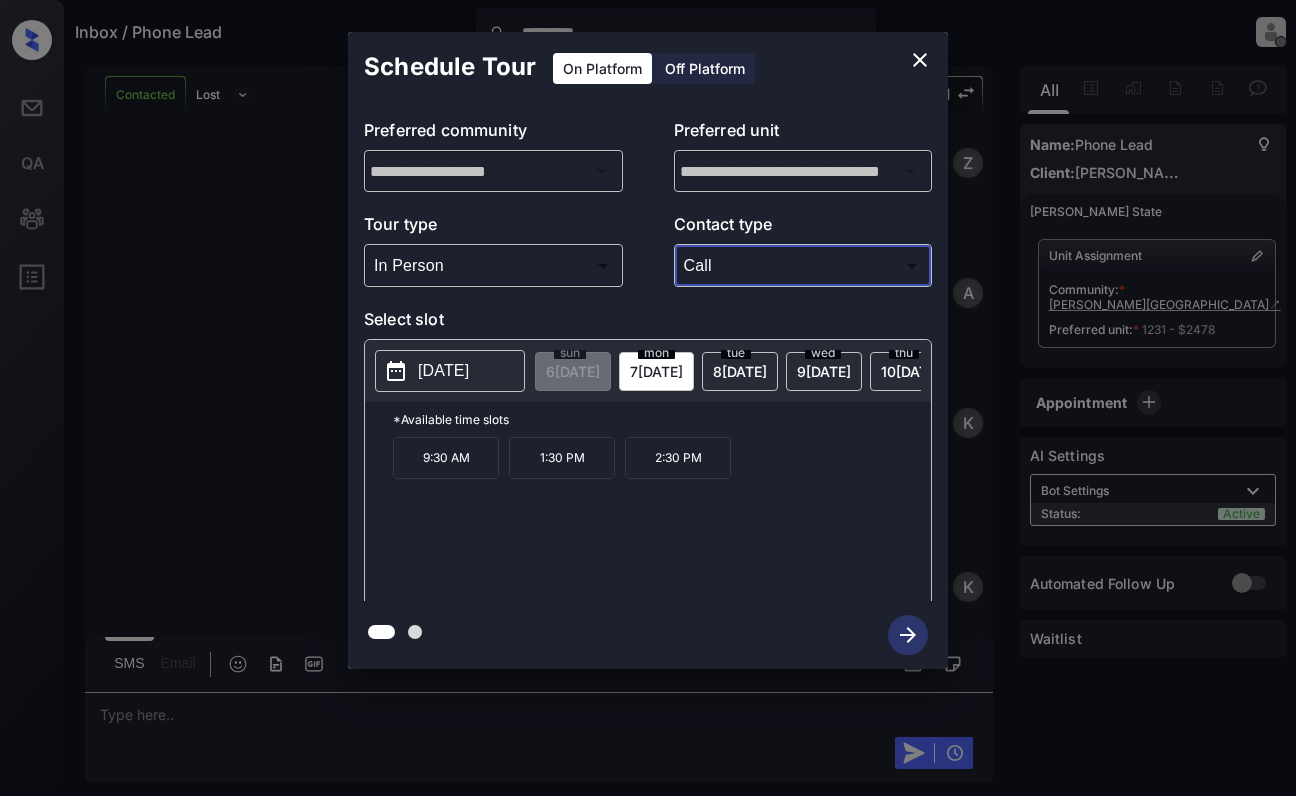 click on "2025-07-07" at bounding box center (443, 371) 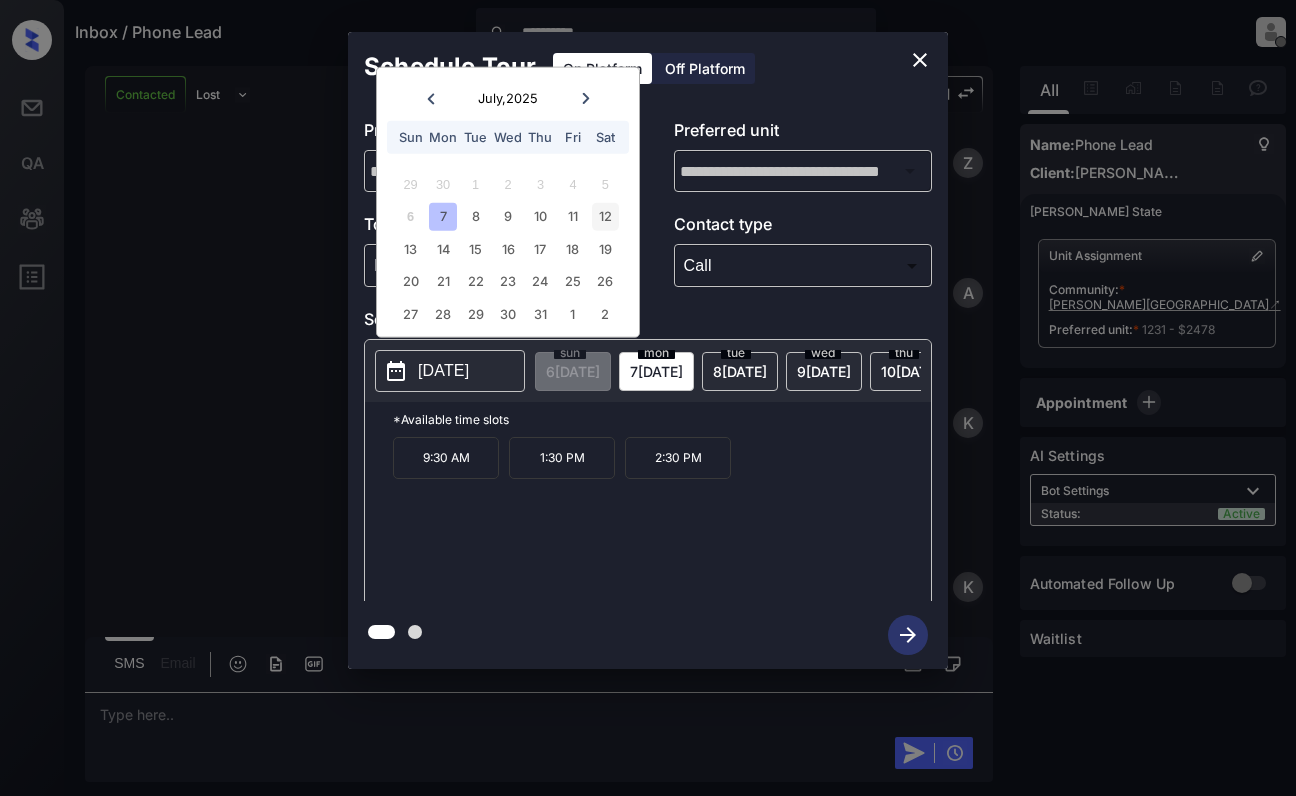 click on "12" at bounding box center [605, 216] 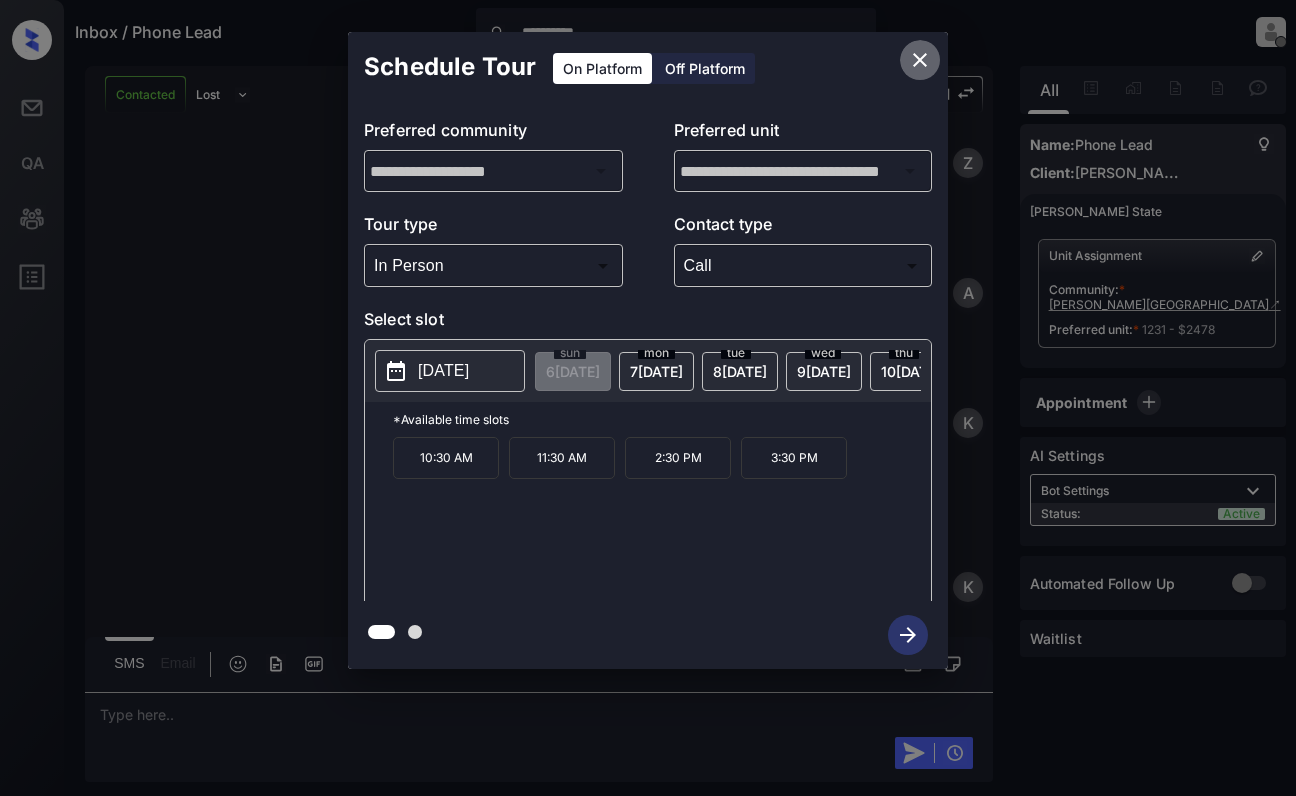 click 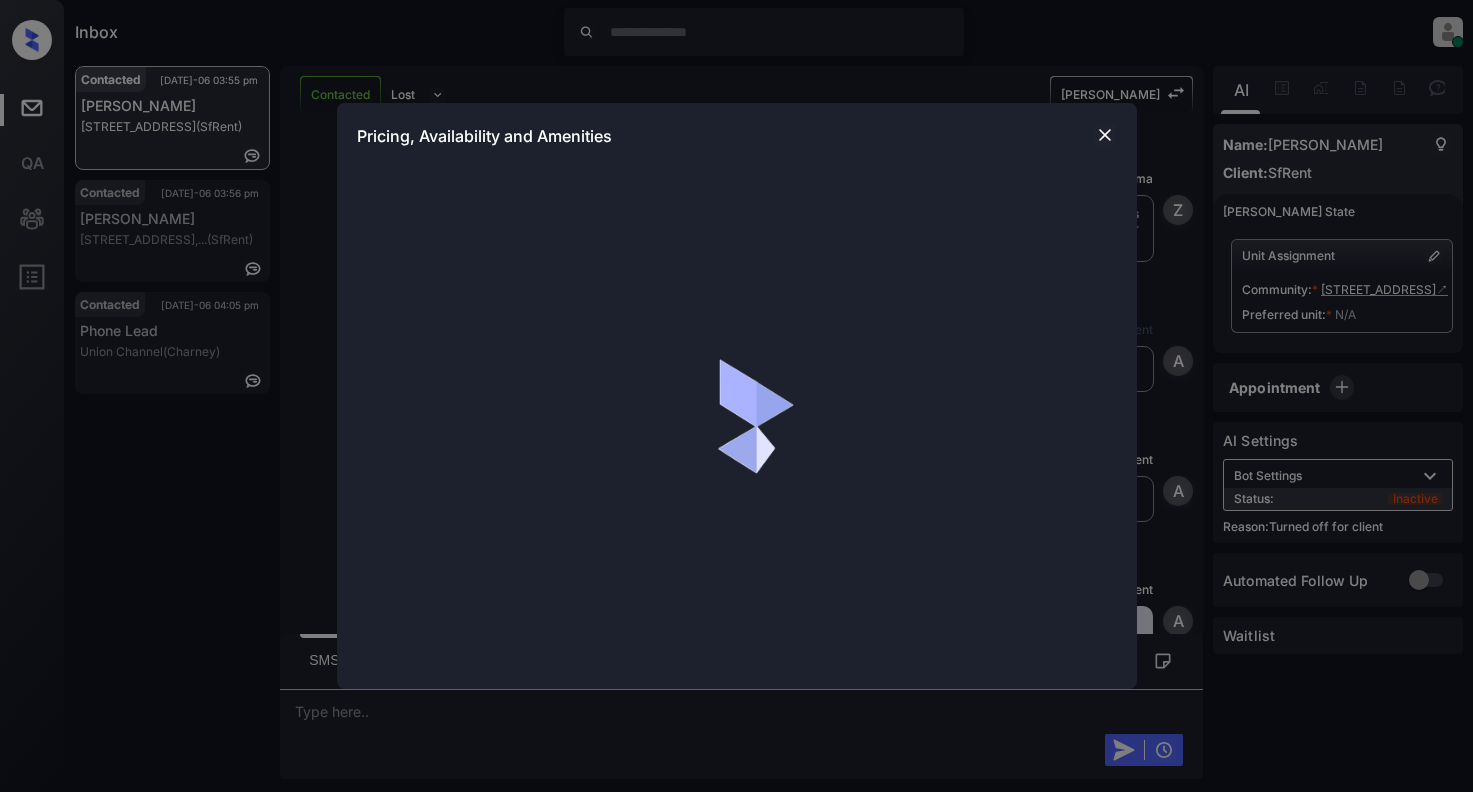 scroll, scrollTop: 0, scrollLeft: 0, axis: both 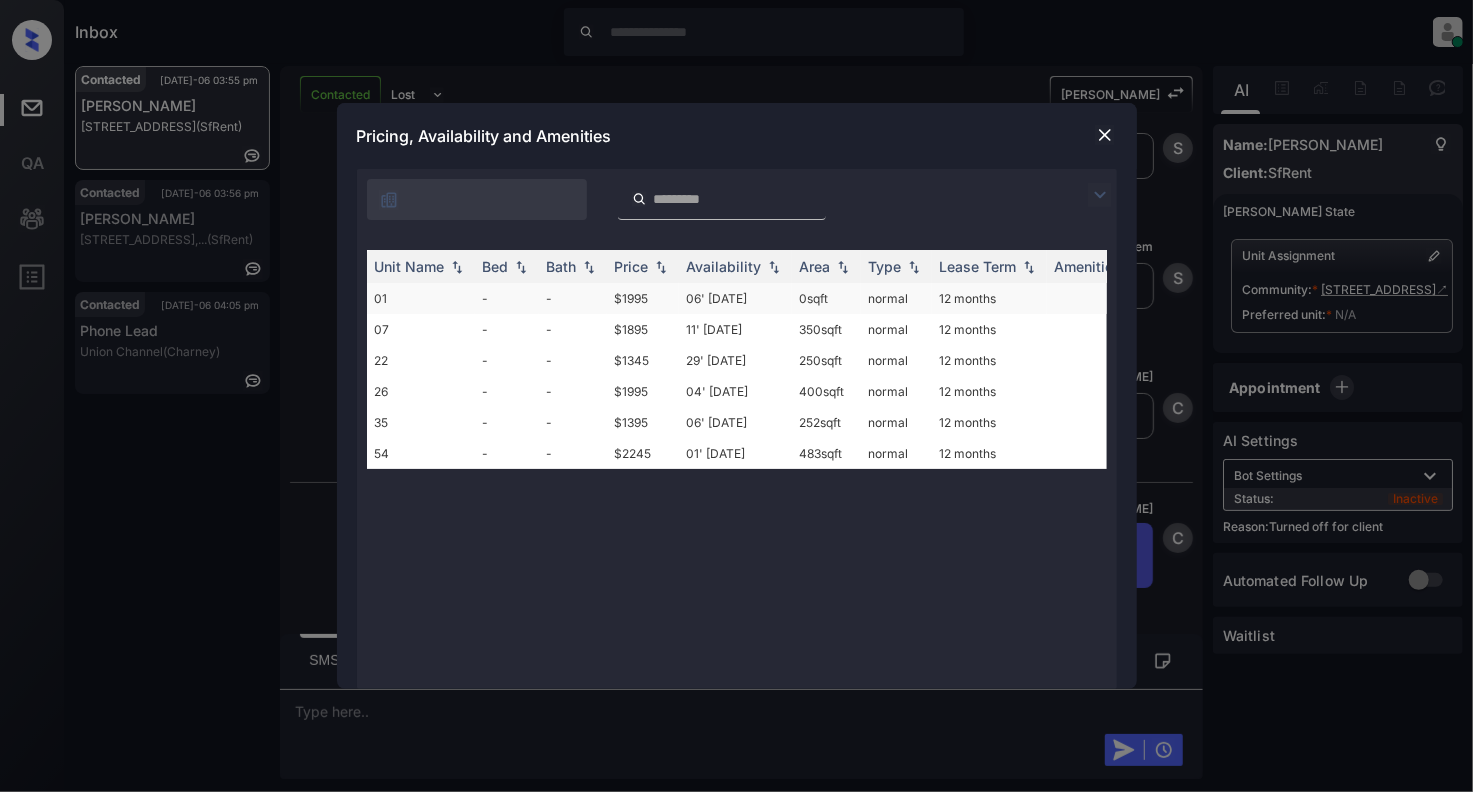 click on "01" at bounding box center [421, 298] 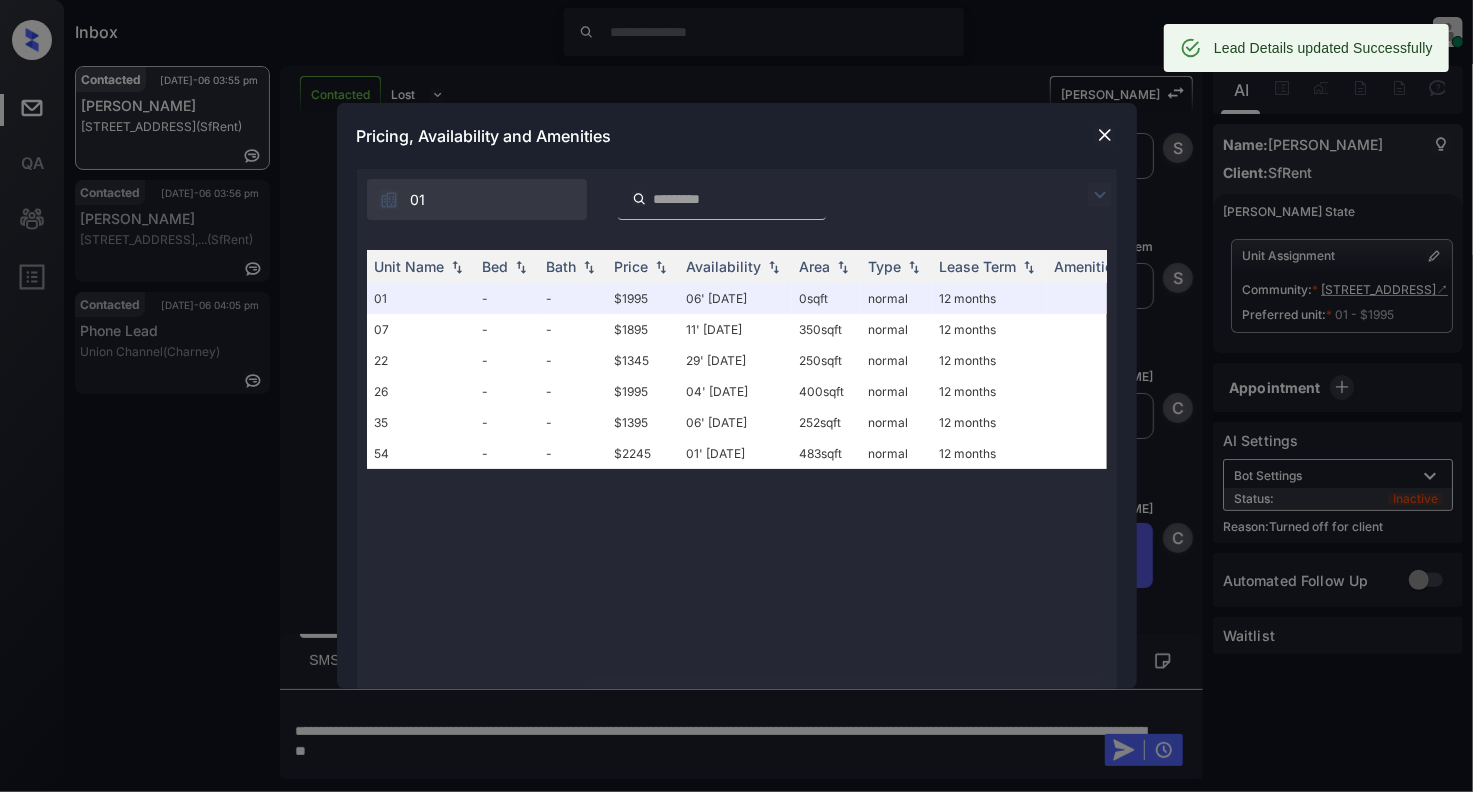 click at bounding box center [1105, 135] 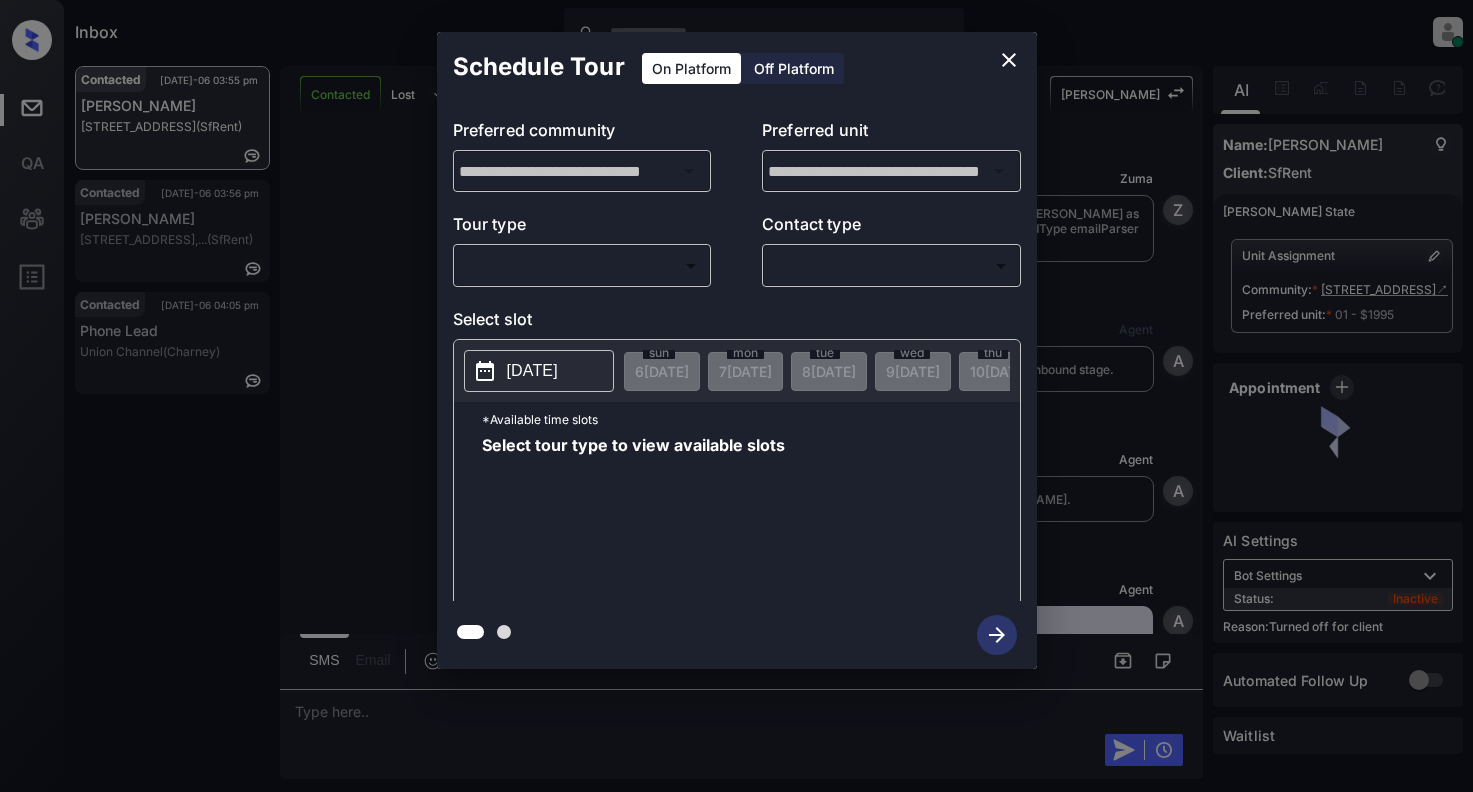 scroll, scrollTop: 0, scrollLeft: 0, axis: both 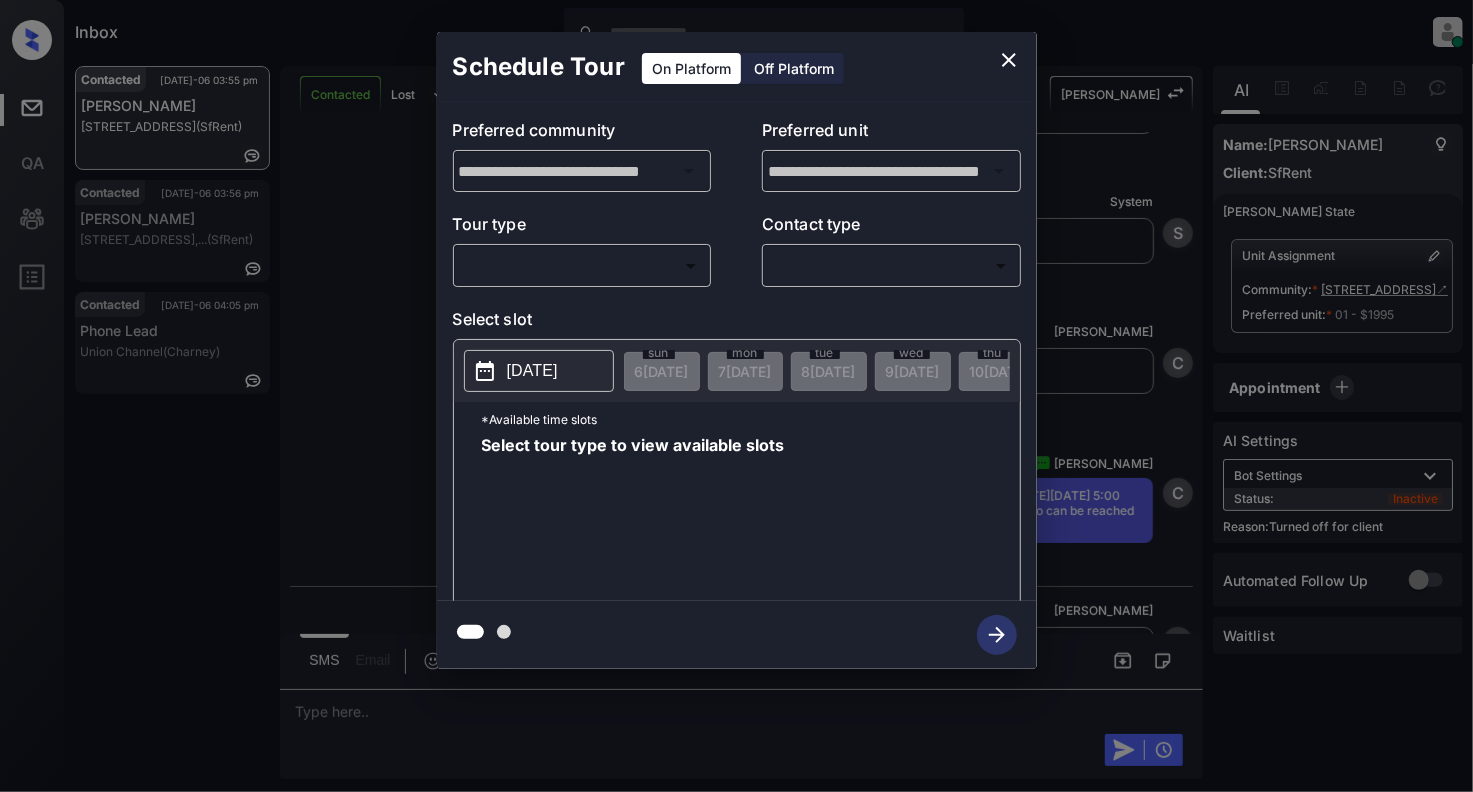 click on "Off Platform" at bounding box center [794, 68] 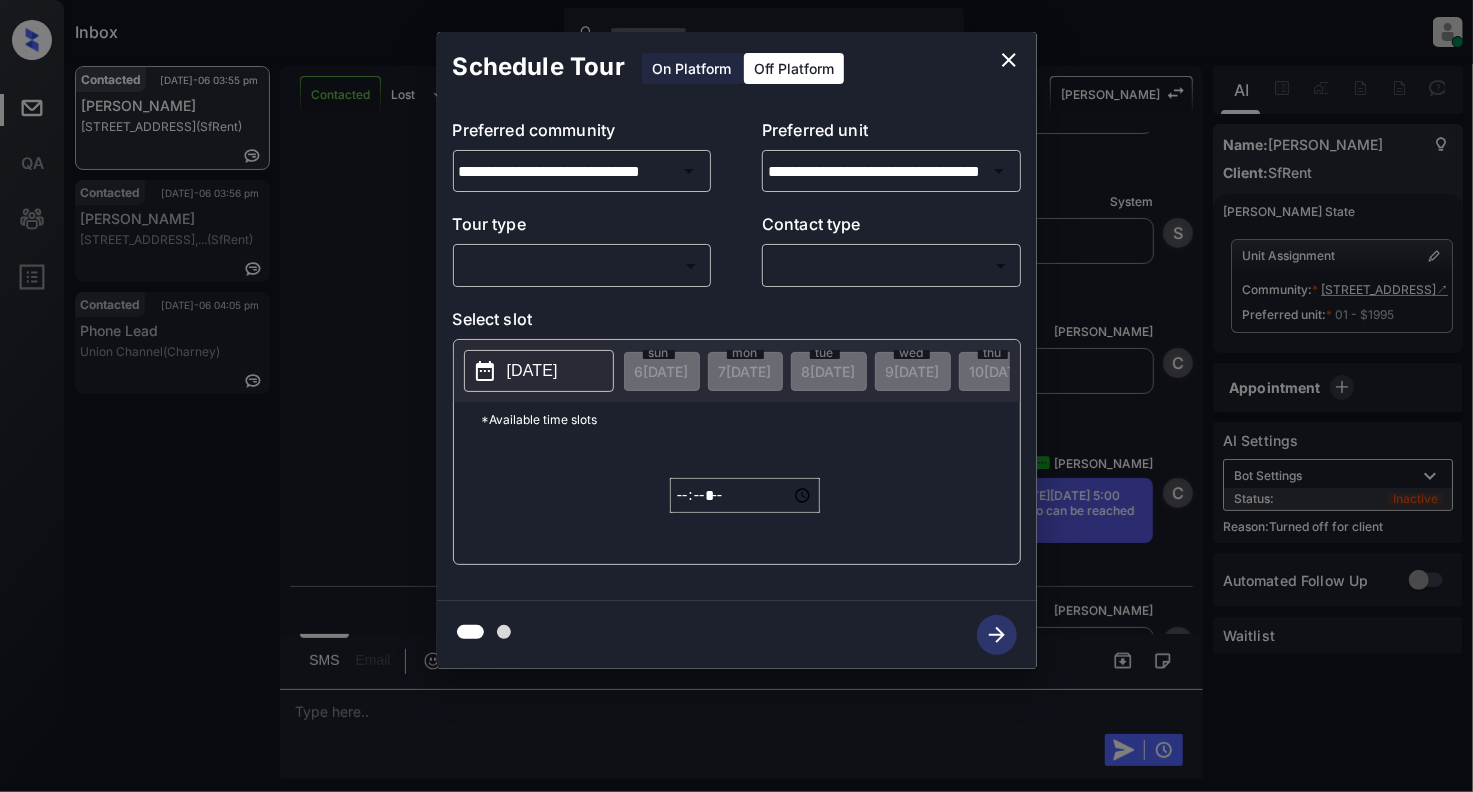 click on "Inbox Cynthia Montañez Online Set yourself   offline Set yourself   on break Profile Switch to  light  mode Sign out Contacted Jul-06 03:55 pm   Shraddha Jain 780 Post St, S...  (SfRent) Contacted Jul-06 03:56 pm   Maigan Dea 2210 10th Ave,...  (SfRent) Contacted Jul-06 04:05 pm   Phone Lead Union Channel  (Charney) Contacted Lost Lead Sentiment: Angry Upon sliding the acknowledgement:  Lead will move to lost stage. * ​ SMS and call option will be set to opt out. AFM will be turned off for the lead. Kelsey New Message Zuma Lead transfer skipped to agent: Kelsey as pms leadId does not exists for leadType emailParser with stage Inbound Jul 06, 2025 03:26 pm Z New Message Agent Lead created via emailParser in Inbound stage. Jul 06, 2025 03:26 pm A New Message Agent AFM Request sent to Kelsey. Jul 06, 2025 03:26 pm A New Message Agent Notes Note: Structured Note:
Move In Date: 2025-07-06
Bedroom: 1
ILS Note:
I would like to schedule a tour. Jul 06, 2025 03:26 pm A New Message Kelsey Jul 06, 2025 03:26 pm K K" at bounding box center [736, 396] 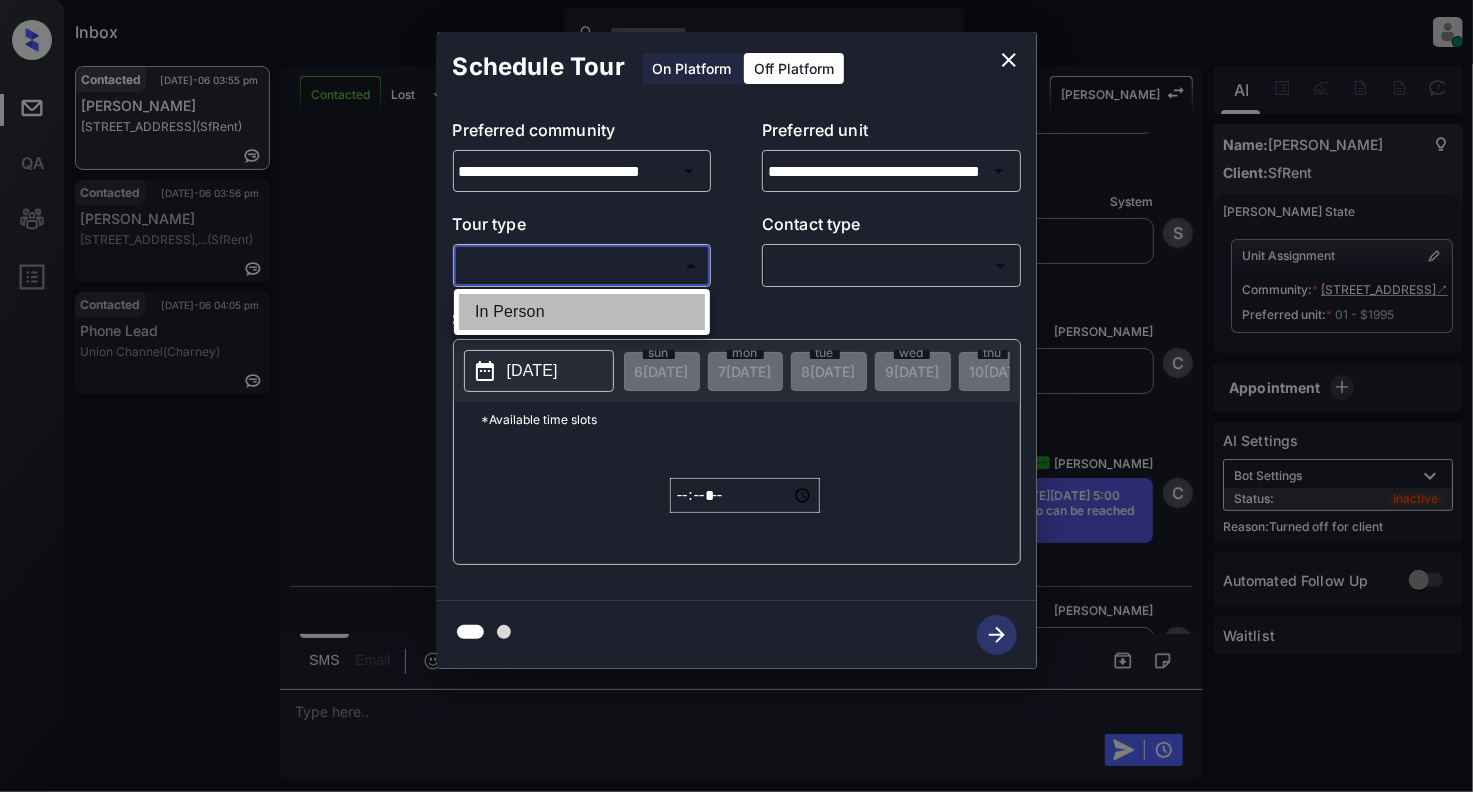 click on "In Person" at bounding box center (582, 312) 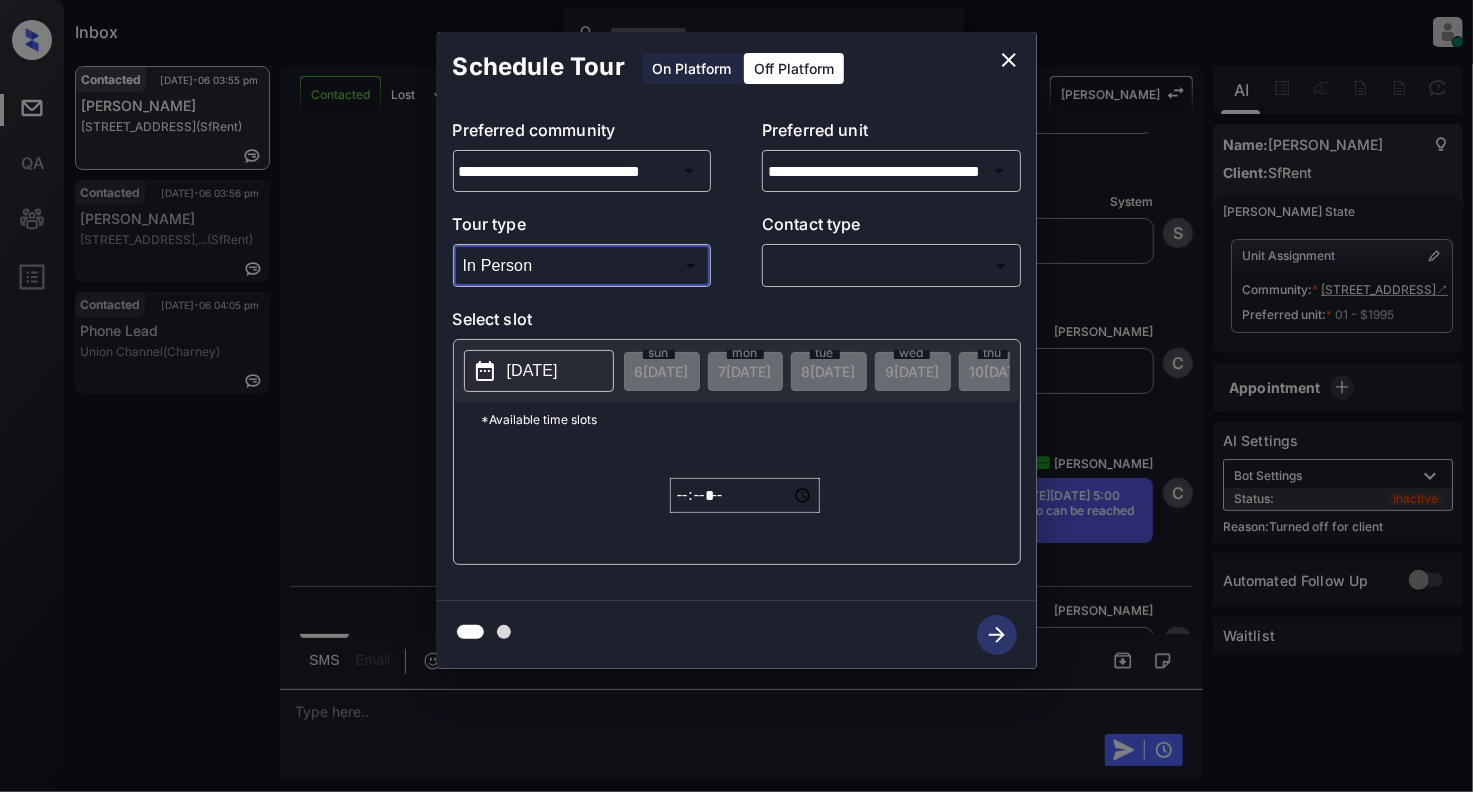 click on "Inbox Cynthia Montañez Online Set yourself   offline Set yourself   on break Profile Switch to  light  mode Sign out Contacted Jul-06 03:55 pm   Shraddha Jain 780 Post St, S...  (SfRent) Contacted Jul-06 03:56 pm   Maigan Dea 2210 10th Ave,...  (SfRent) Contacted Jul-06 04:05 pm   Phone Lead Union Channel  (Charney) Contacted Lost Lead Sentiment: Angry Upon sliding the acknowledgement:  Lead will move to lost stage. * ​ SMS and call option will be set to opt out. AFM will be turned off for the lead. Kelsey New Message Zuma Lead transfer skipped to agent: Kelsey as pms leadId does not exists for leadType emailParser with stage Inbound Jul 06, 2025 03:26 pm Z New Message Agent Lead created via emailParser in Inbound stage. Jul 06, 2025 03:26 pm A New Message Agent AFM Request sent to Kelsey. Jul 06, 2025 03:26 pm A New Message Agent Notes Note: Structured Note:
Move In Date: 2025-07-06
Bedroom: 1
ILS Note:
I would like to schedule a tour. Jul 06, 2025 03:26 pm A New Message Kelsey Jul 06, 2025 03:26 pm K K" at bounding box center [736, 396] 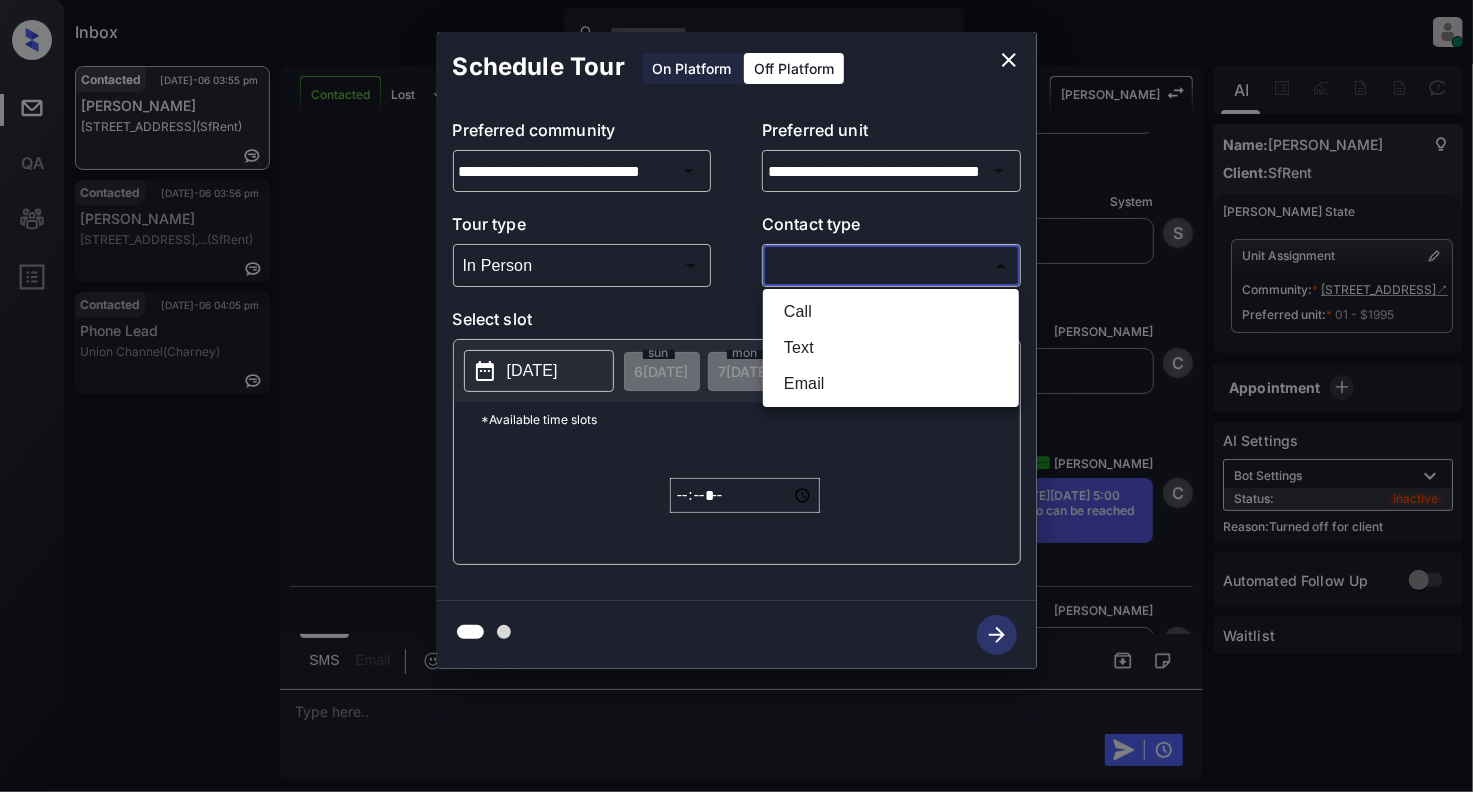 click on "Text" at bounding box center (891, 348) 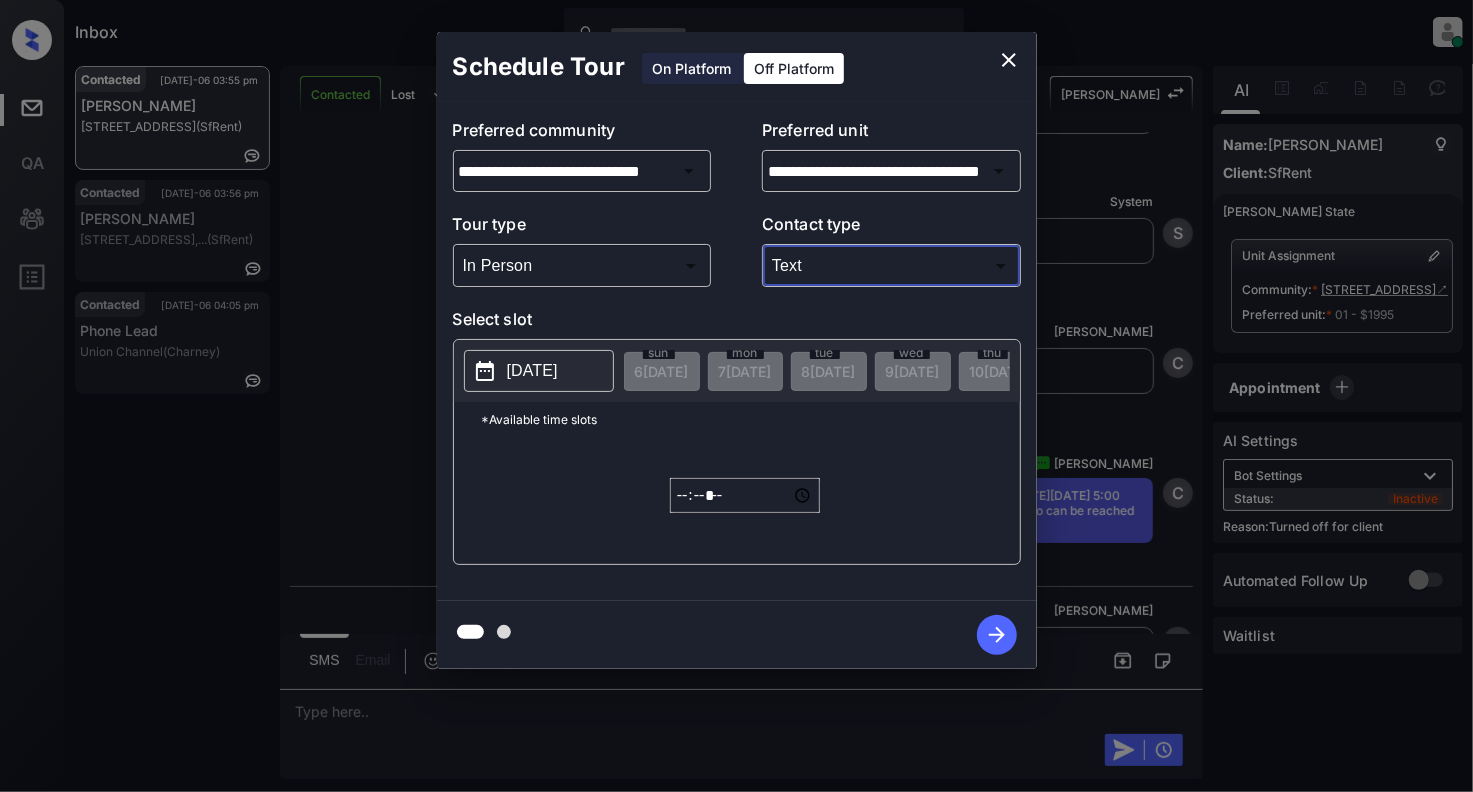 click on "2025-07-06" at bounding box center (539, 371) 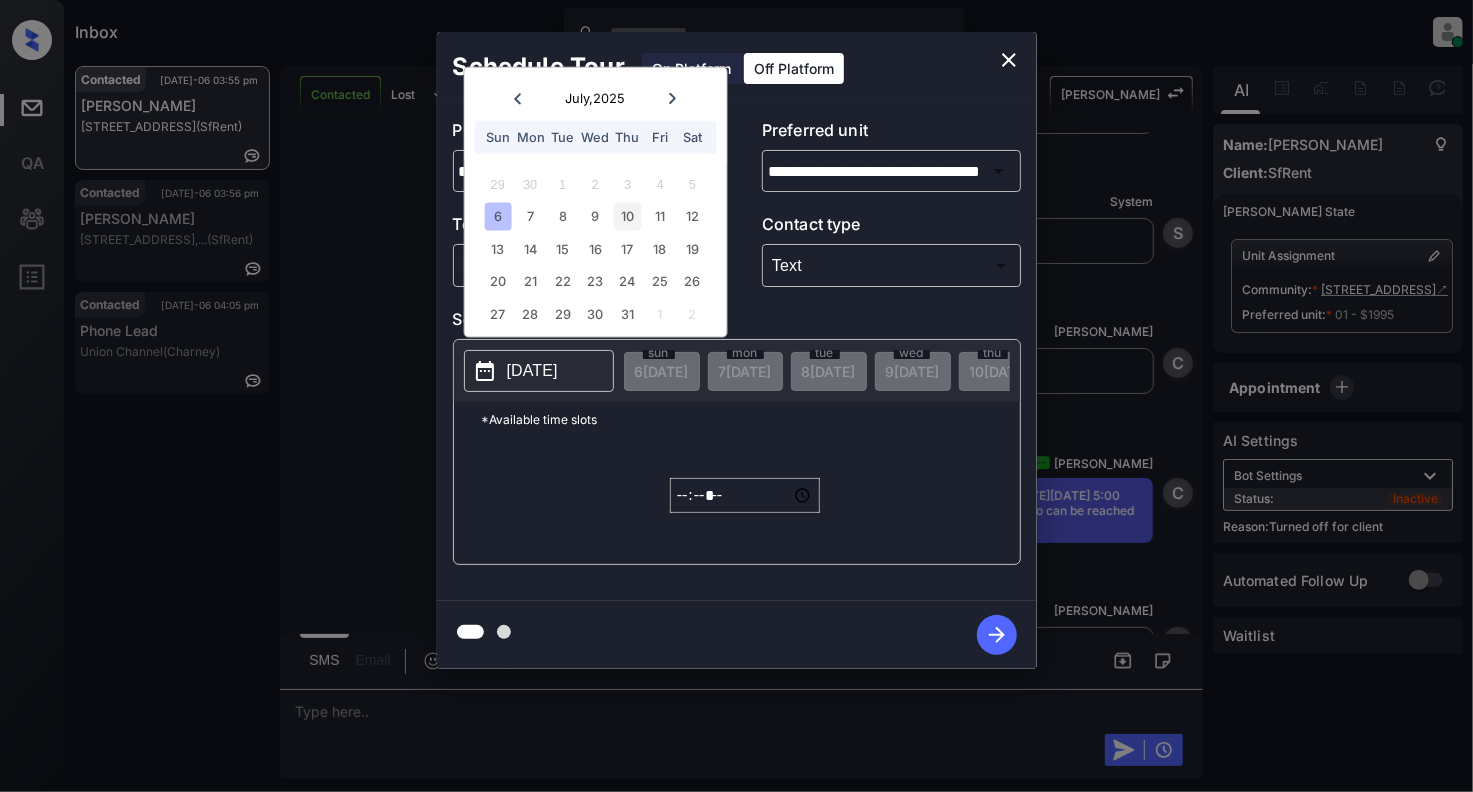 click on "10" at bounding box center (627, 216) 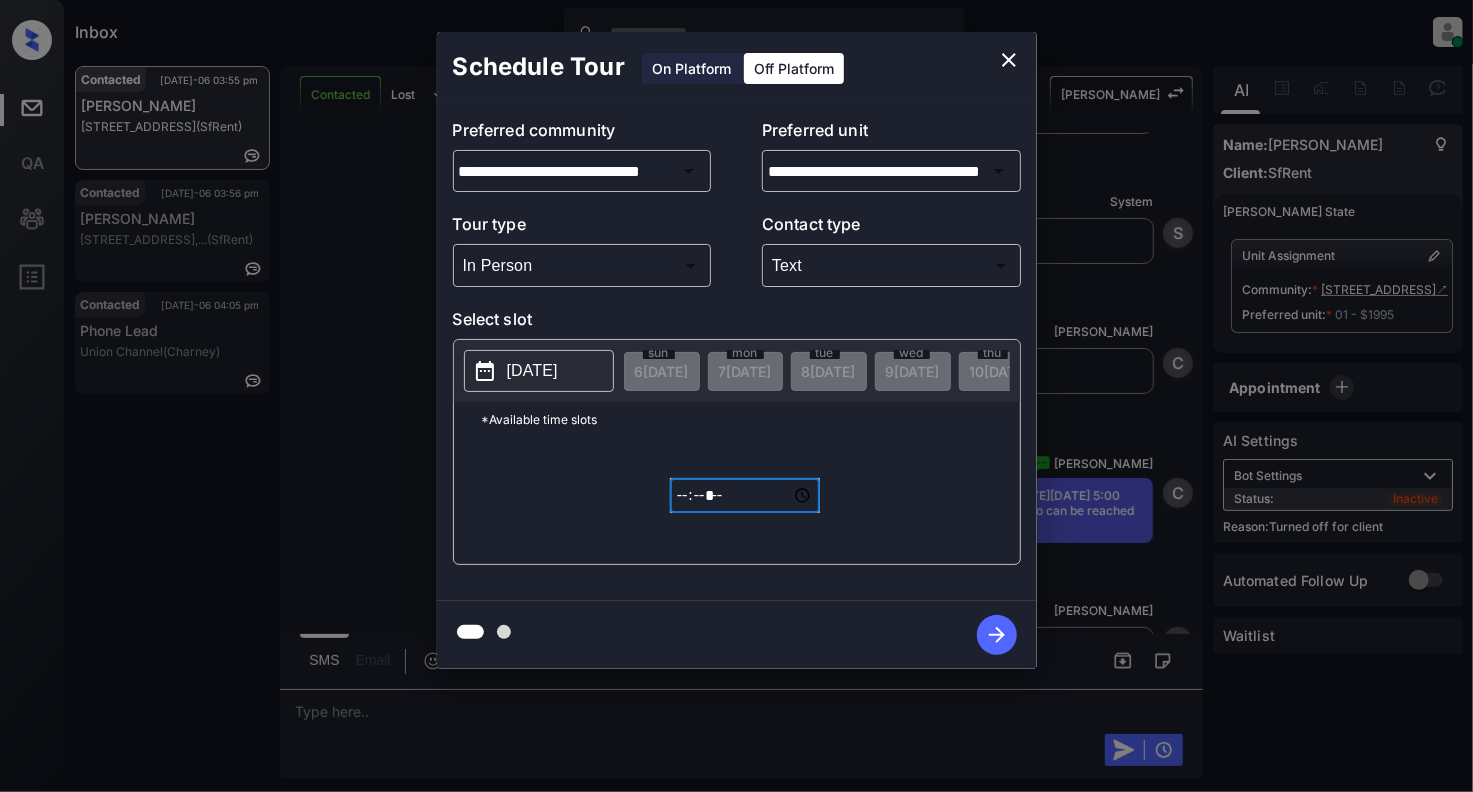 click on "*****" at bounding box center (745, 495) 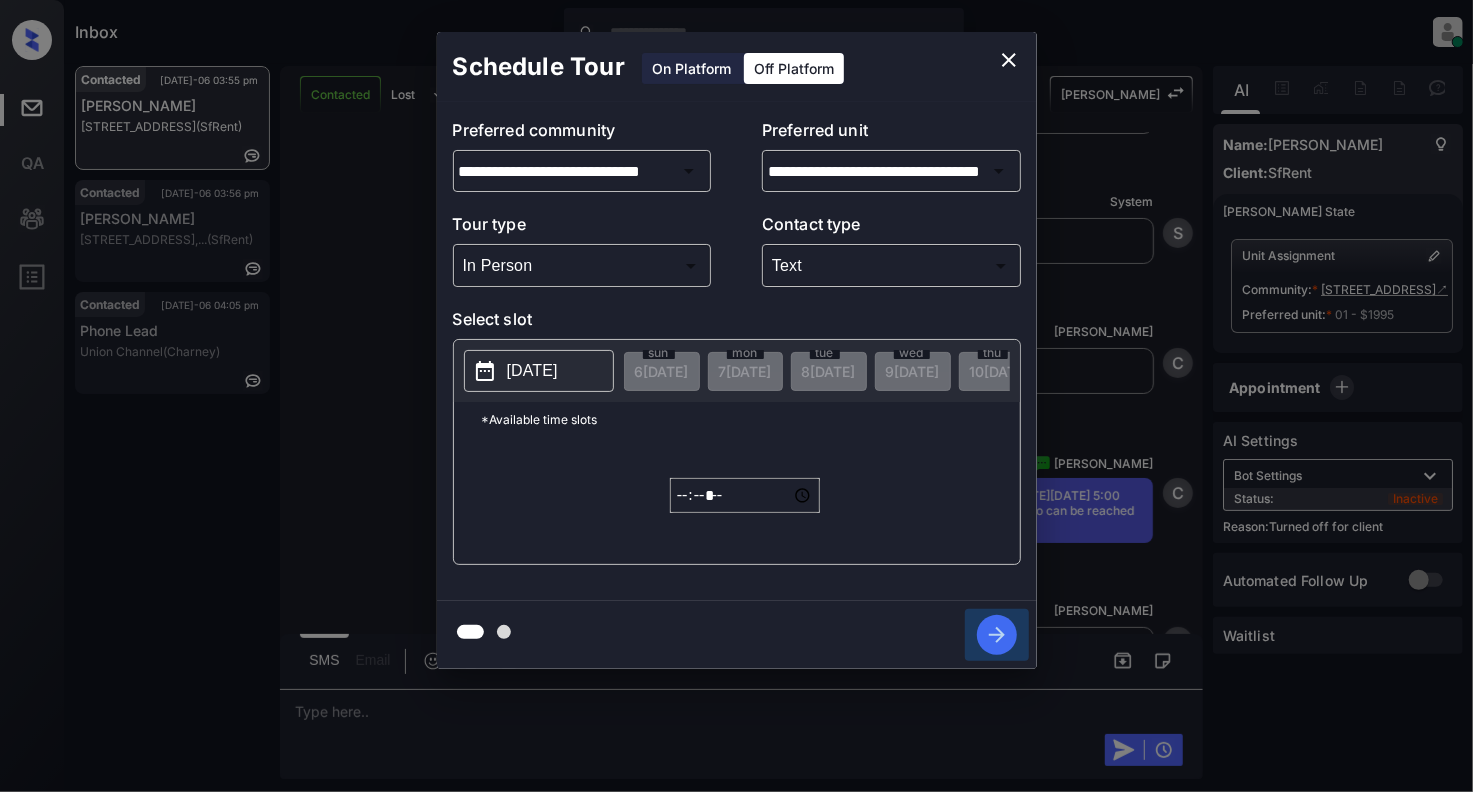click 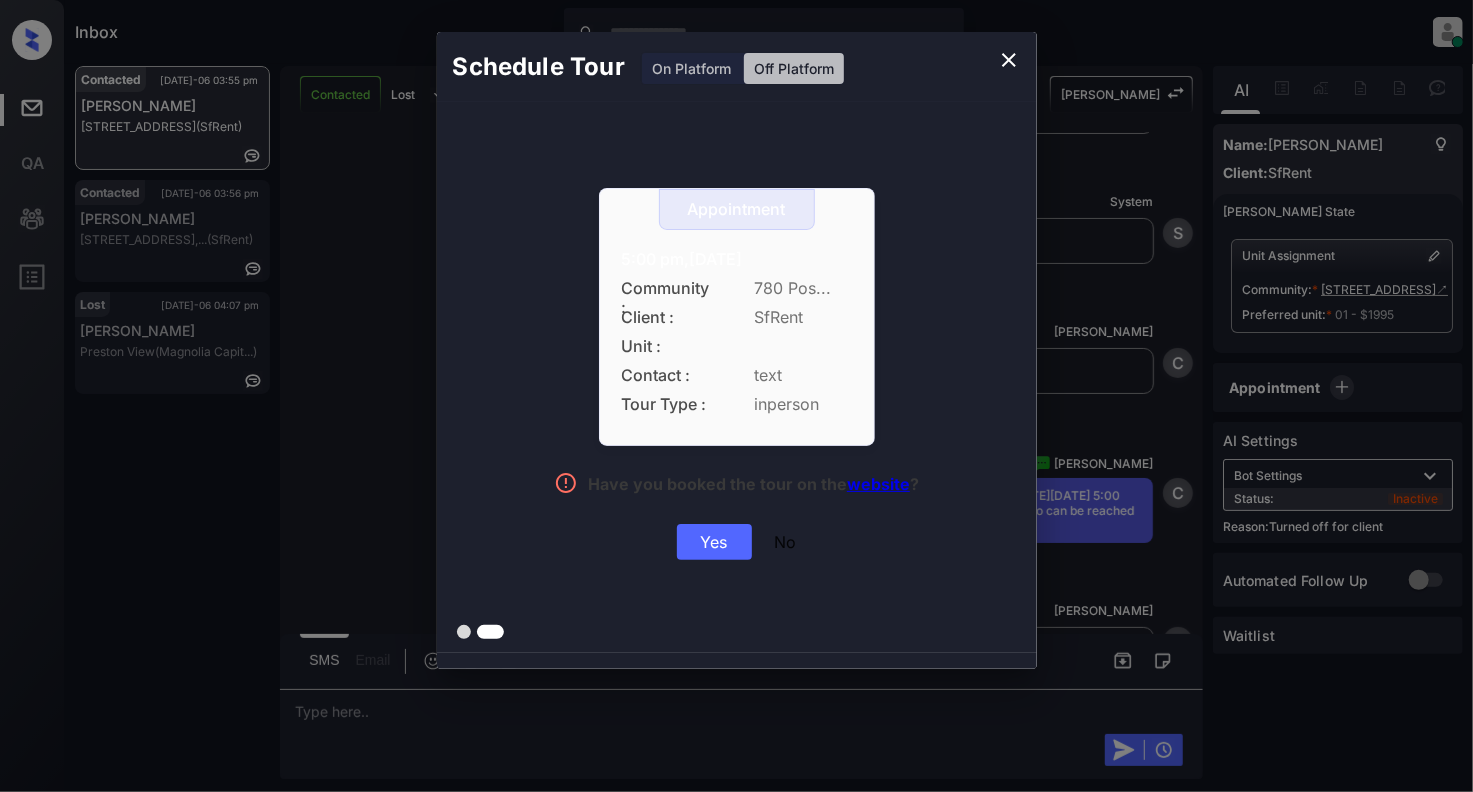 click on "Yes" at bounding box center (714, 542) 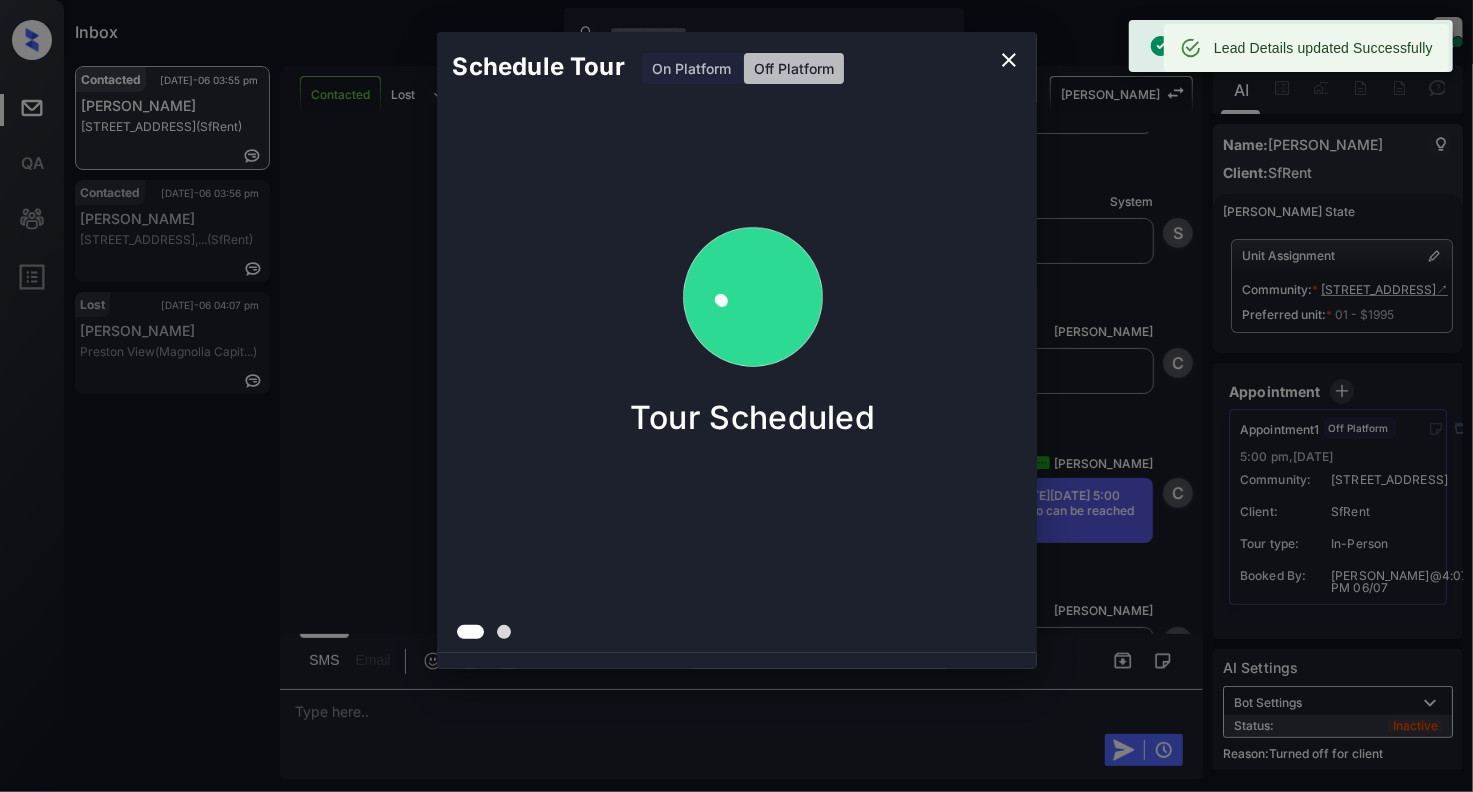 click 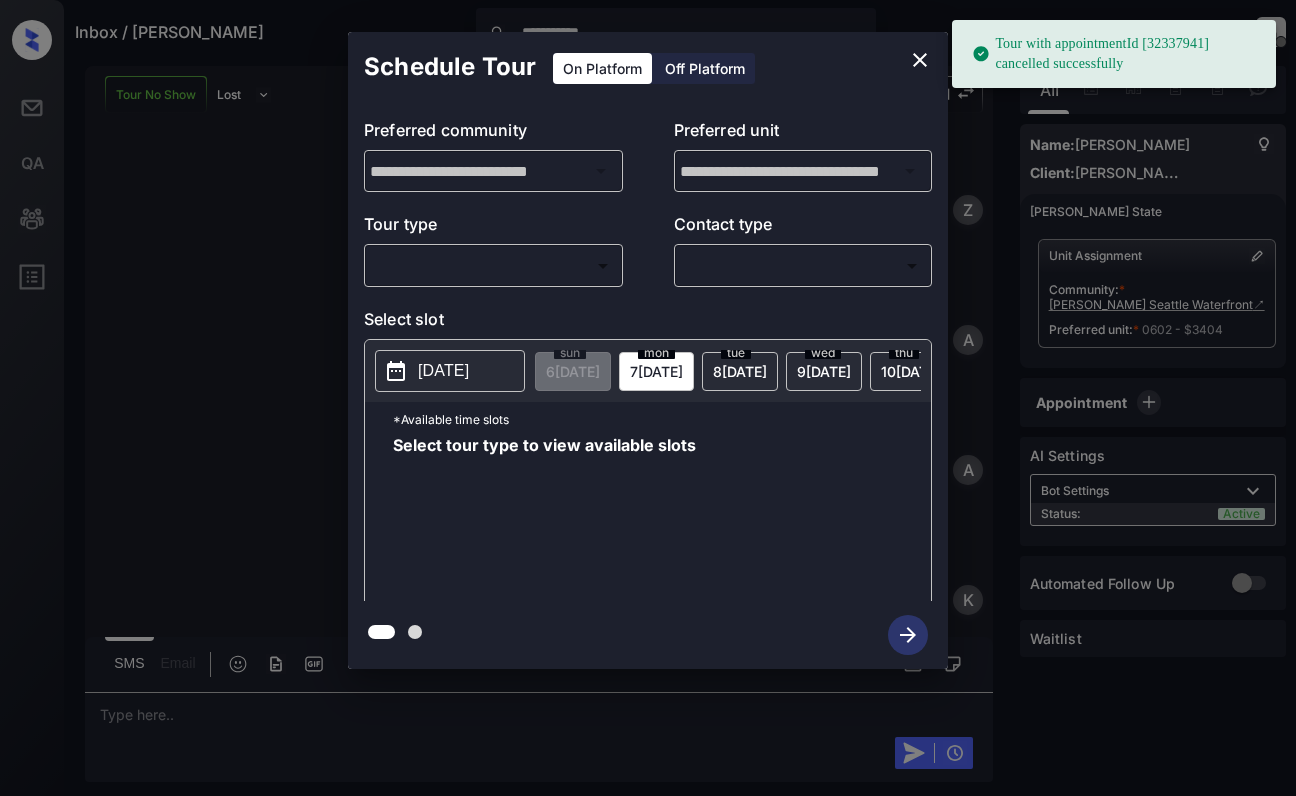 scroll, scrollTop: 0, scrollLeft: 0, axis: both 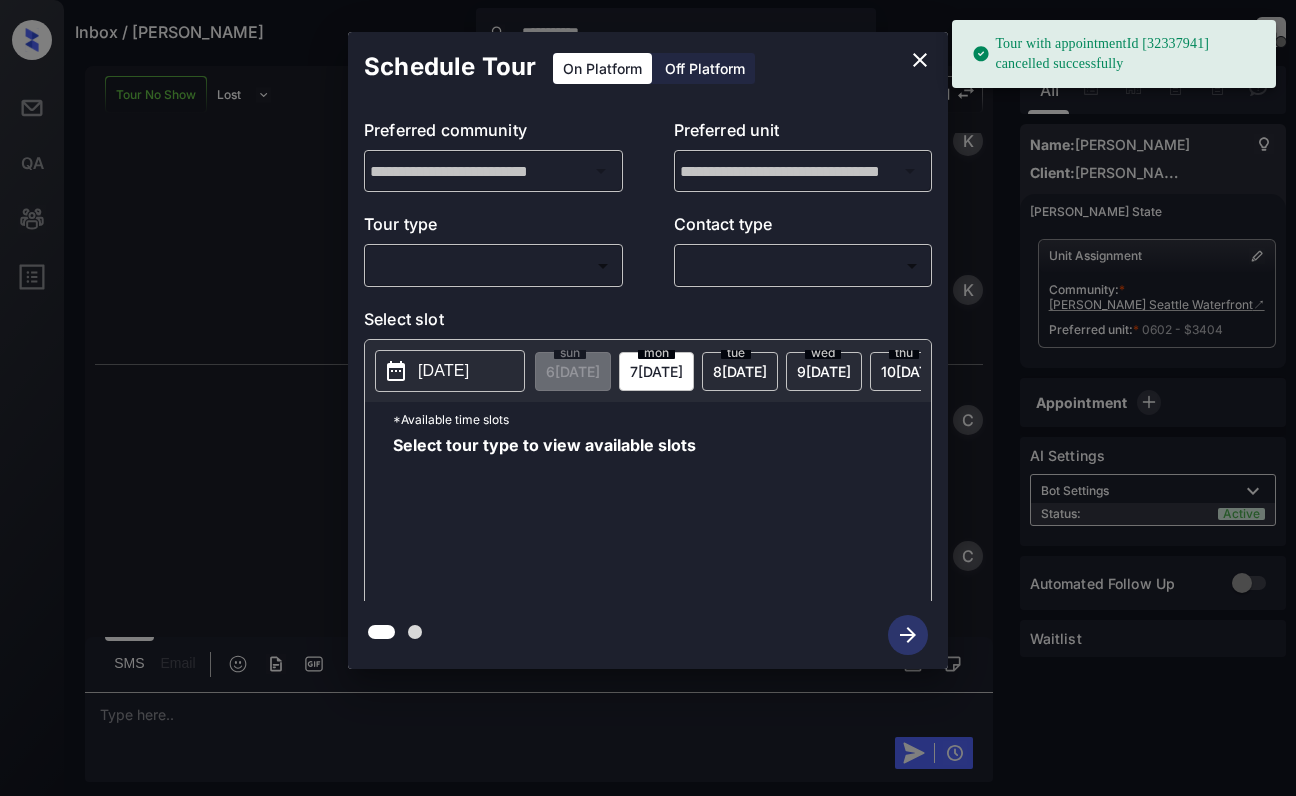 click on "**********" at bounding box center [648, 398] 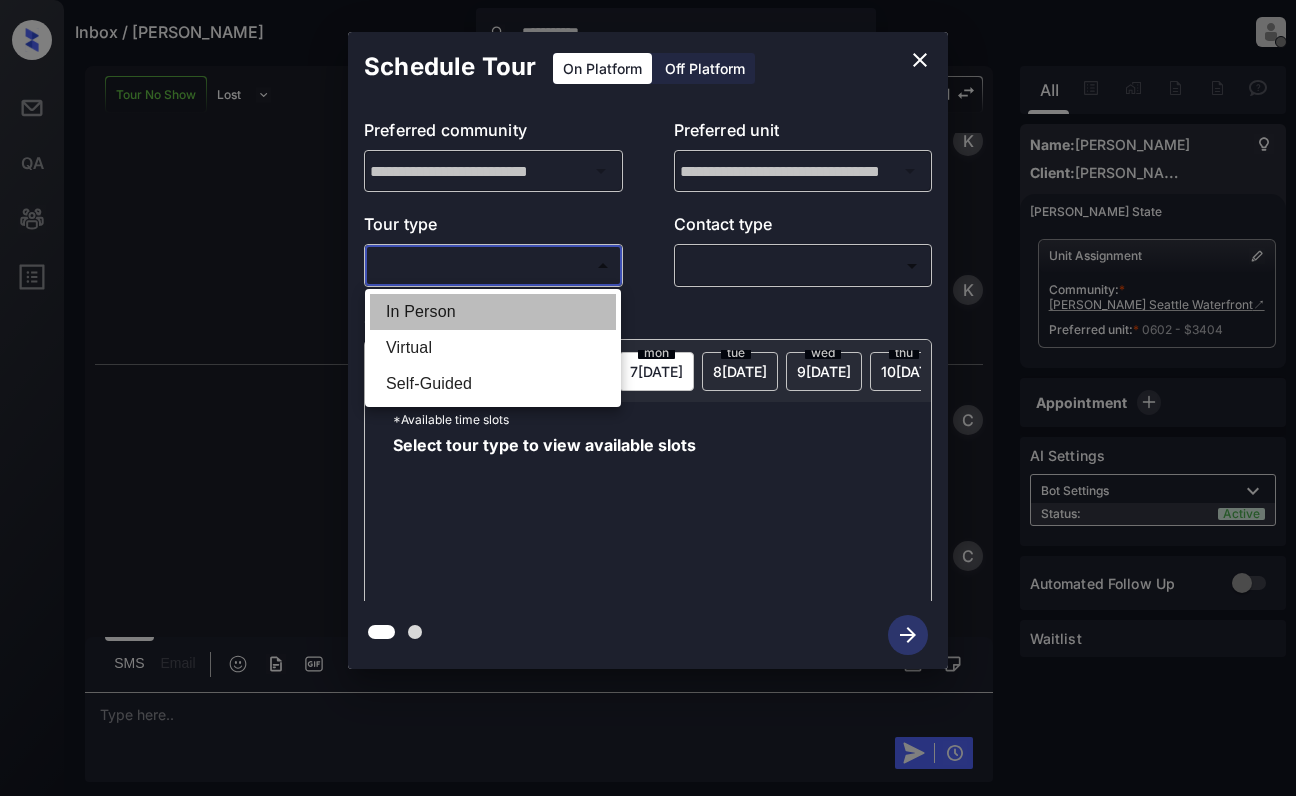 click on "In Person" at bounding box center [493, 312] 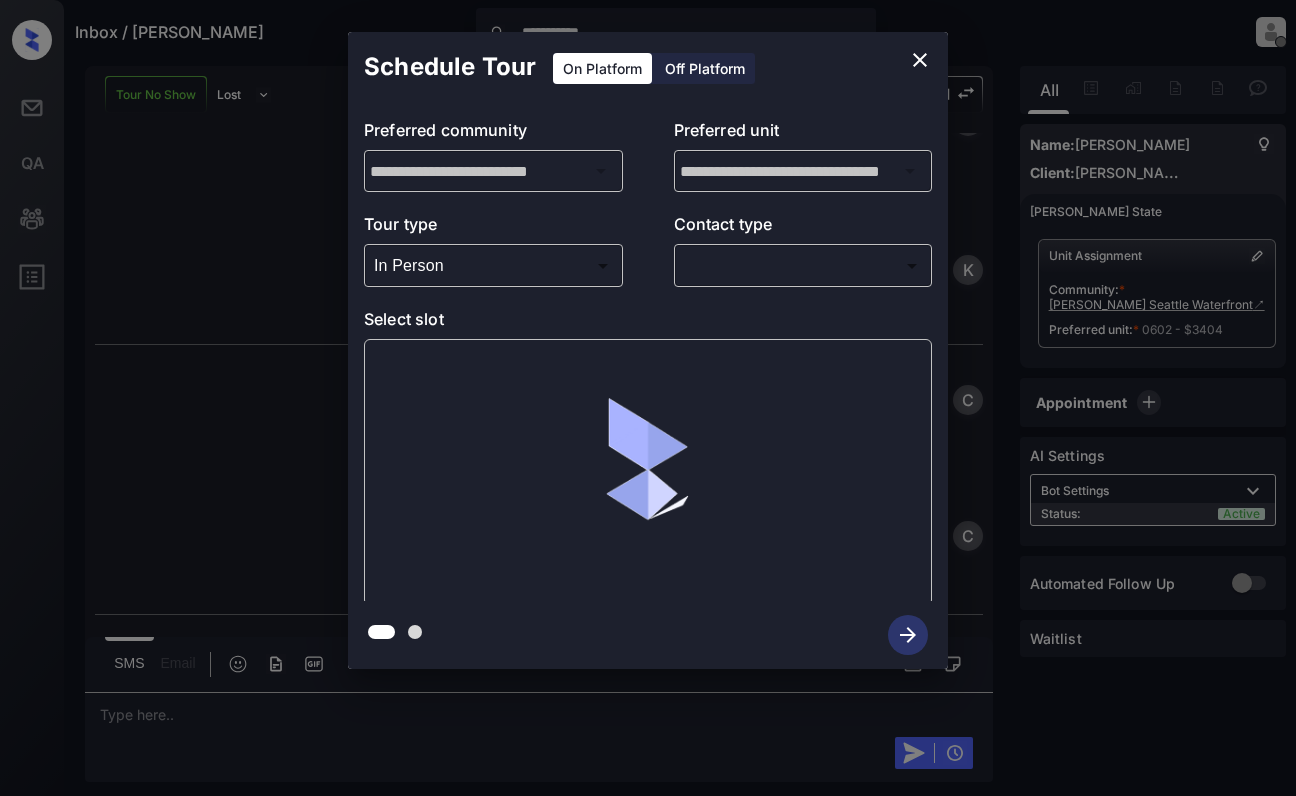 scroll, scrollTop: 5422, scrollLeft: 0, axis: vertical 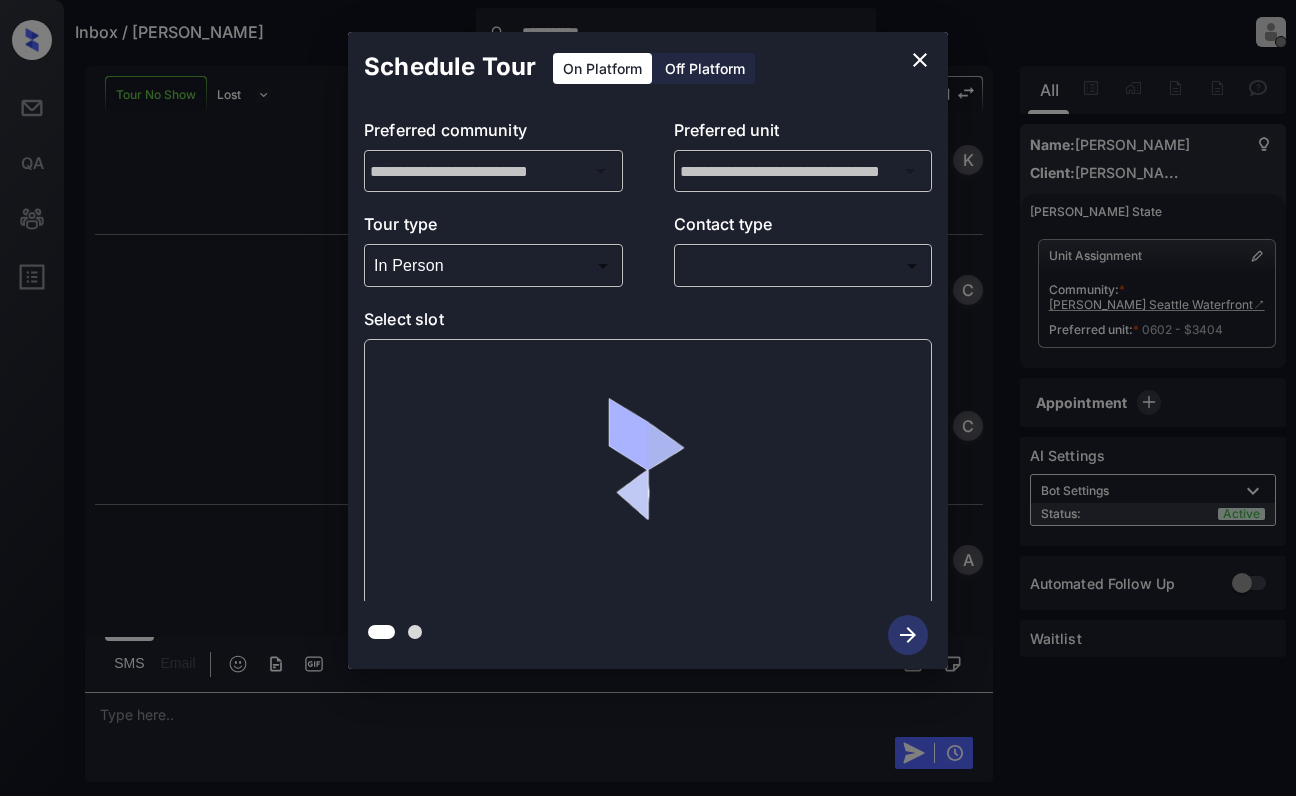 click on "**********" at bounding box center [648, 398] 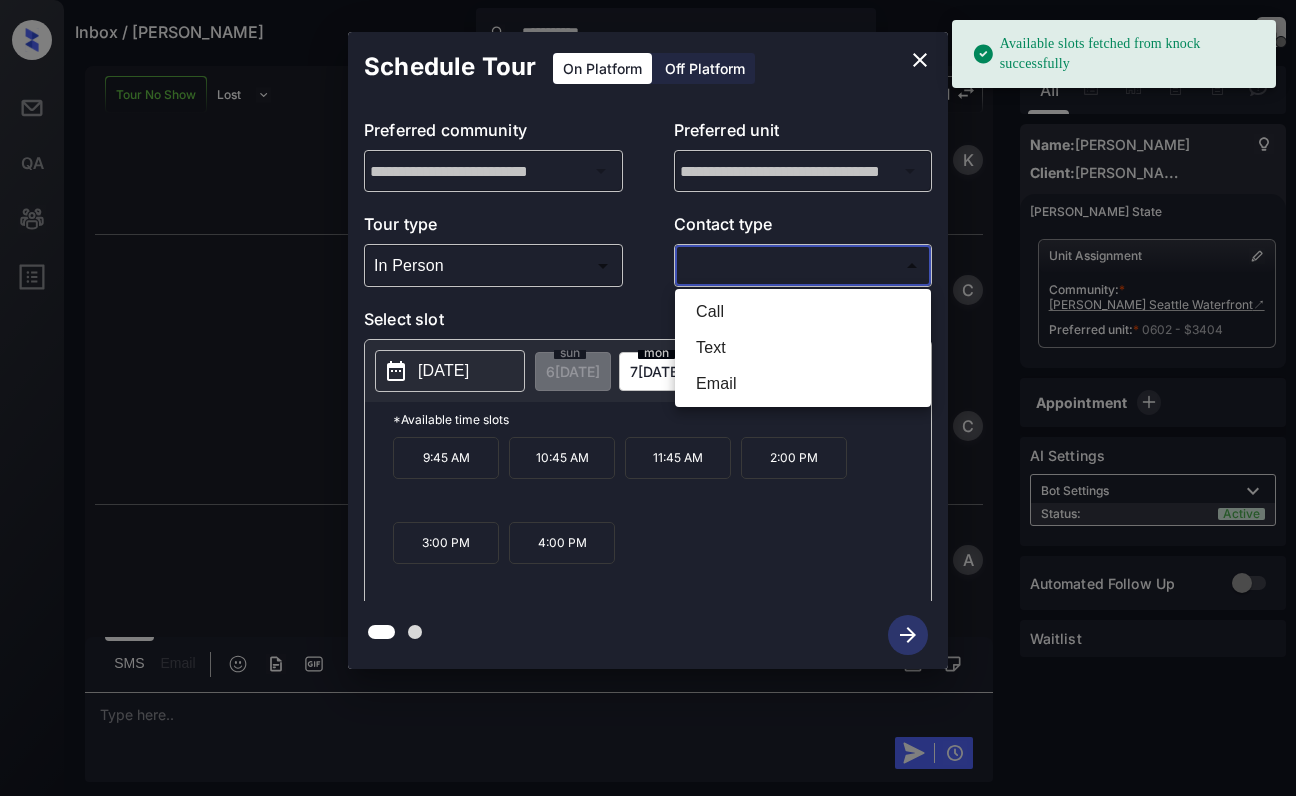 click on "Call" at bounding box center (803, 312) 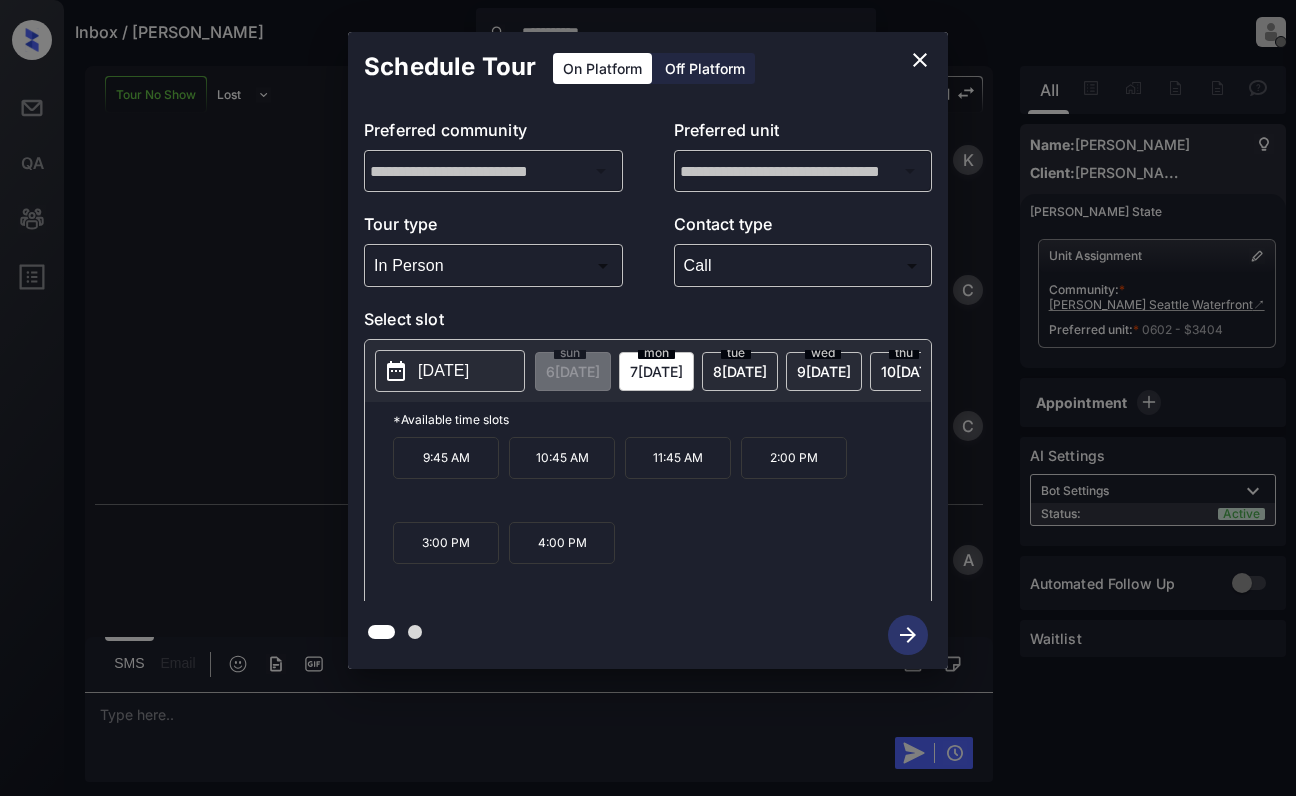 click on "2025-07-07" at bounding box center [443, 371] 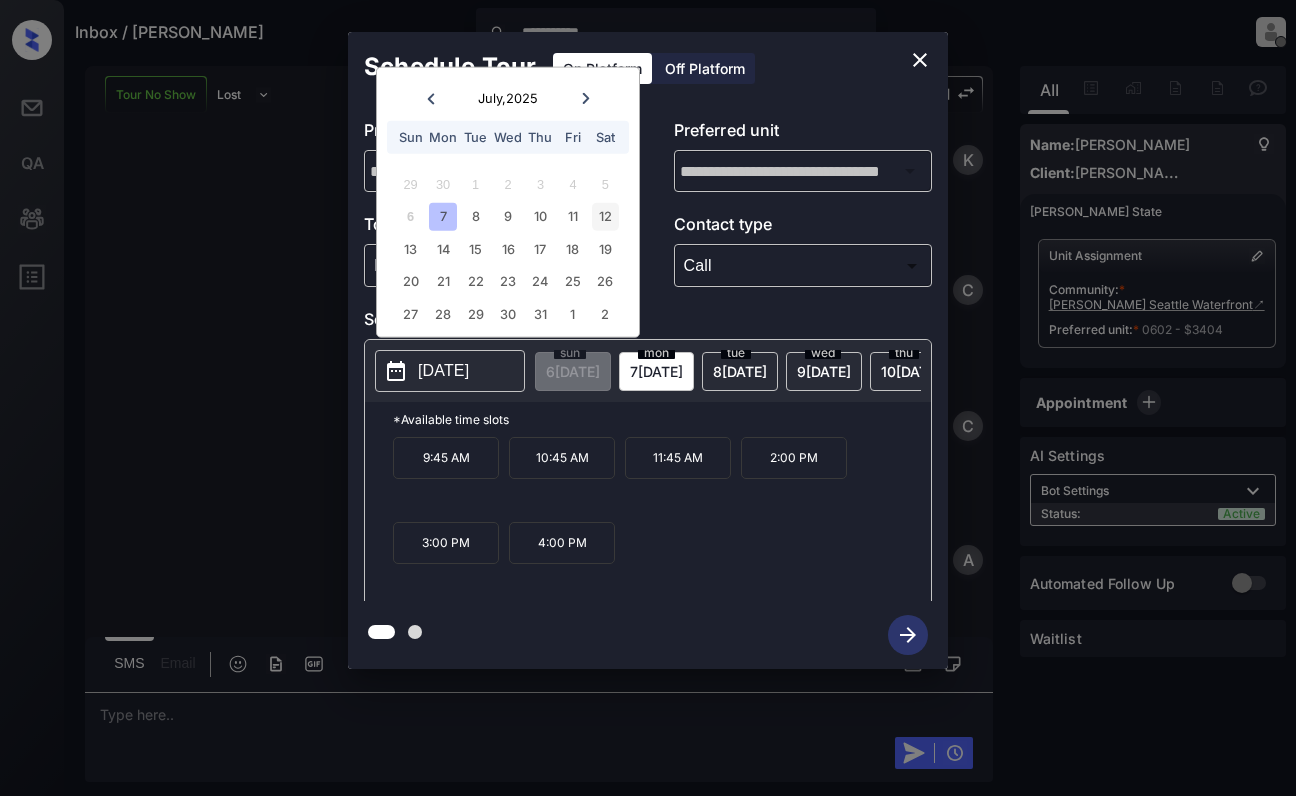 click on "12" at bounding box center [605, 216] 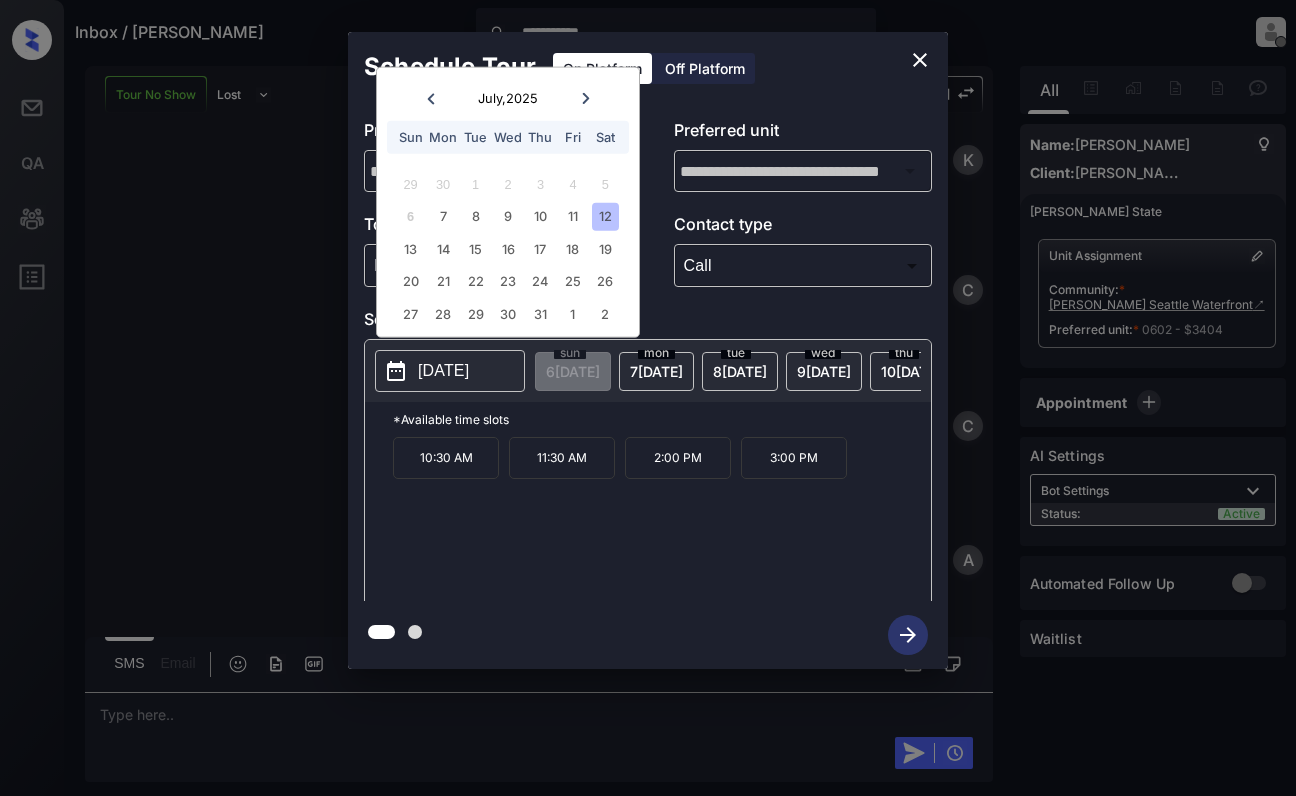 click on "3:00 PM" at bounding box center (794, 458) 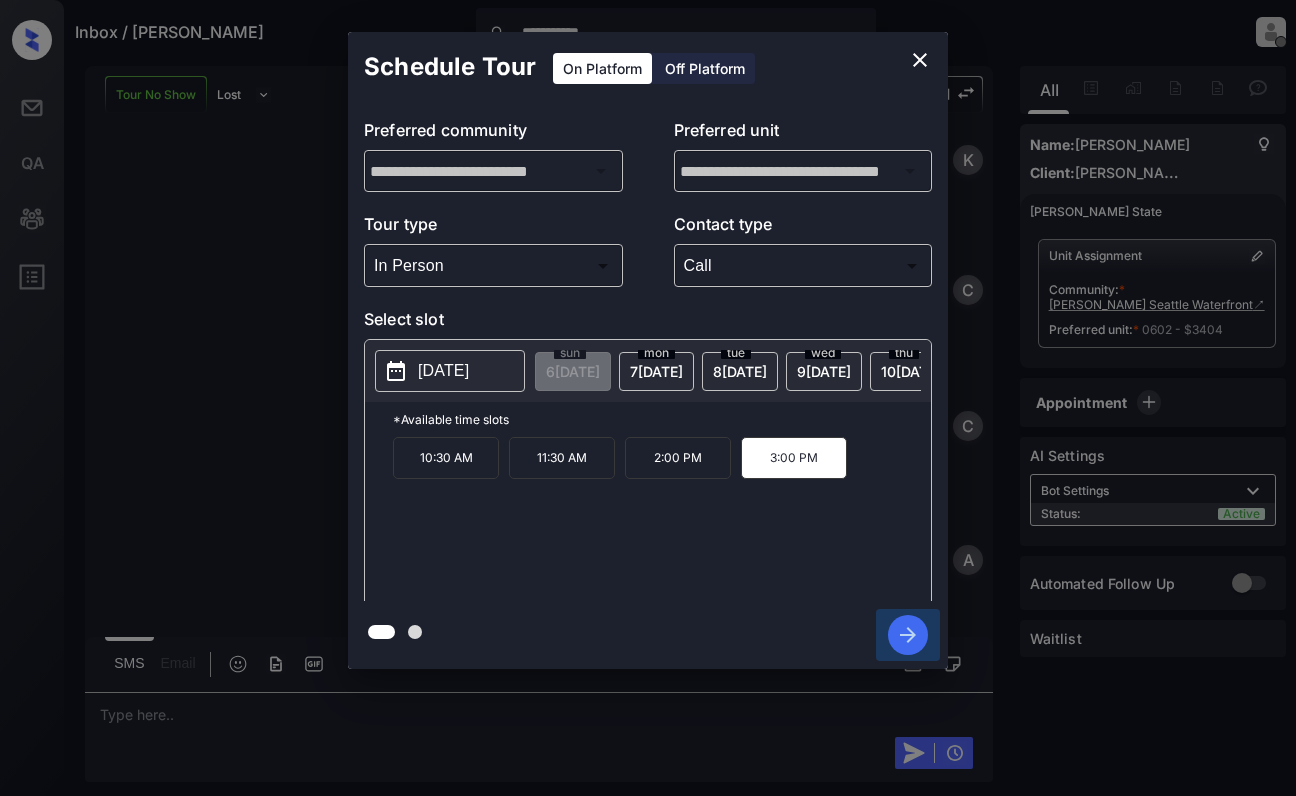 click 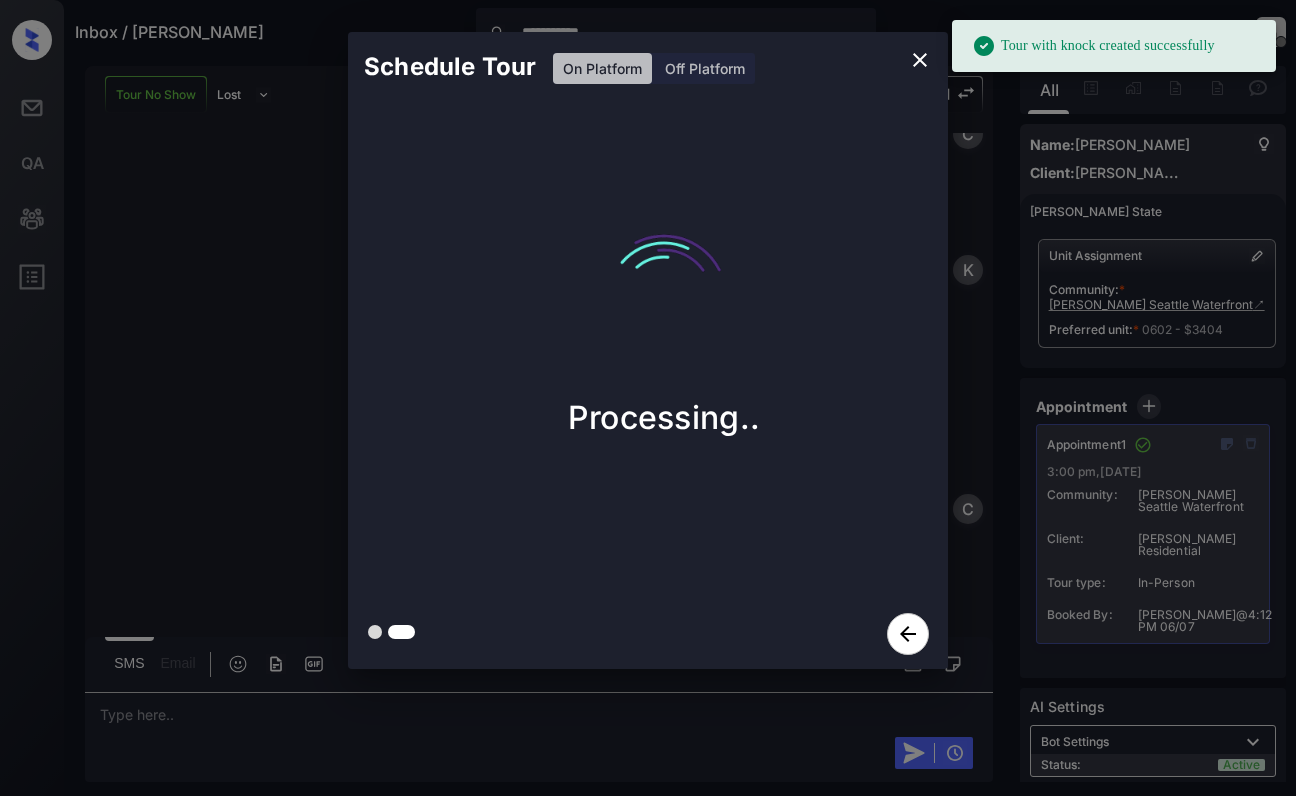 scroll, scrollTop: 6105, scrollLeft: 0, axis: vertical 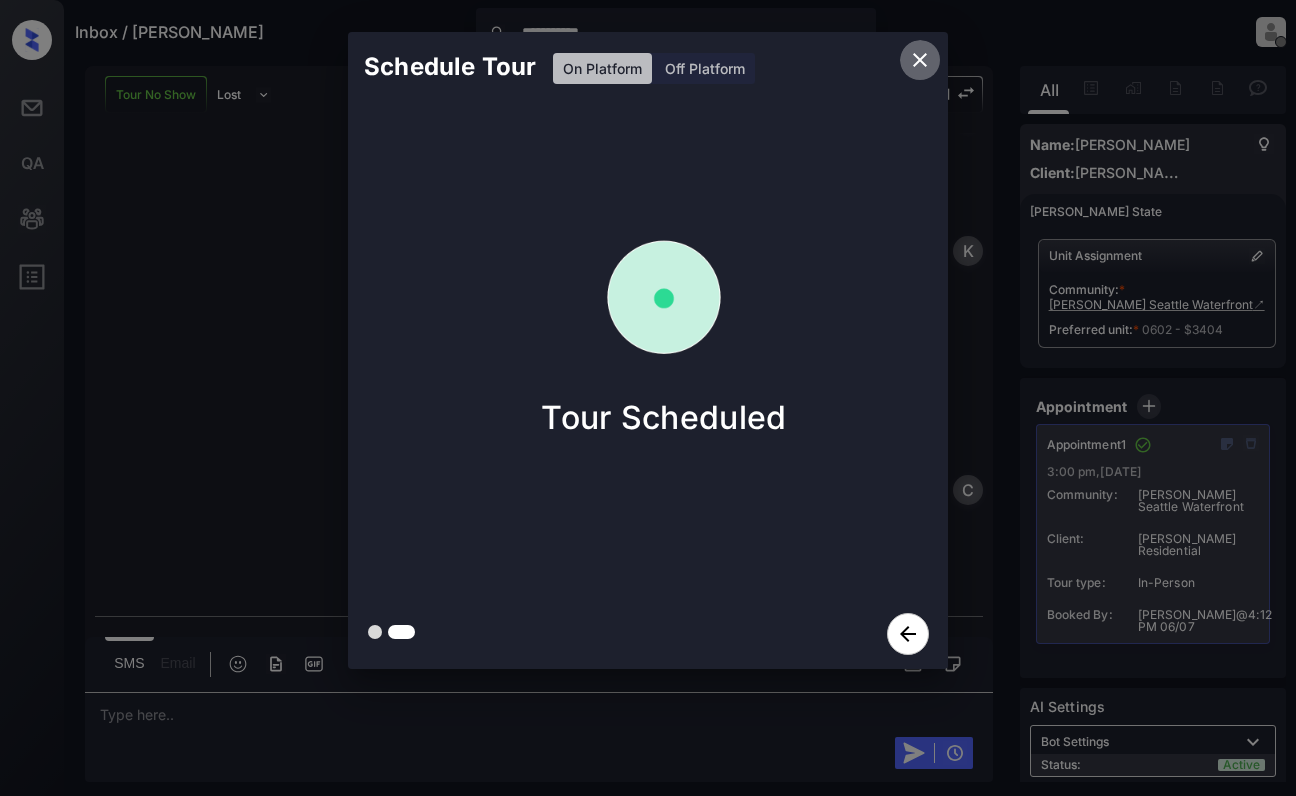 click 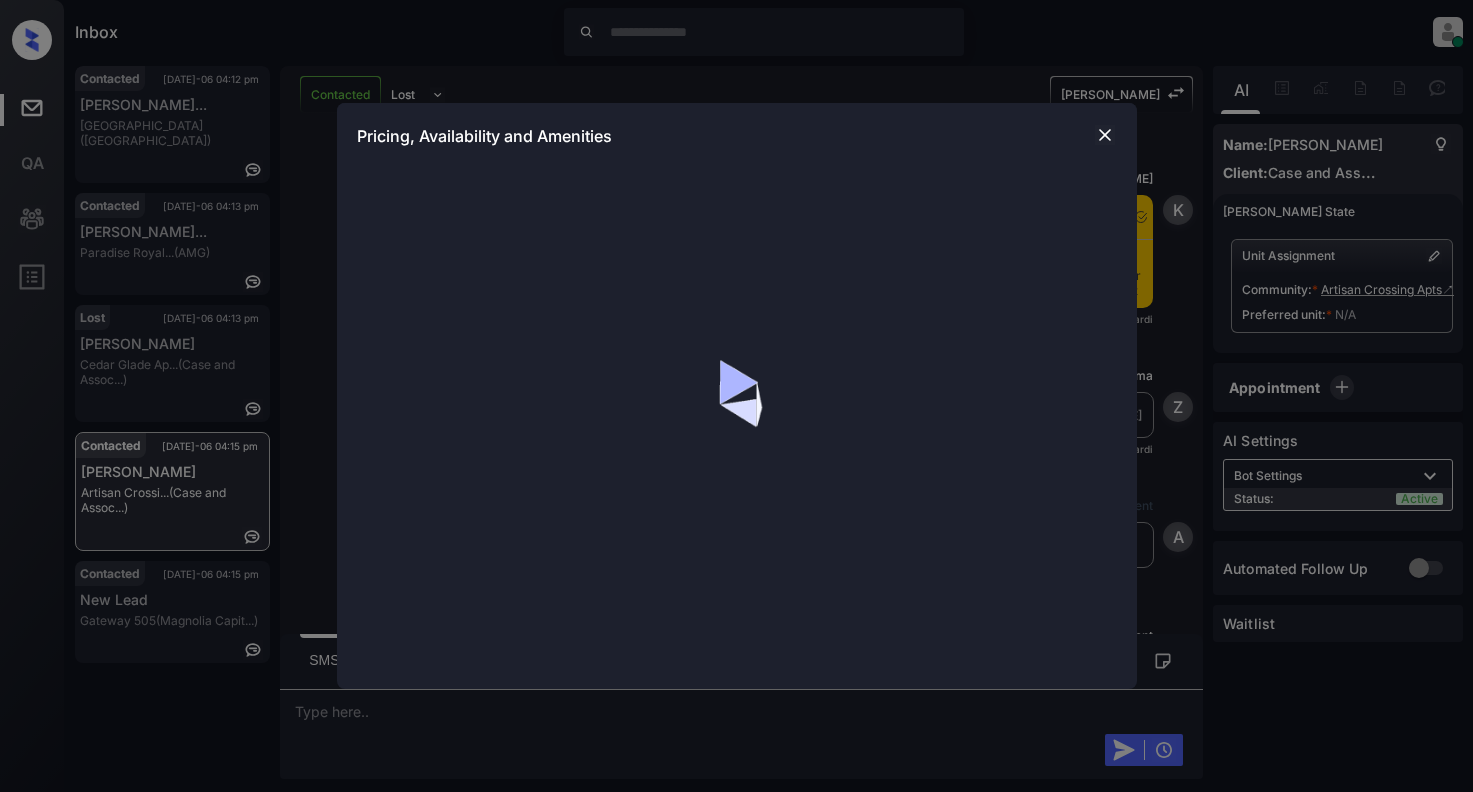 scroll, scrollTop: 0, scrollLeft: 0, axis: both 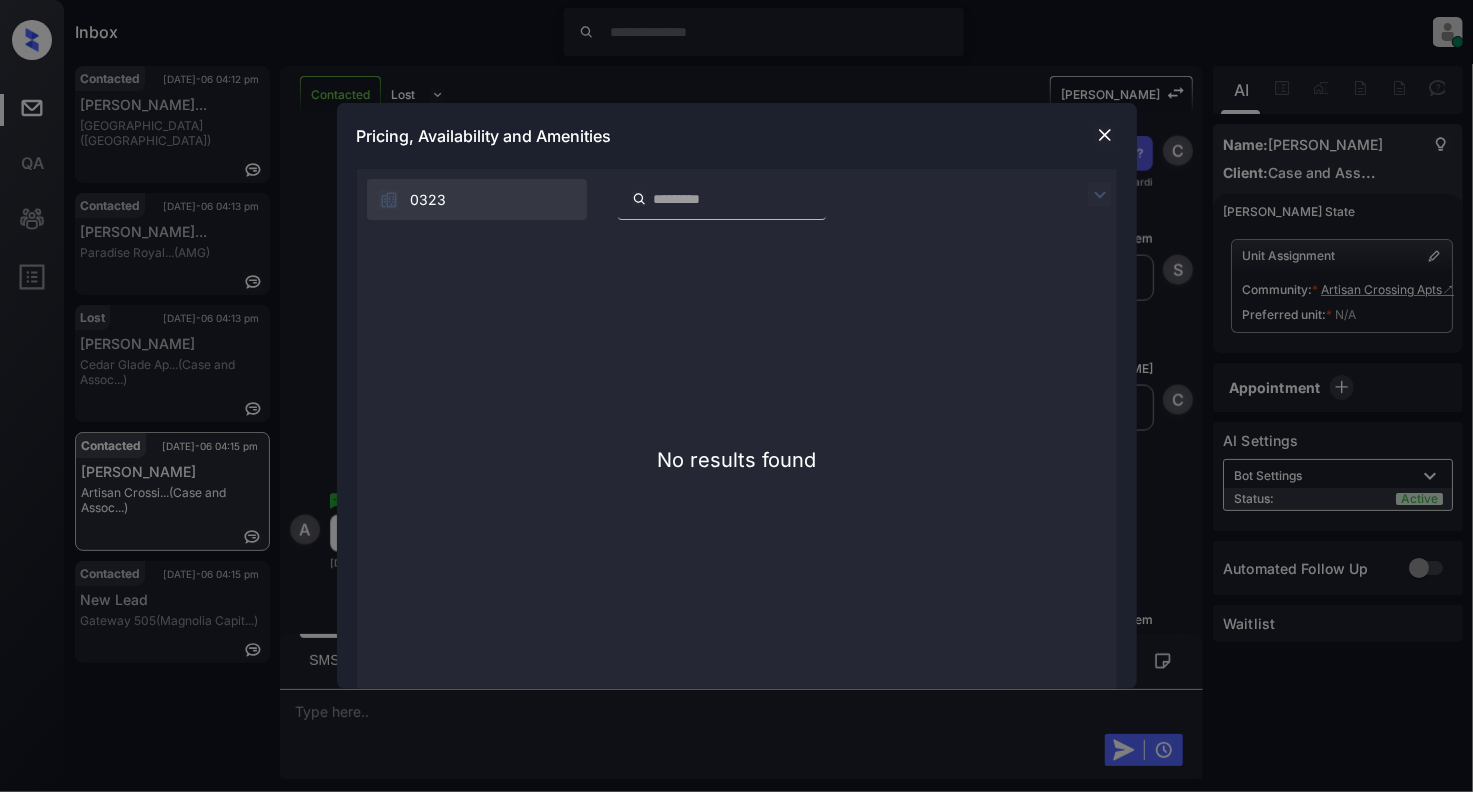 click at bounding box center (1105, 135) 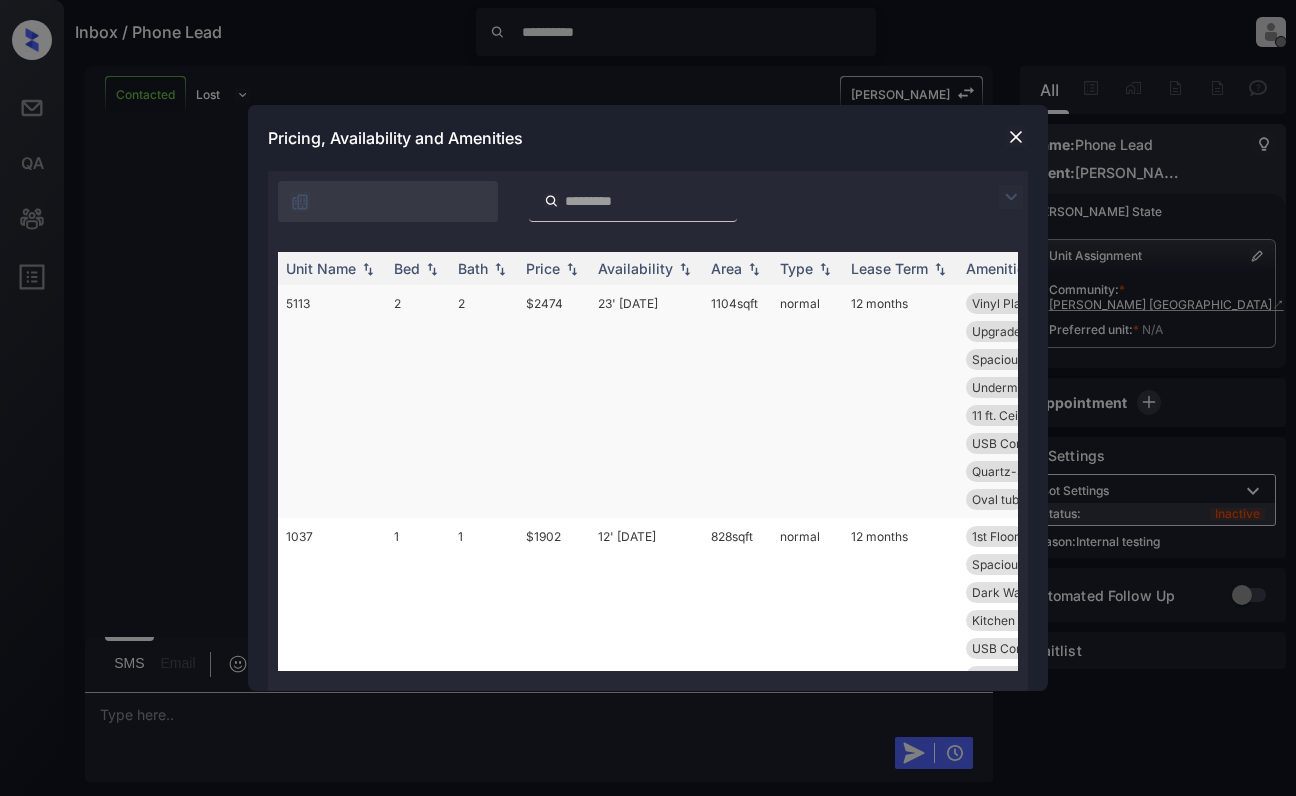 scroll, scrollTop: 0, scrollLeft: 0, axis: both 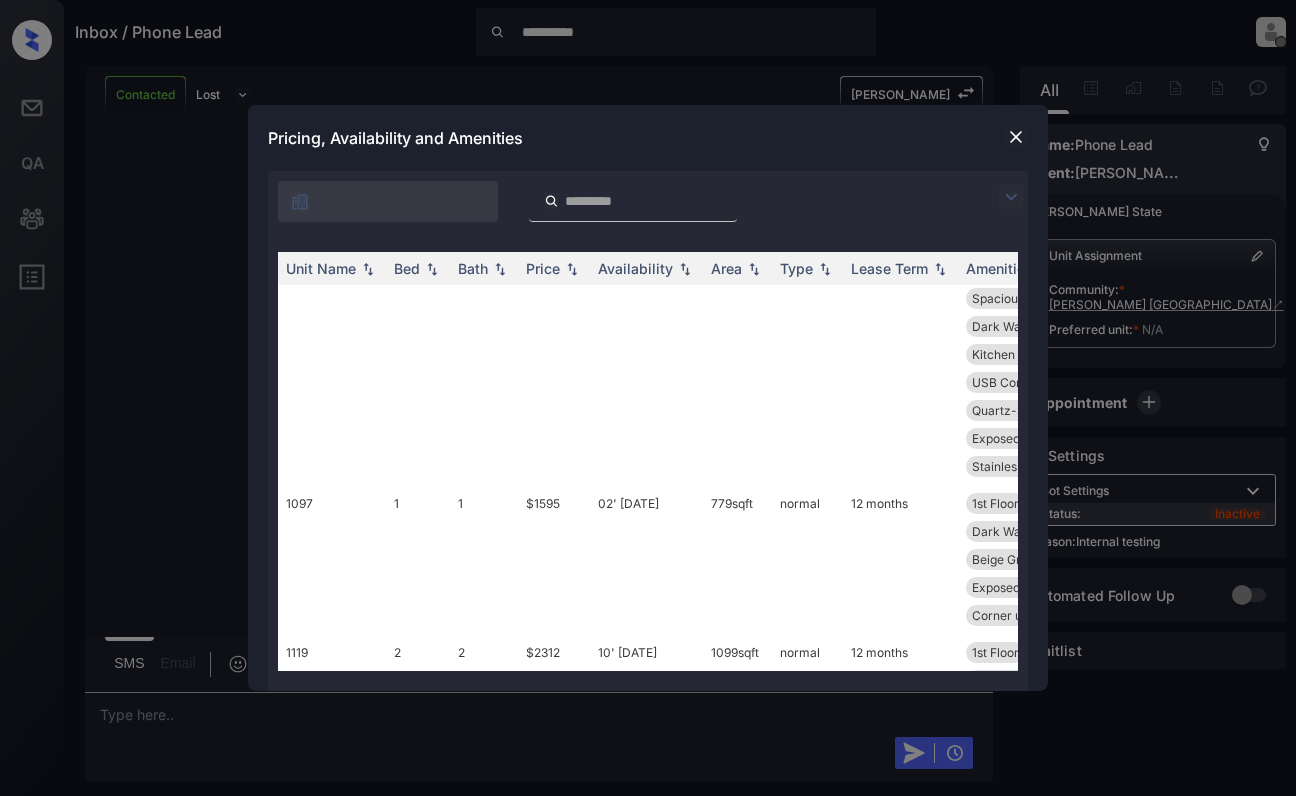 click at bounding box center (432, 269) 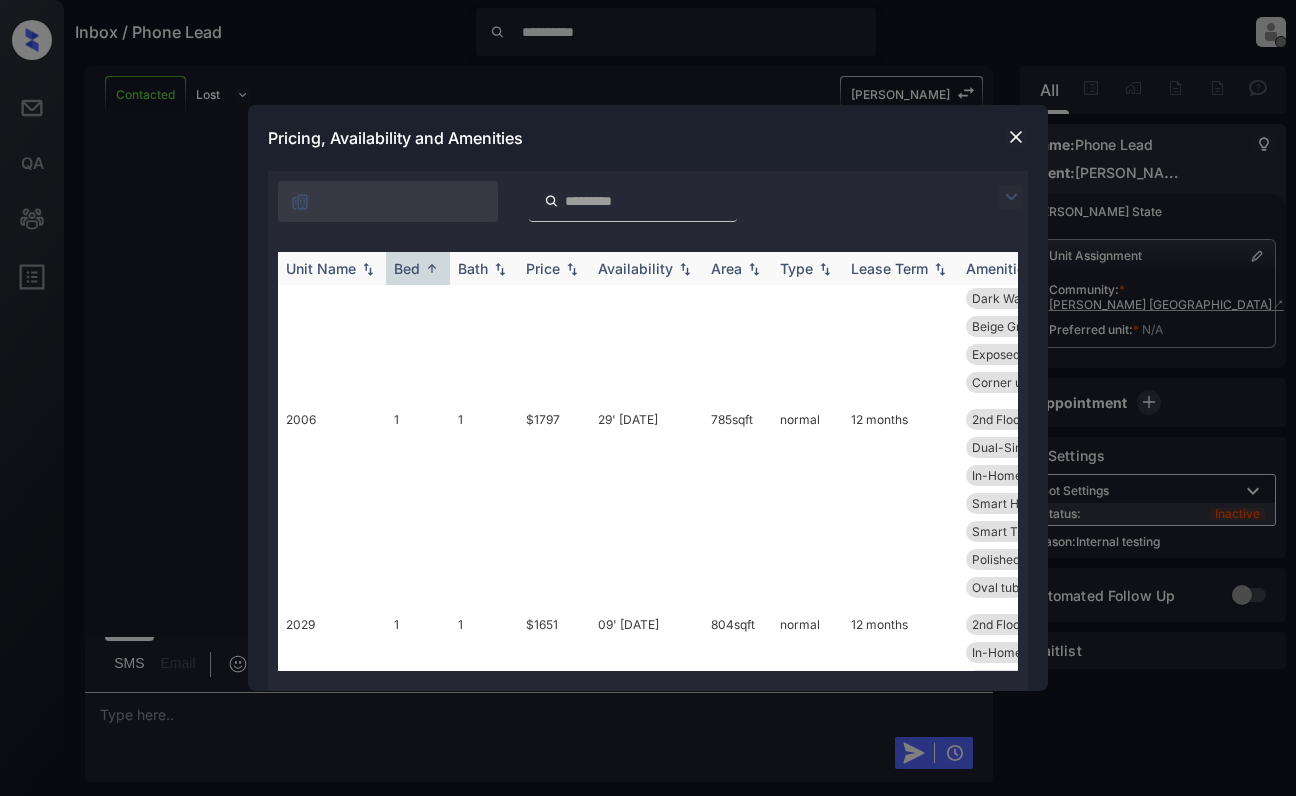 scroll, scrollTop: 0, scrollLeft: 0, axis: both 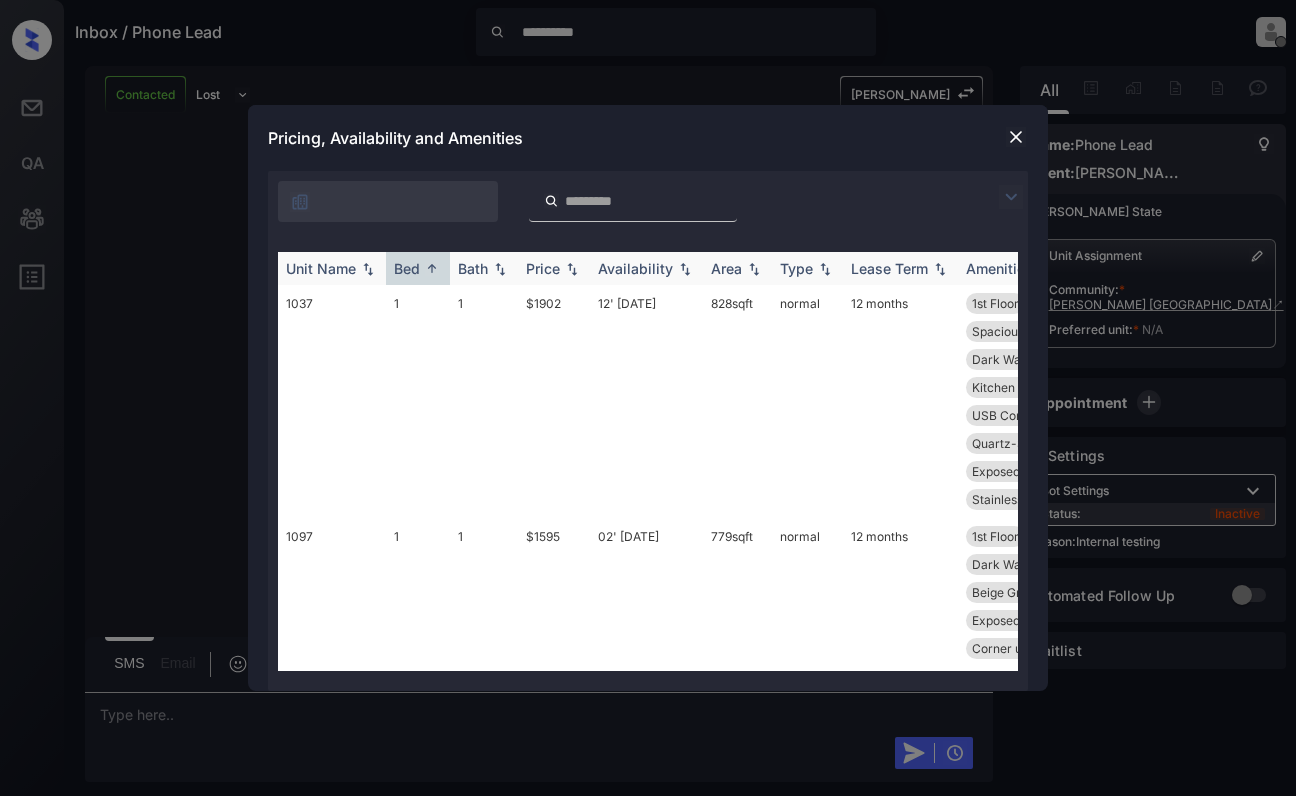 click at bounding box center [432, 268] 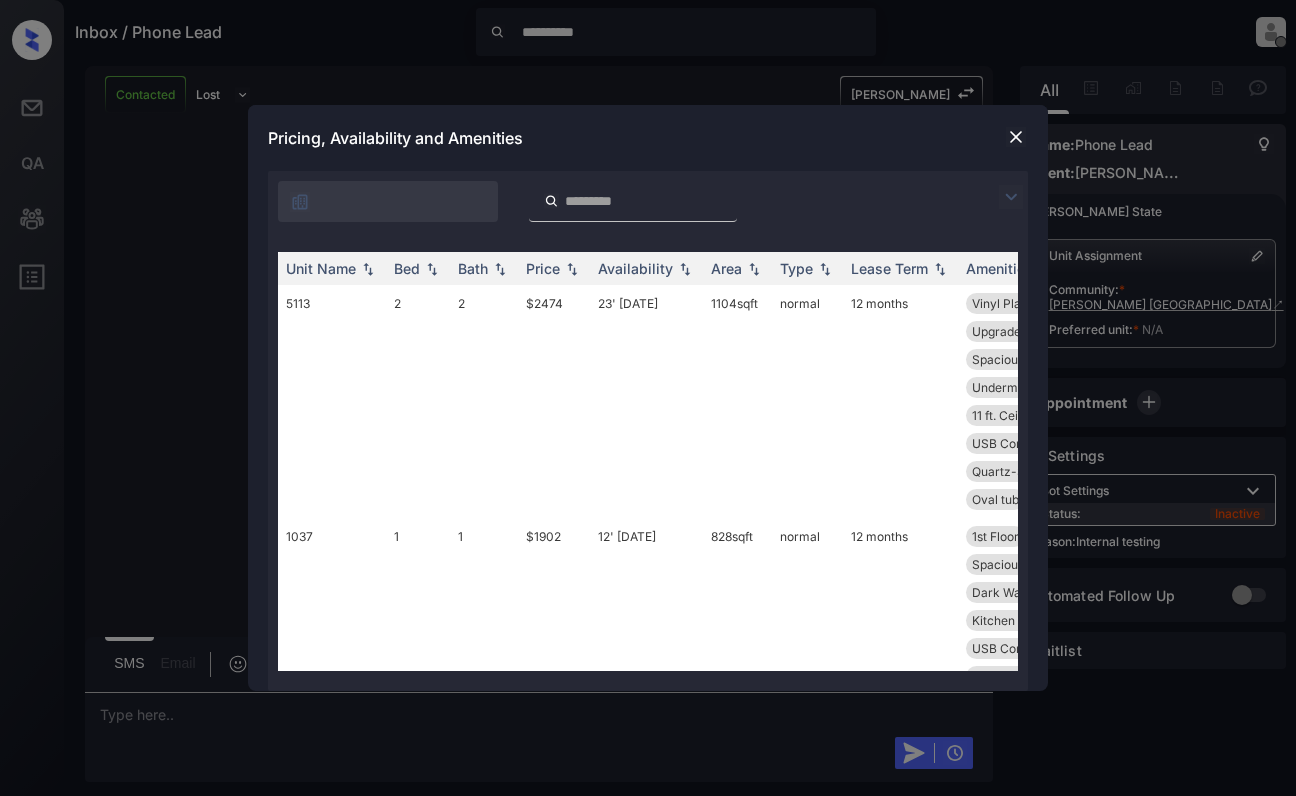 click at bounding box center (1016, 137) 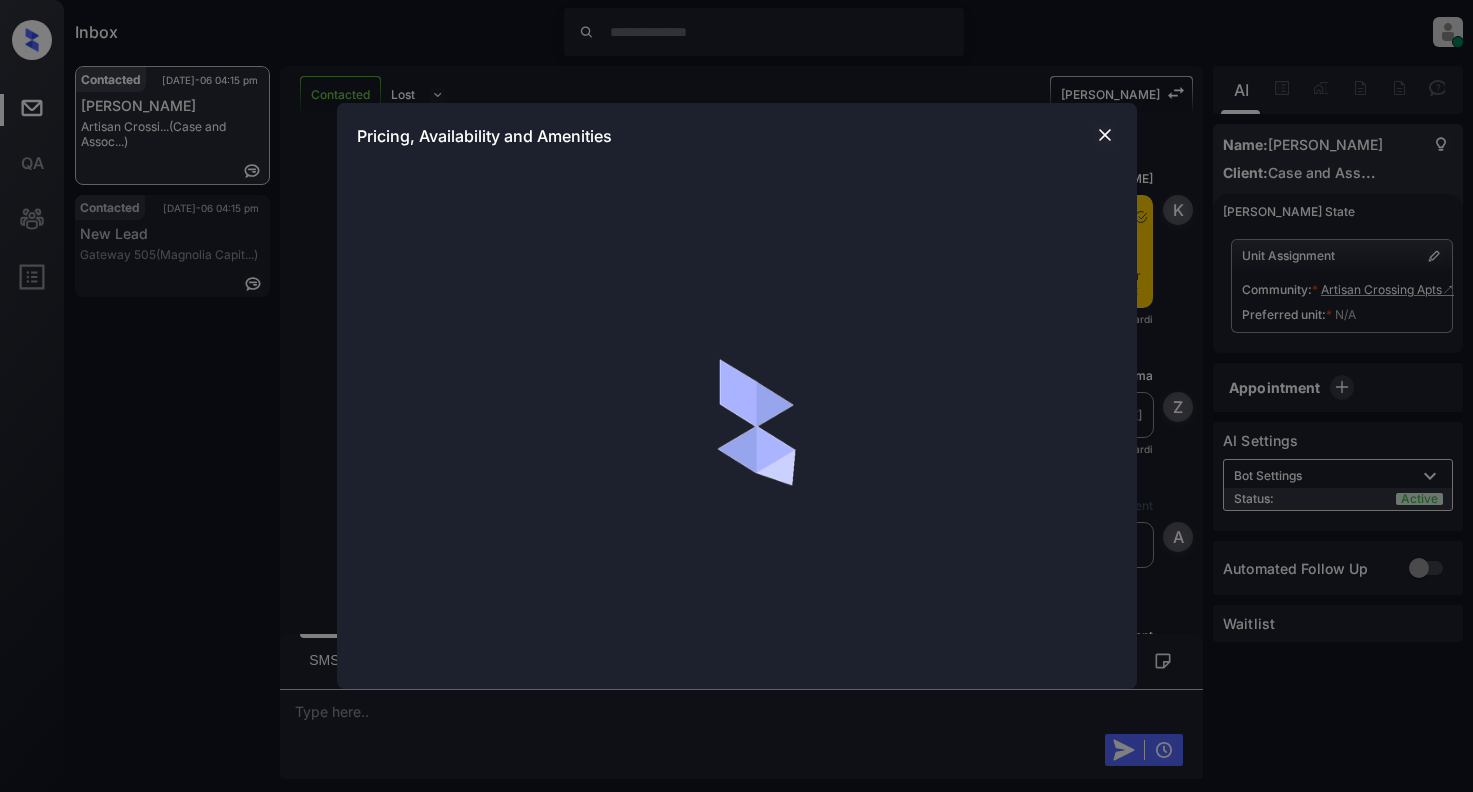 scroll, scrollTop: 0, scrollLeft: 0, axis: both 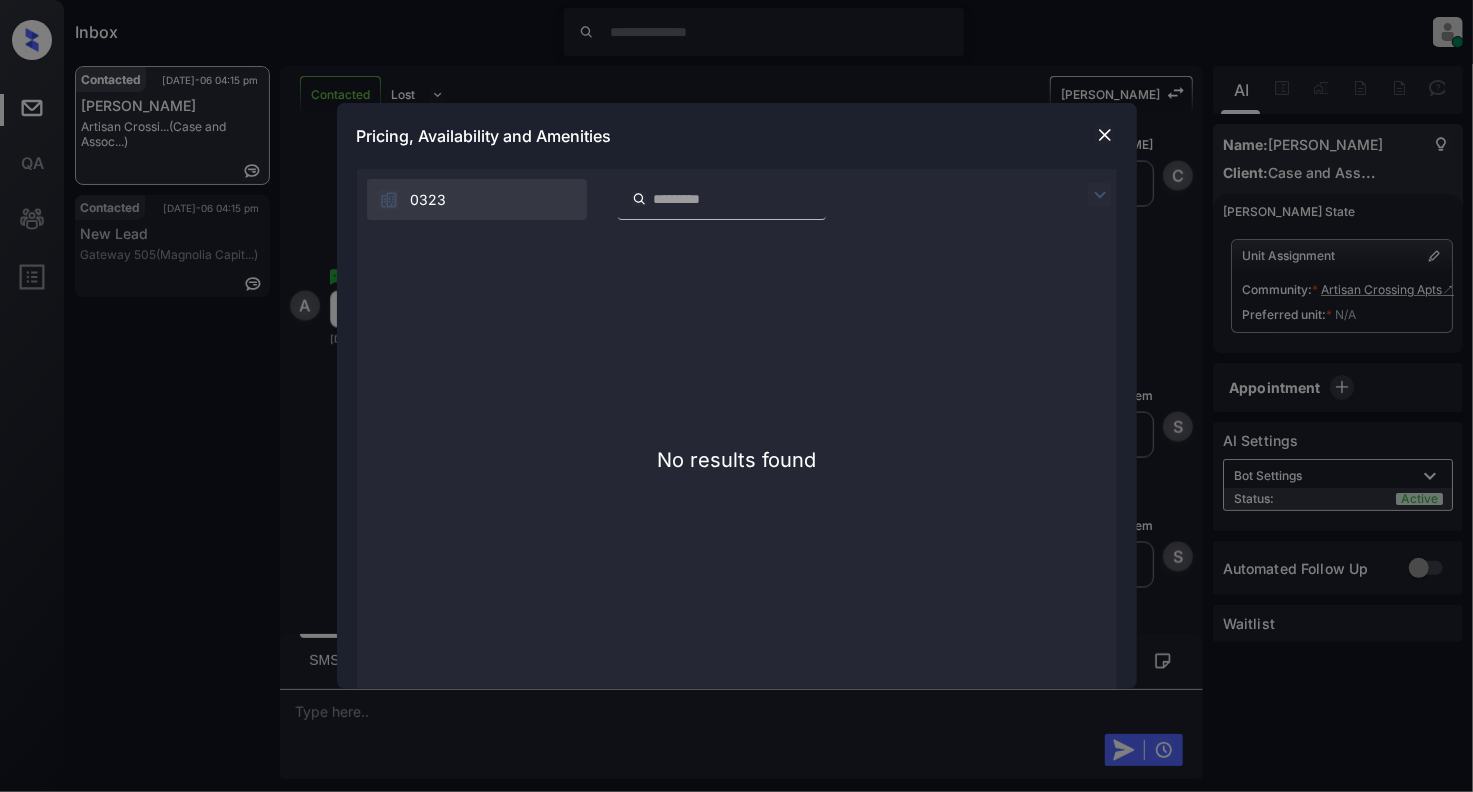 click at bounding box center [1105, 135] 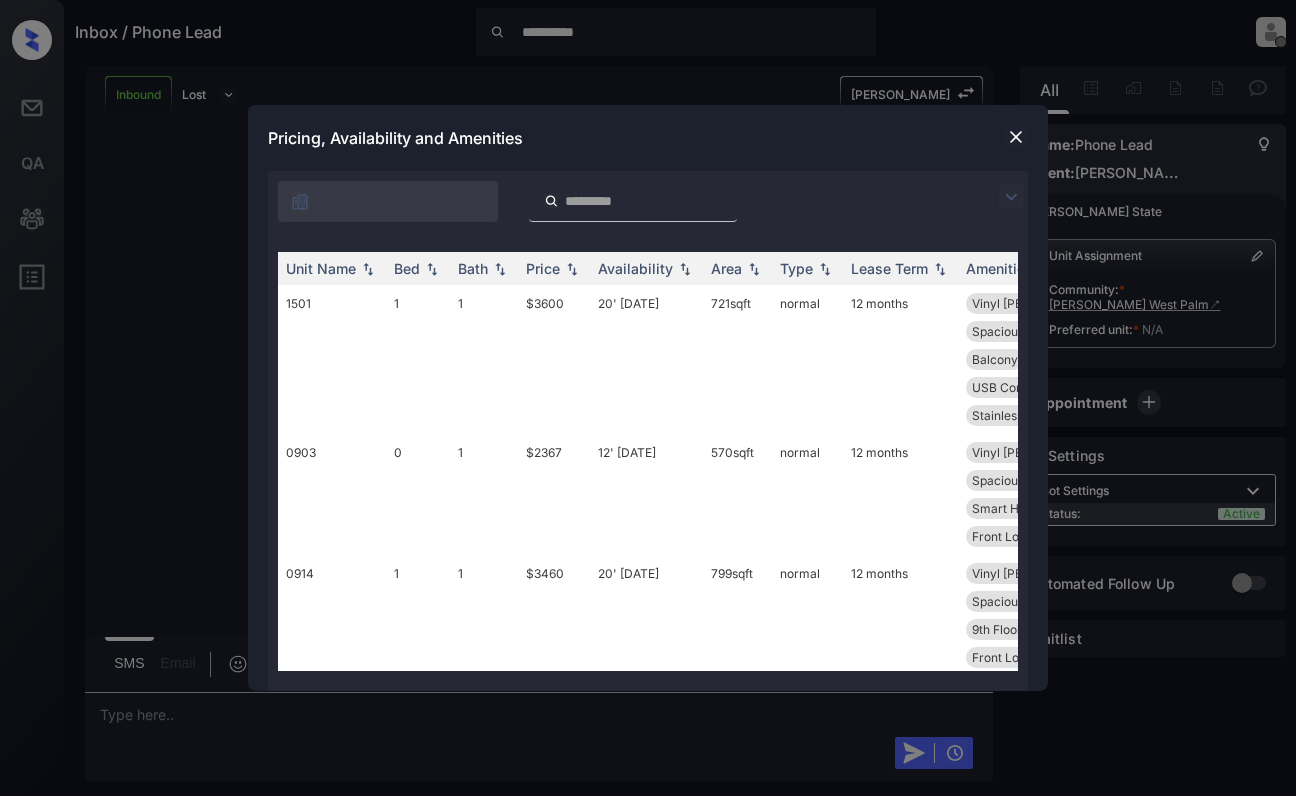 scroll, scrollTop: 0, scrollLeft: 0, axis: both 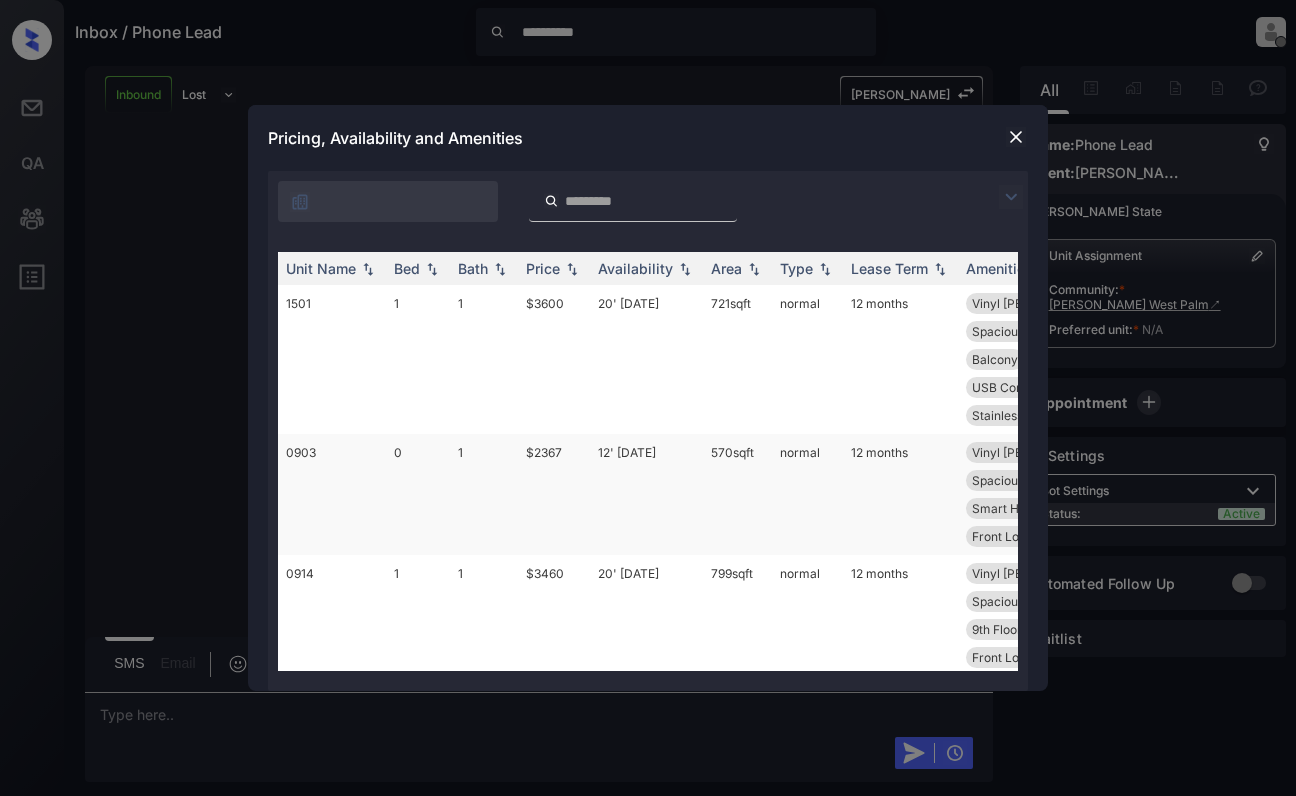 click on "0903" at bounding box center [332, 494] 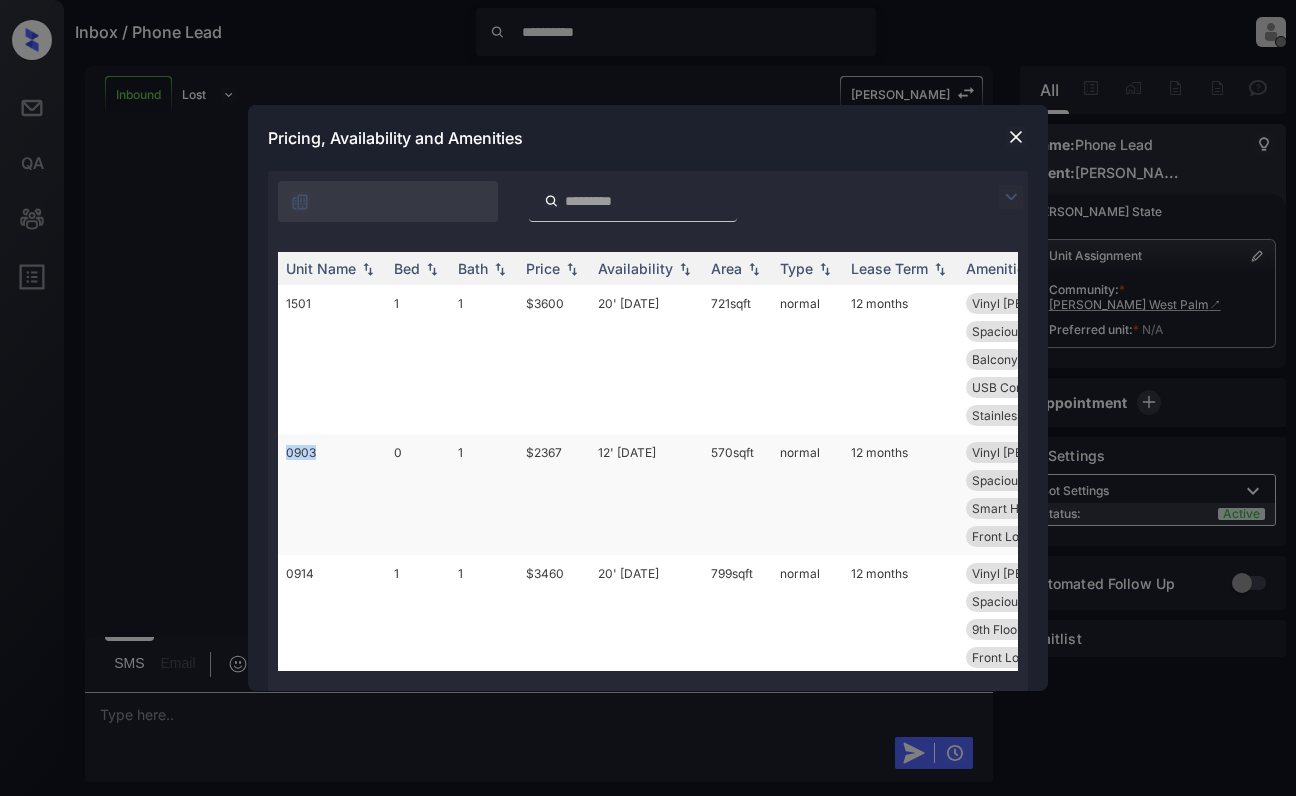 click on "0903" at bounding box center [332, 494] 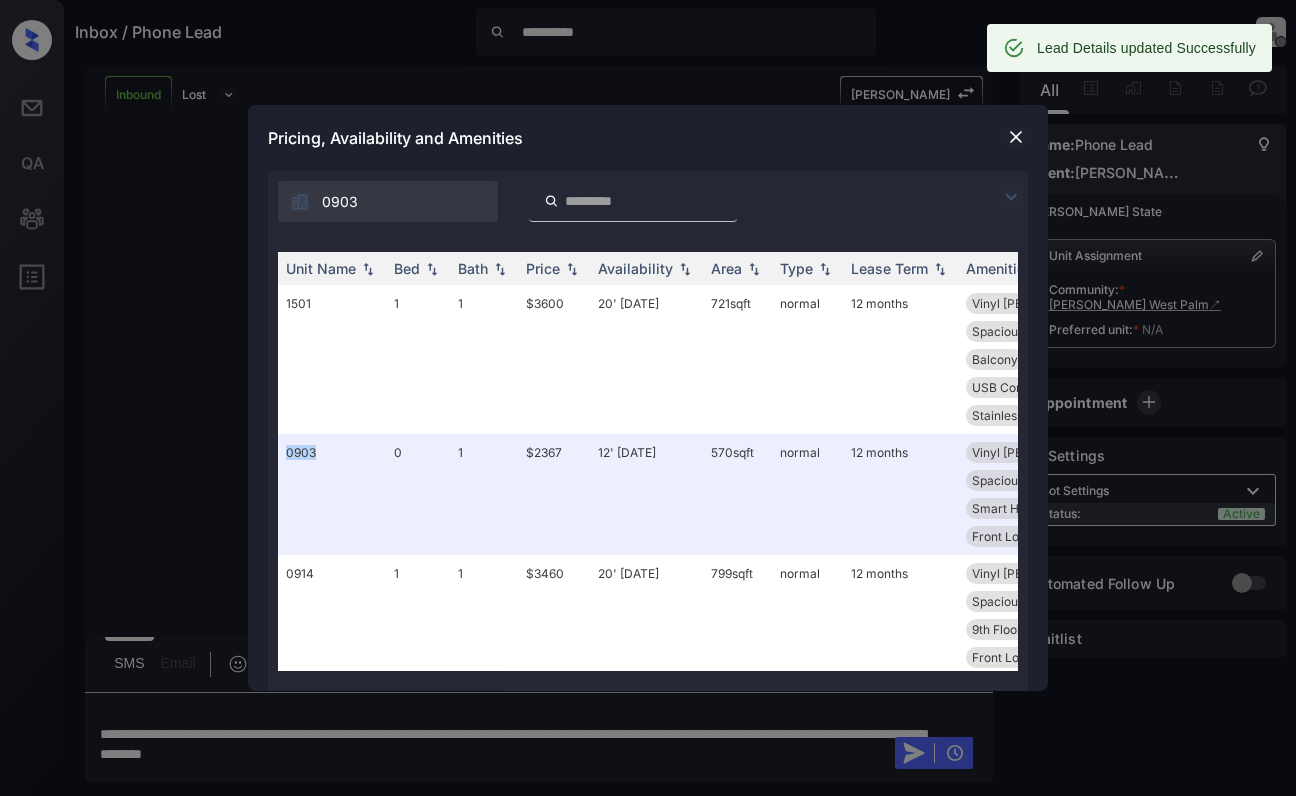 click at bounding box center [1016, 137] 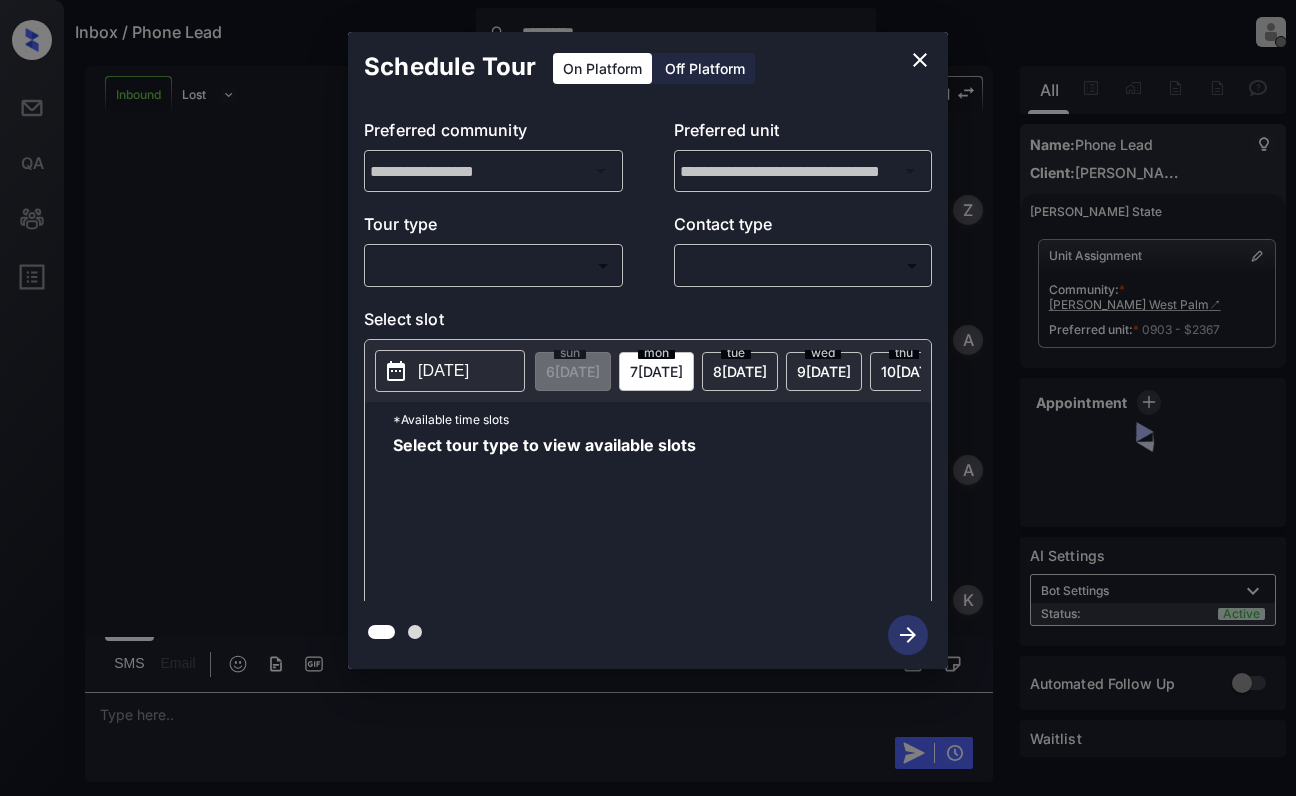 scroll, scrollTop: 0, scrollLeft: 0, axis: both 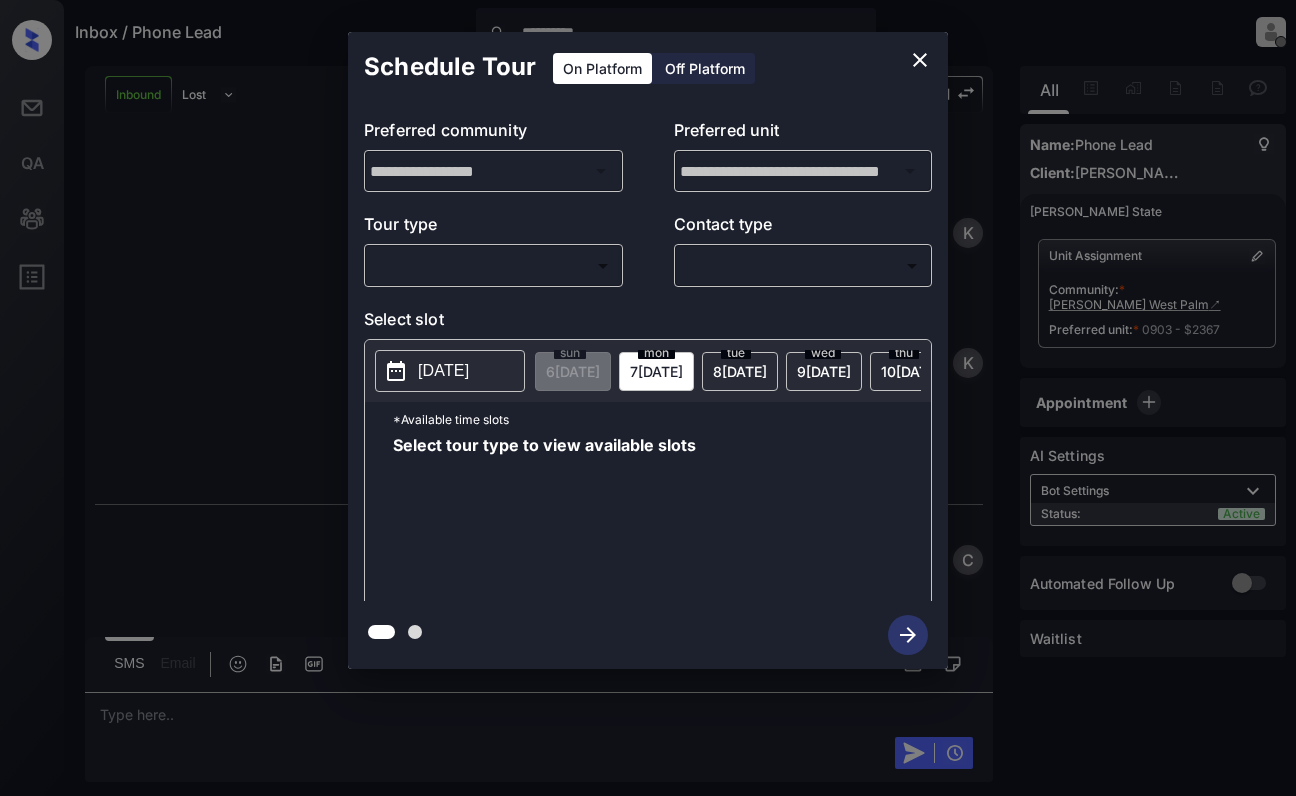 click on "**********" at bounding box center [648, 398] 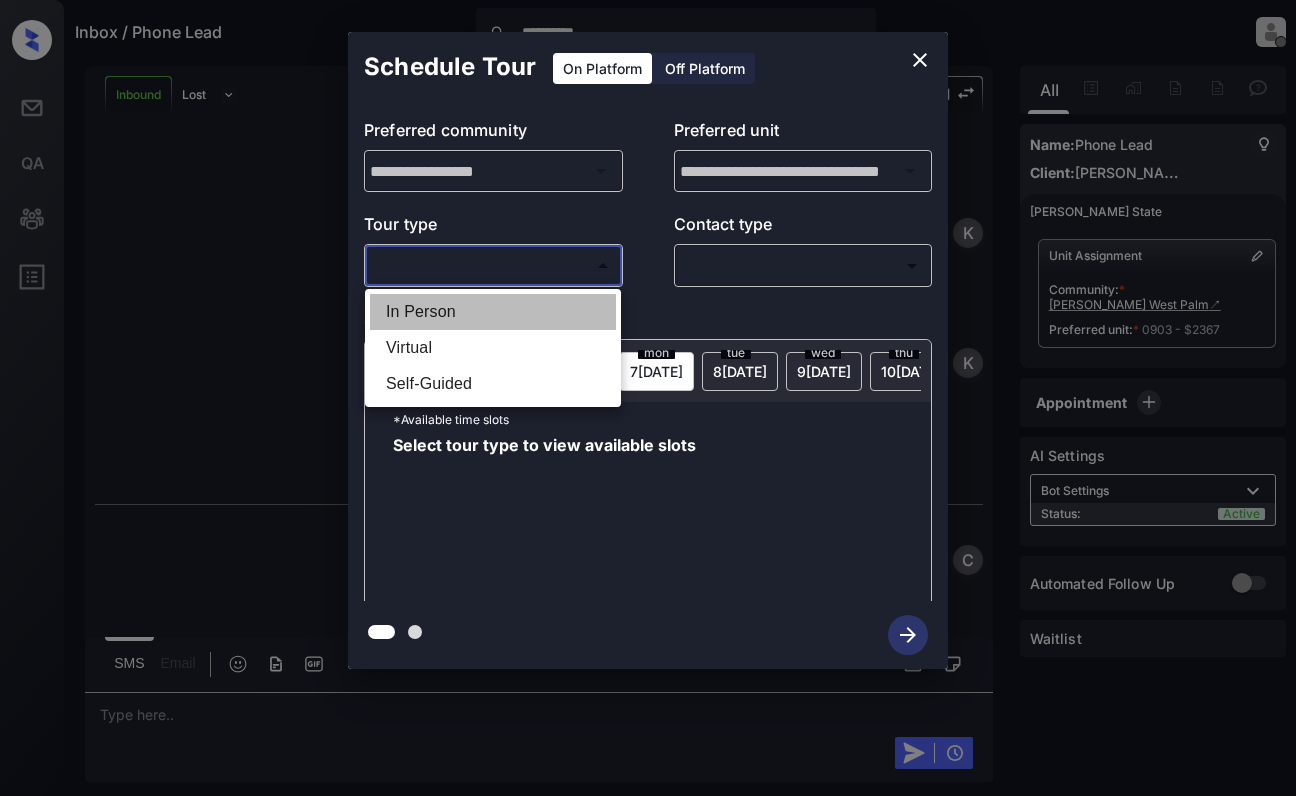 click on "In Person" at bounding box center [493, 312] 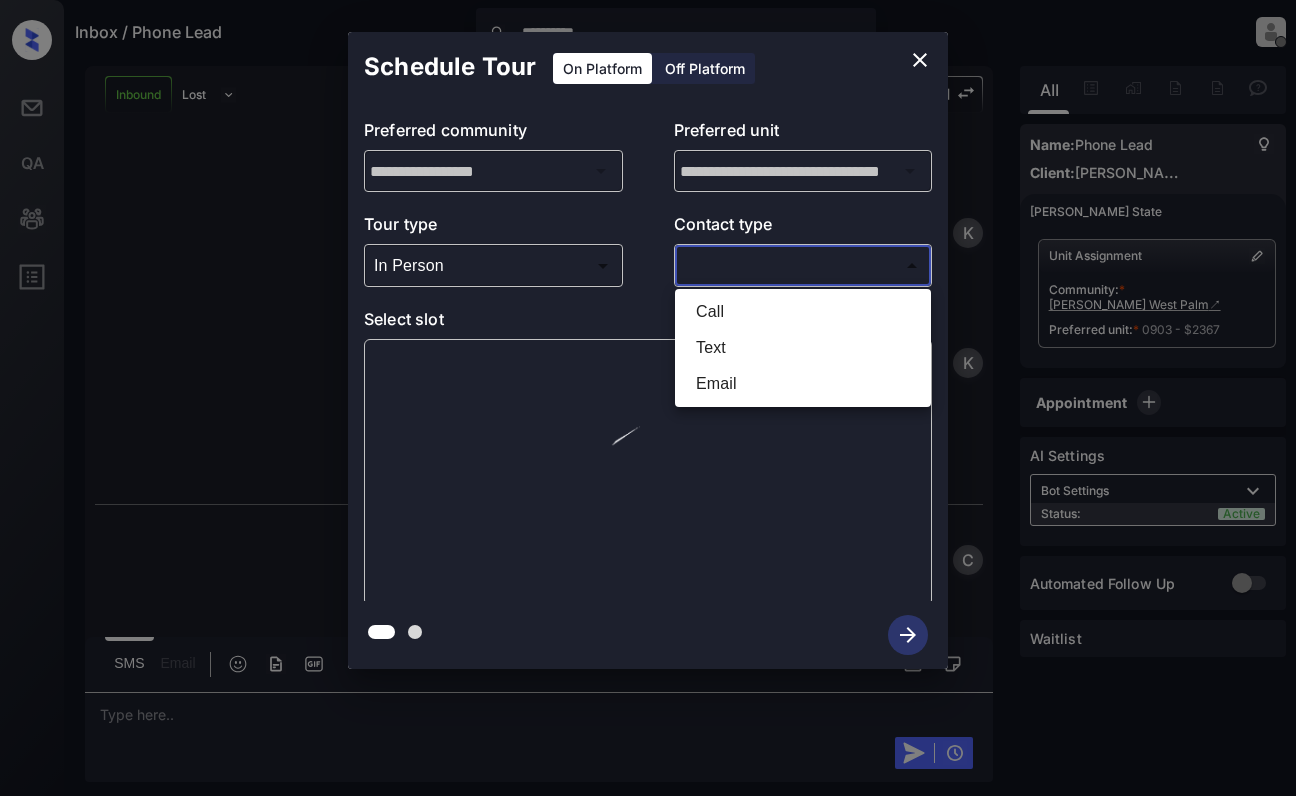 click on "**********" at bounding box center (648, 398) 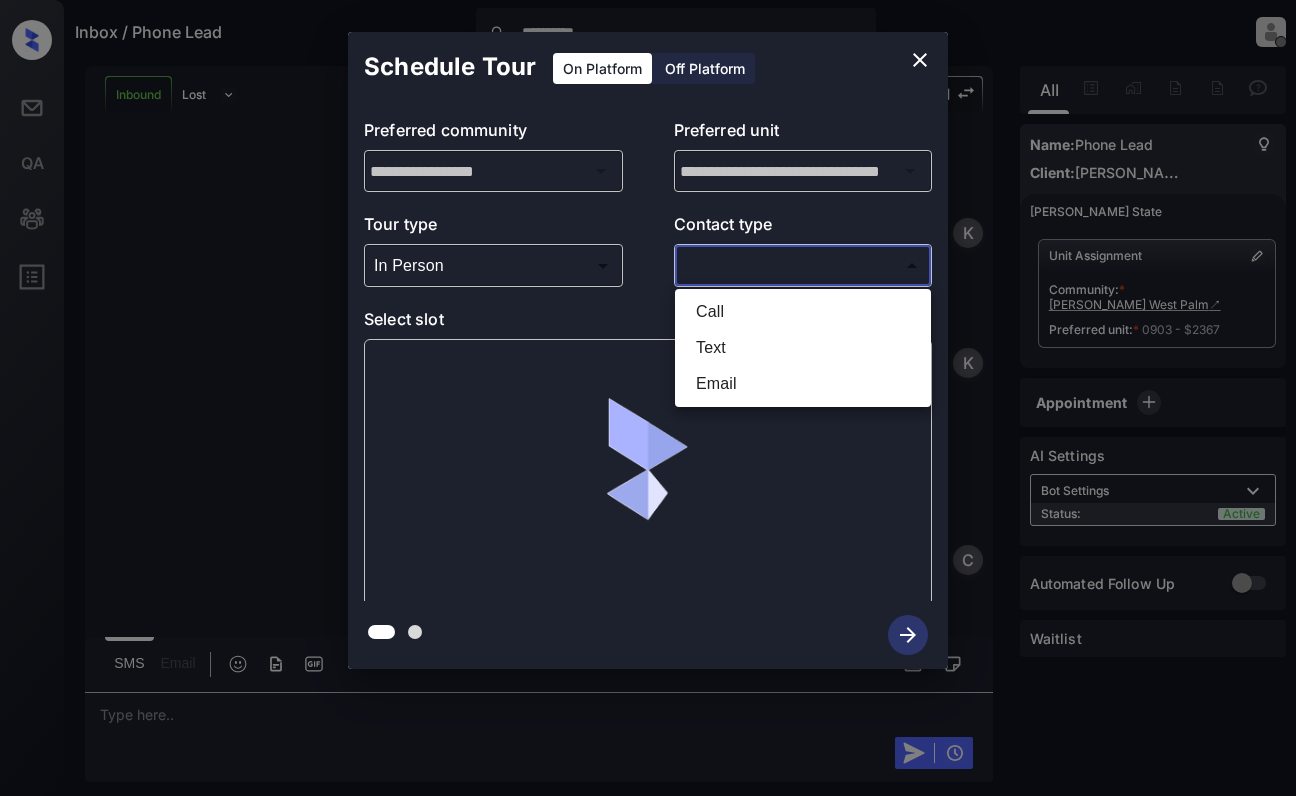 click on "Call" at bounding box center (803, 312) 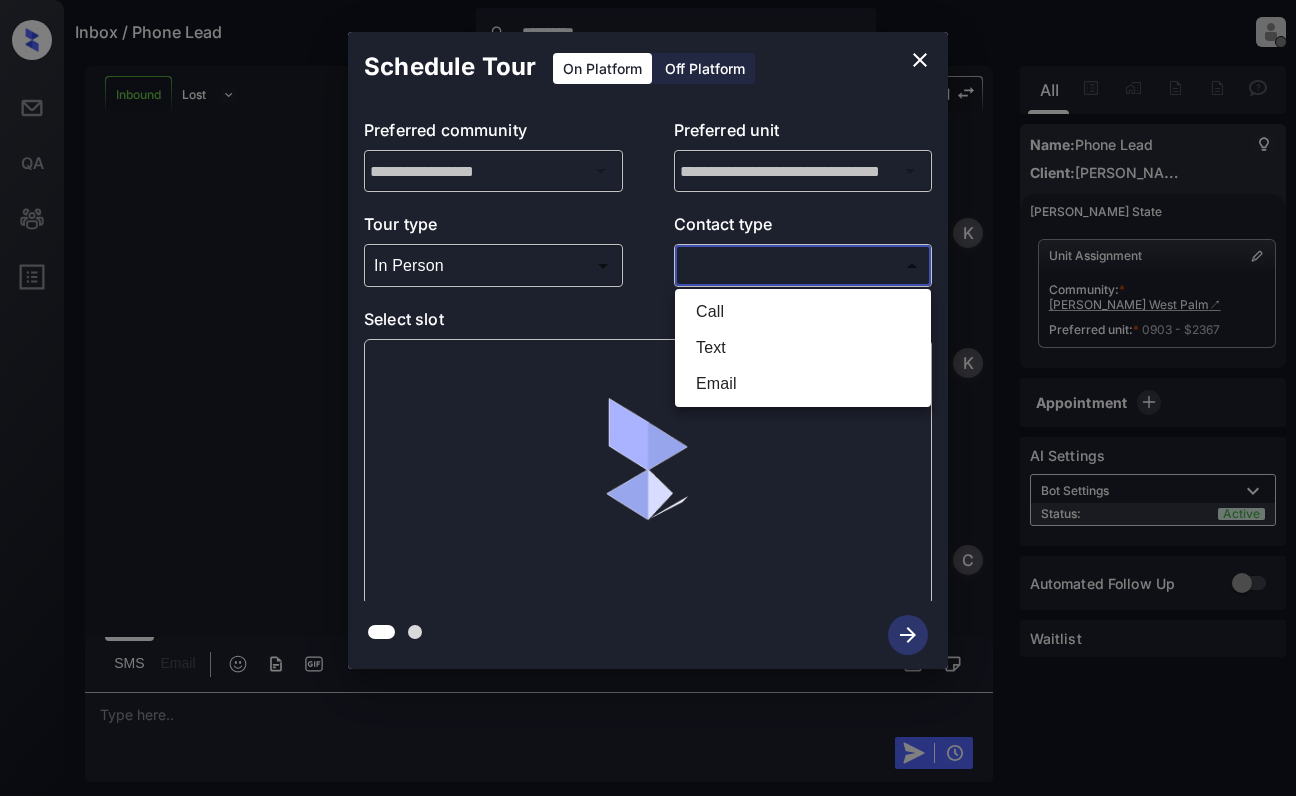 type on "****" 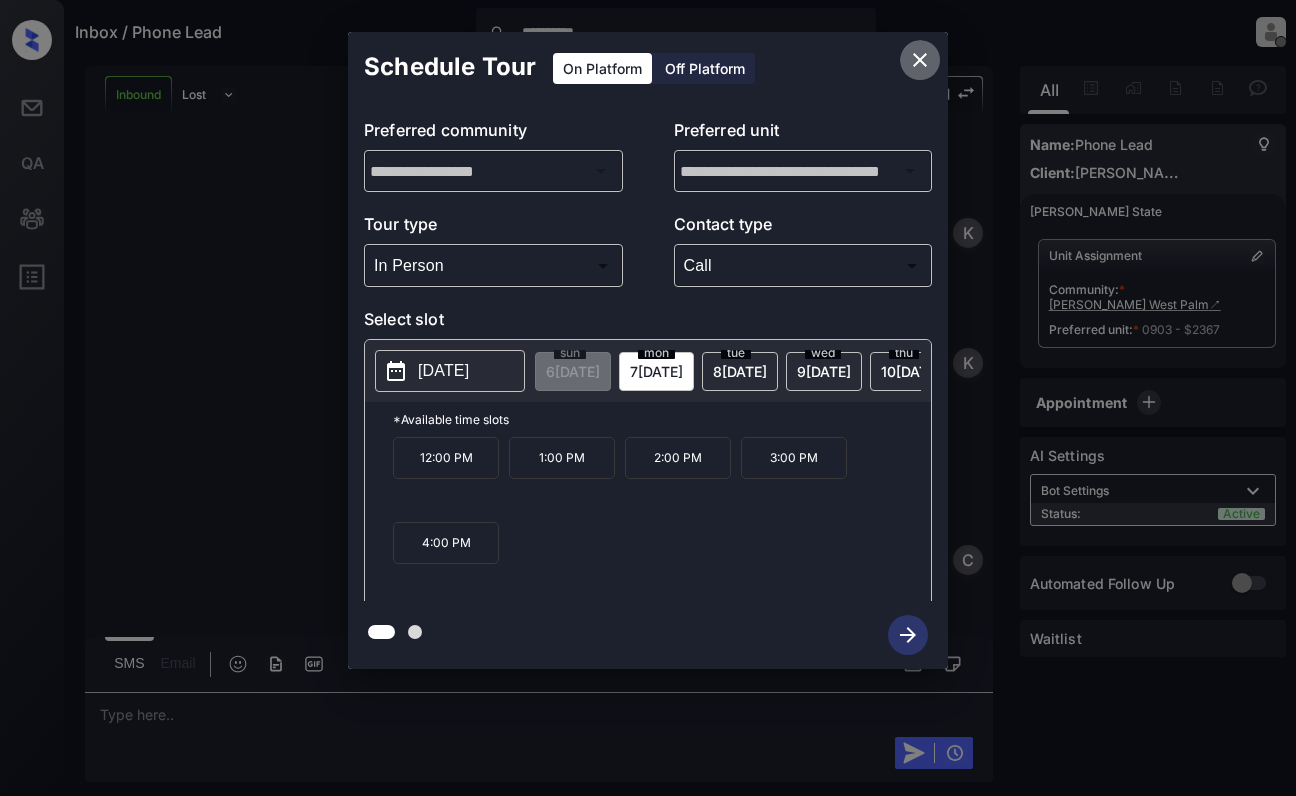 click 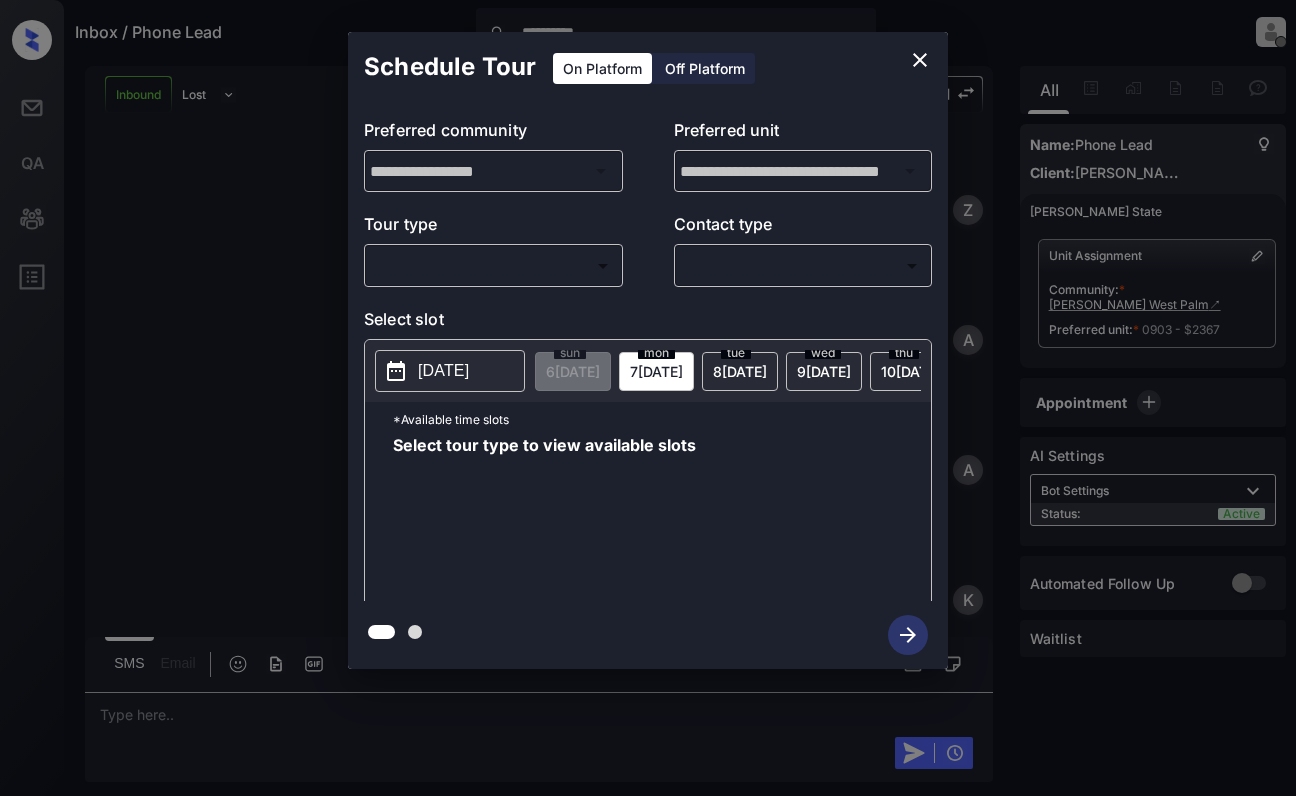 scroll, scrollTop: 0, scrollLeft: 0, axis: both 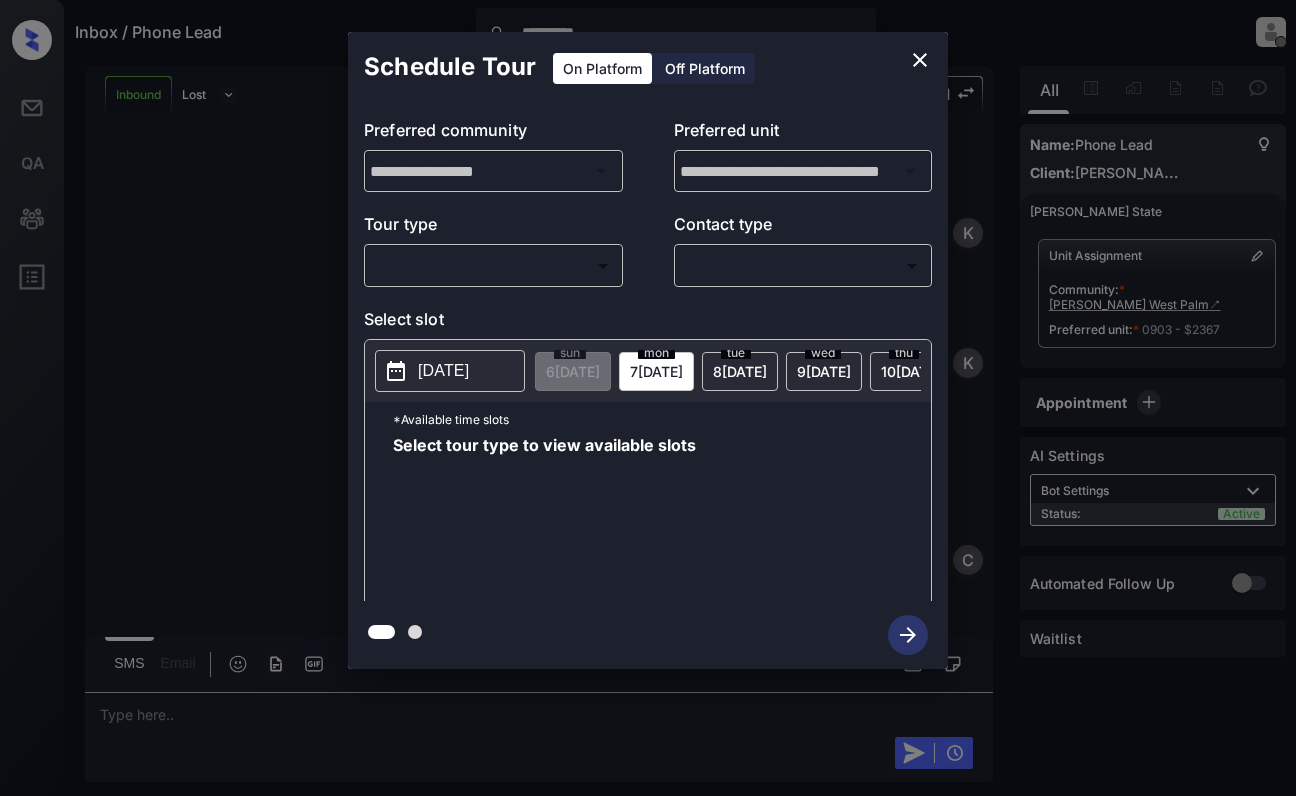 click on "**********" at bounding box center [648, 398] 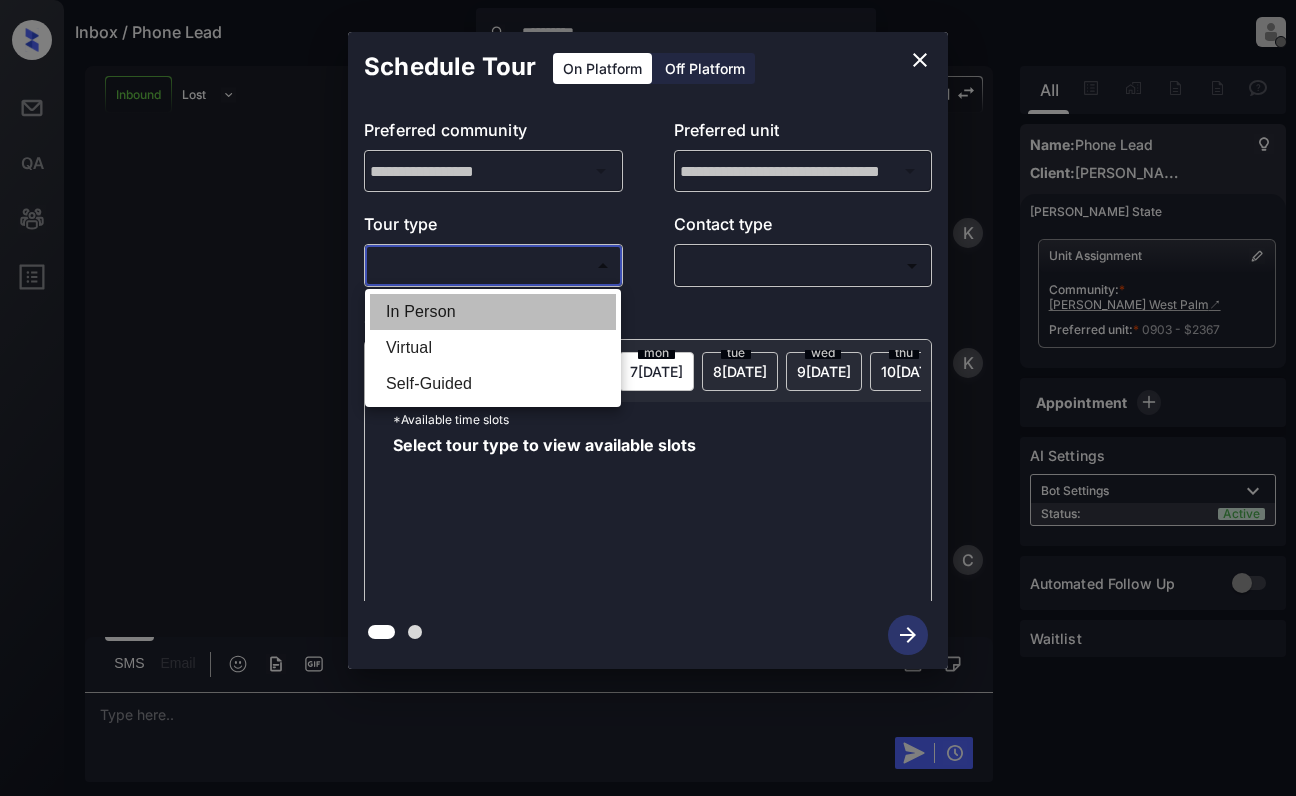 click on "In Person" at bounding box center [493, 312] 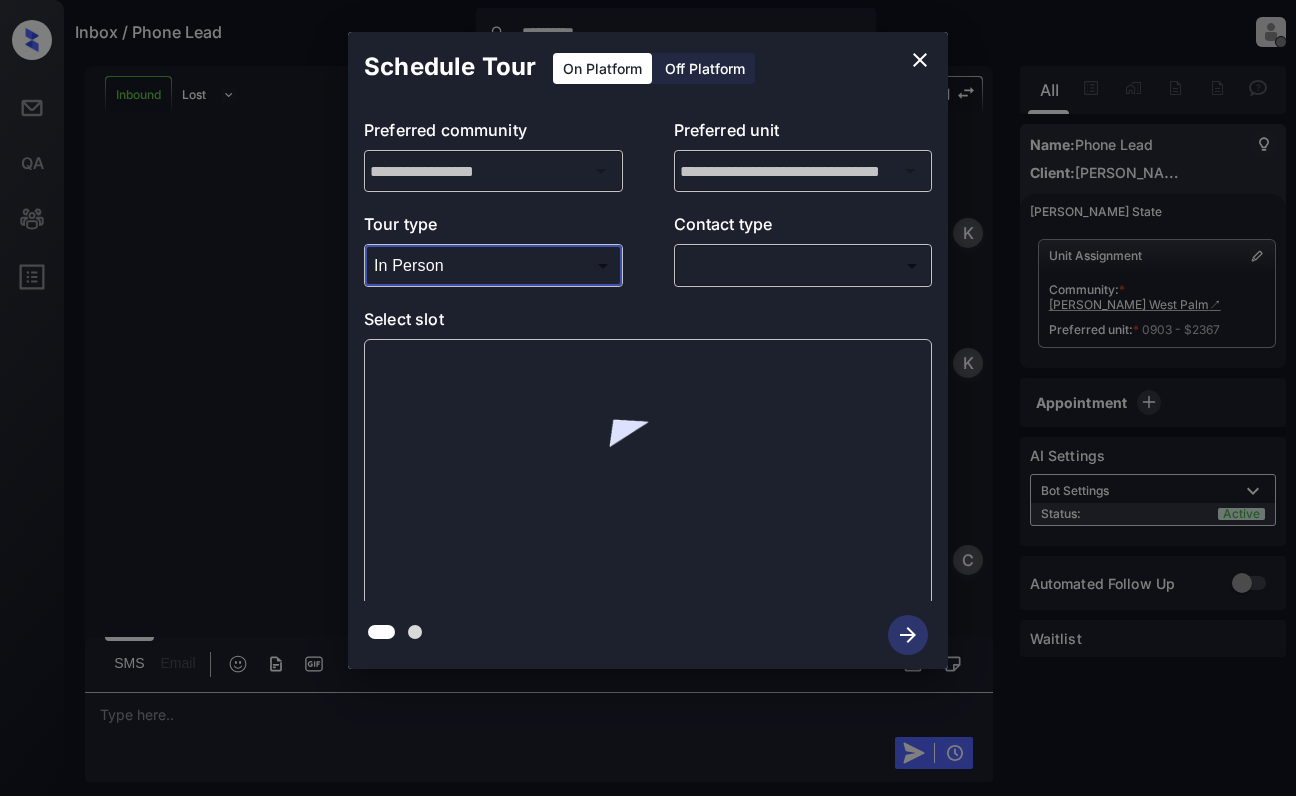 click on "​ ​" at bounding box center (803, 265) 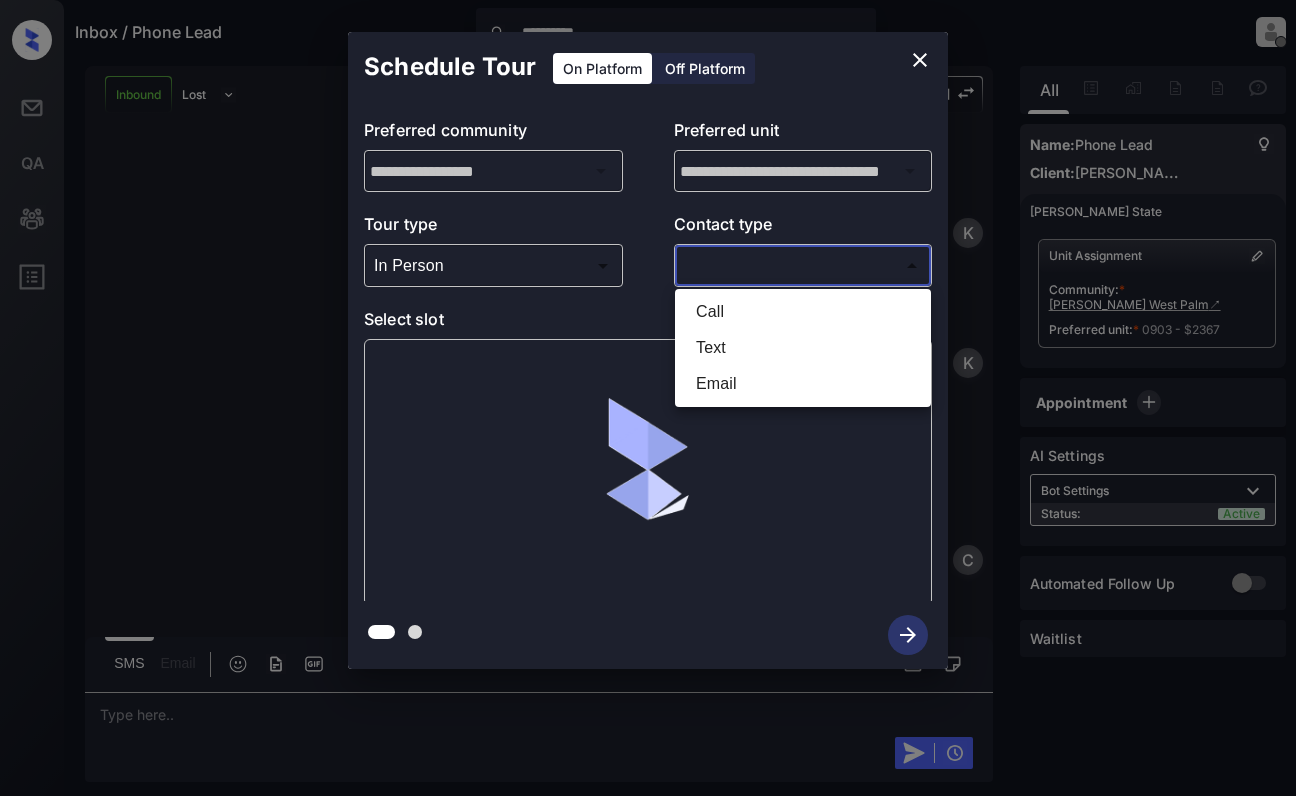click on "**********" at bounding box center (648, 398) 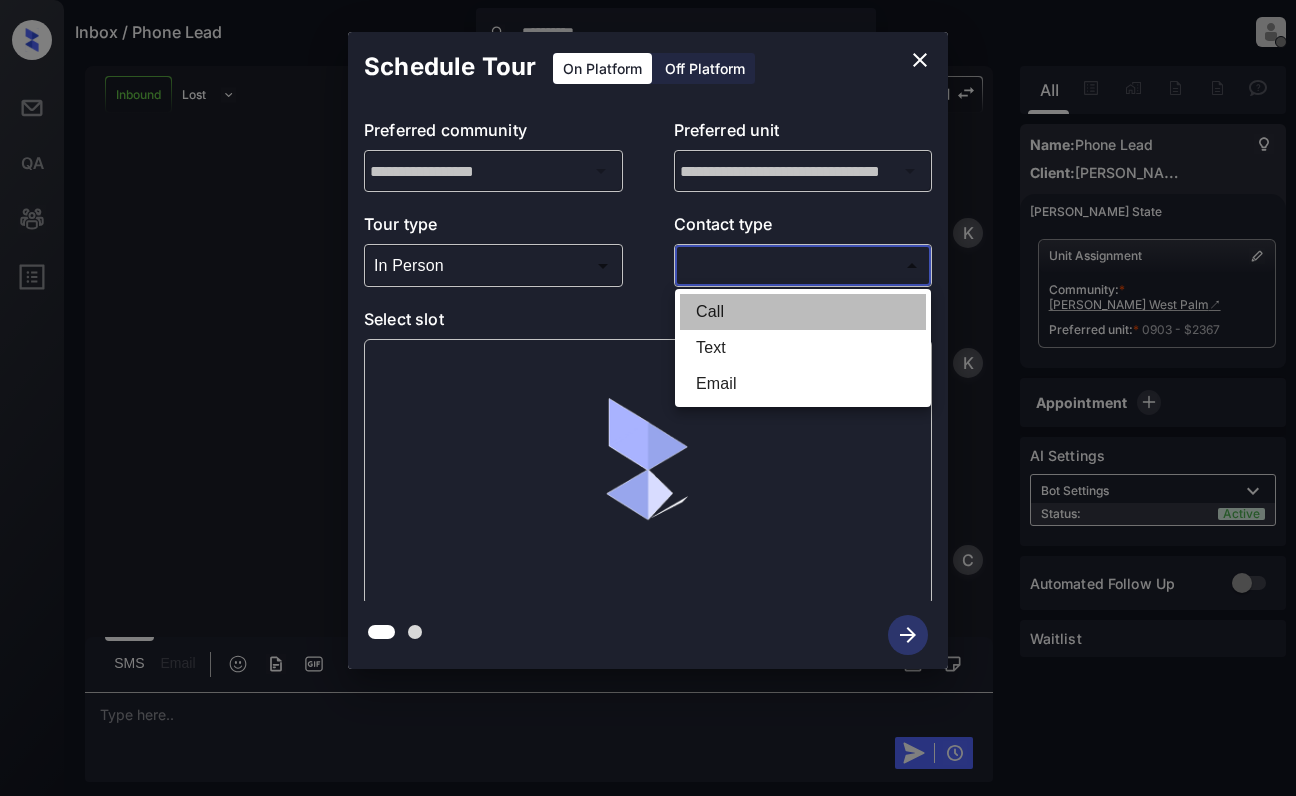 click on "Call" at bounding box center (803, 312) 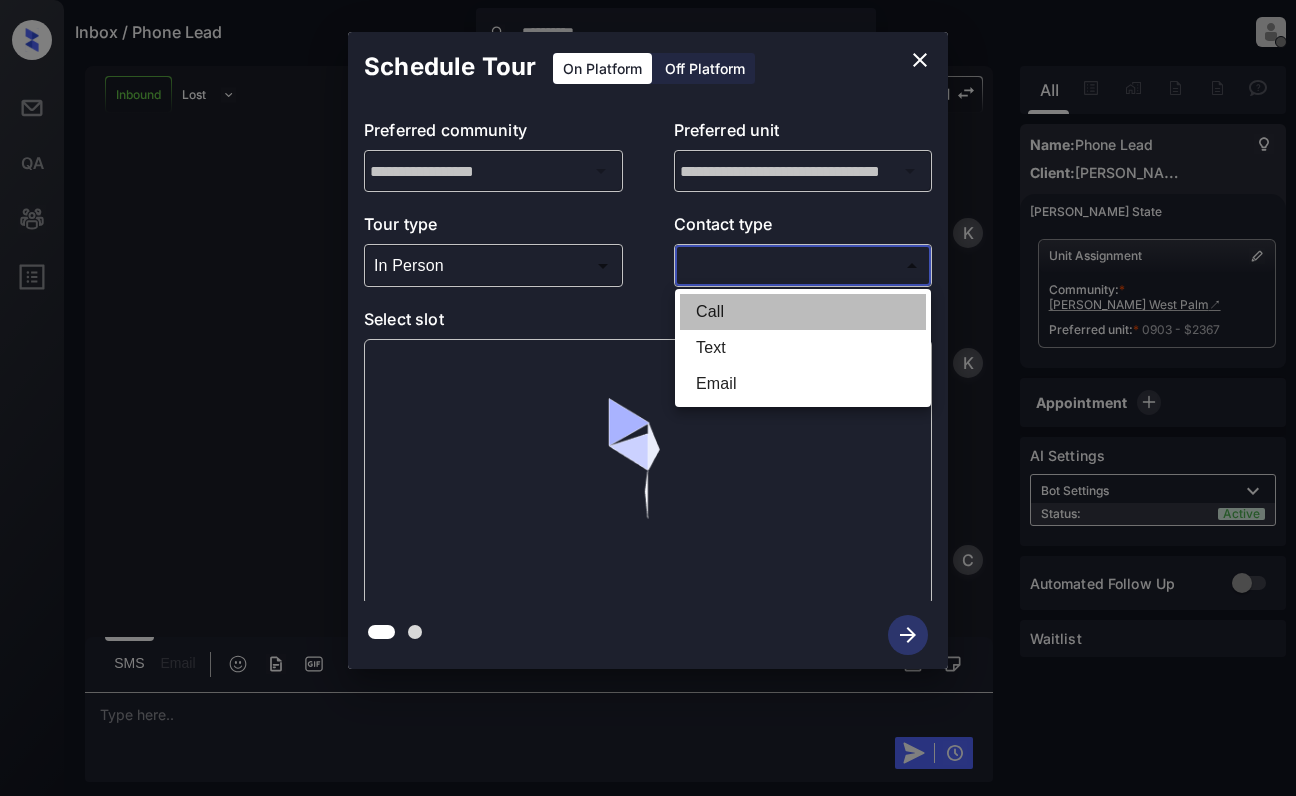 type on "****" 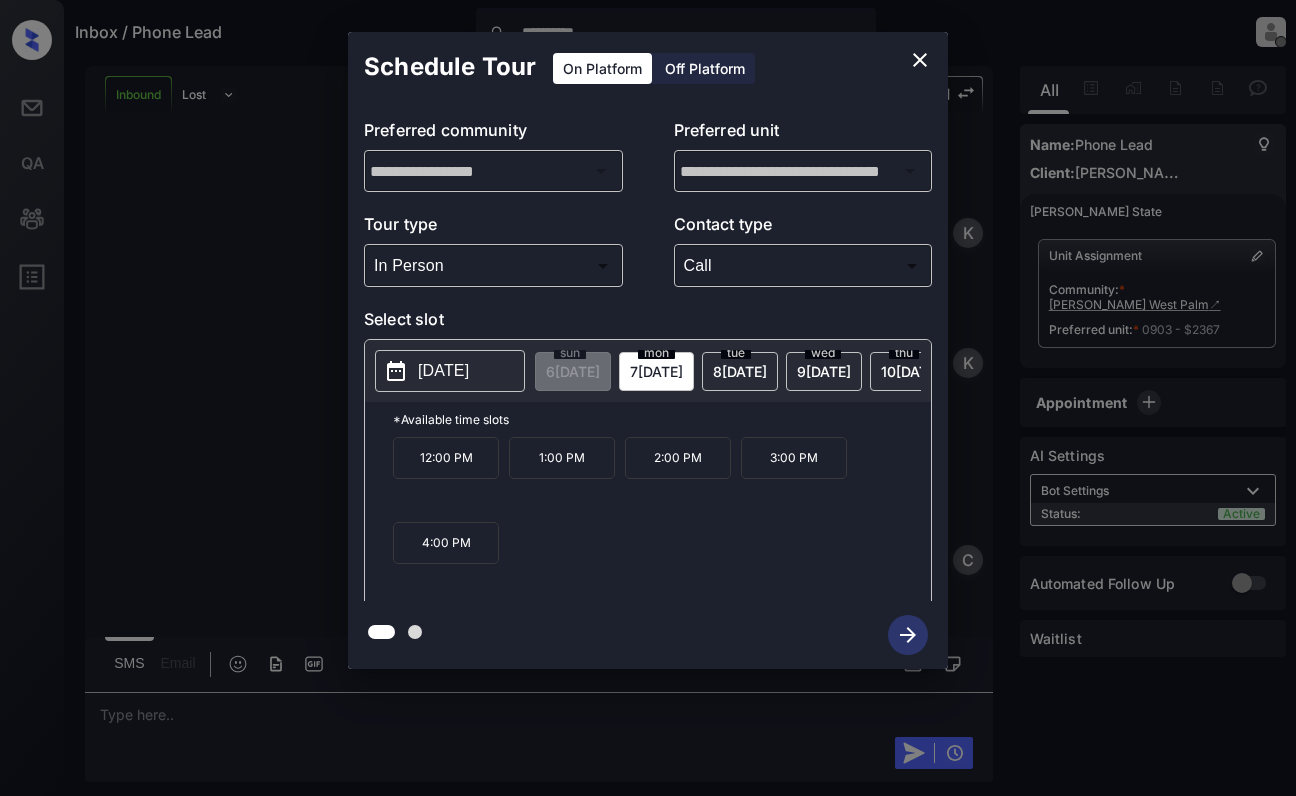 click on "8 JUL" at bounding box center [573, 371] 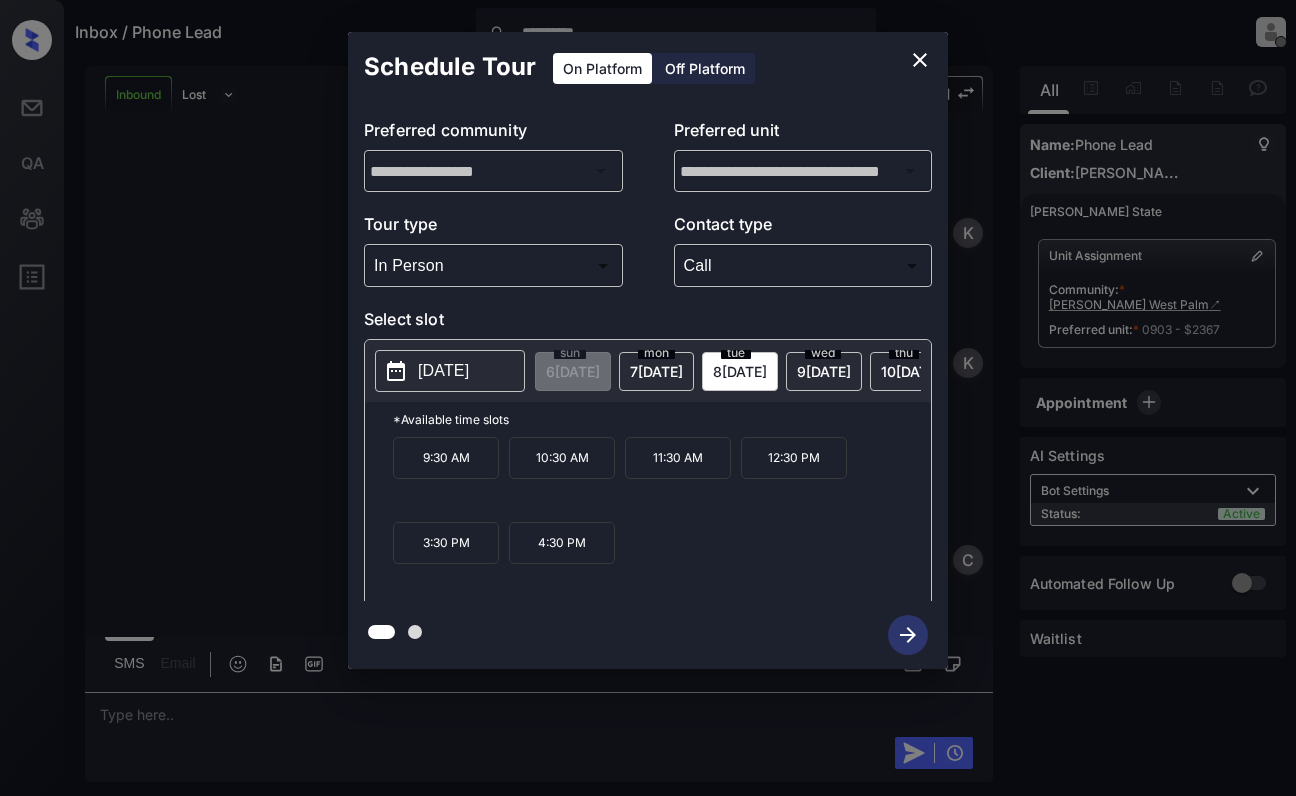click on "7 JUL" at bounding box center (573, 371) 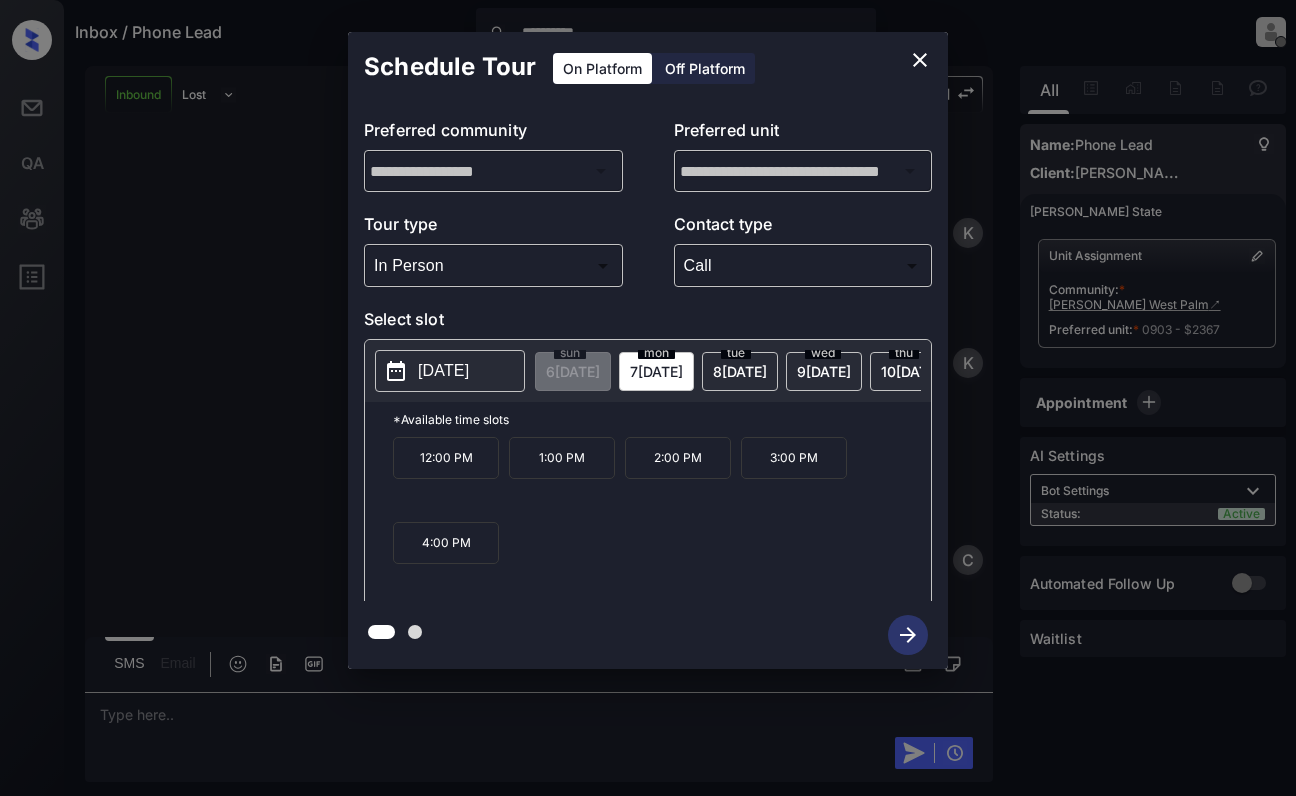 click on "12:00 PM" at bounding box center (446, 458) 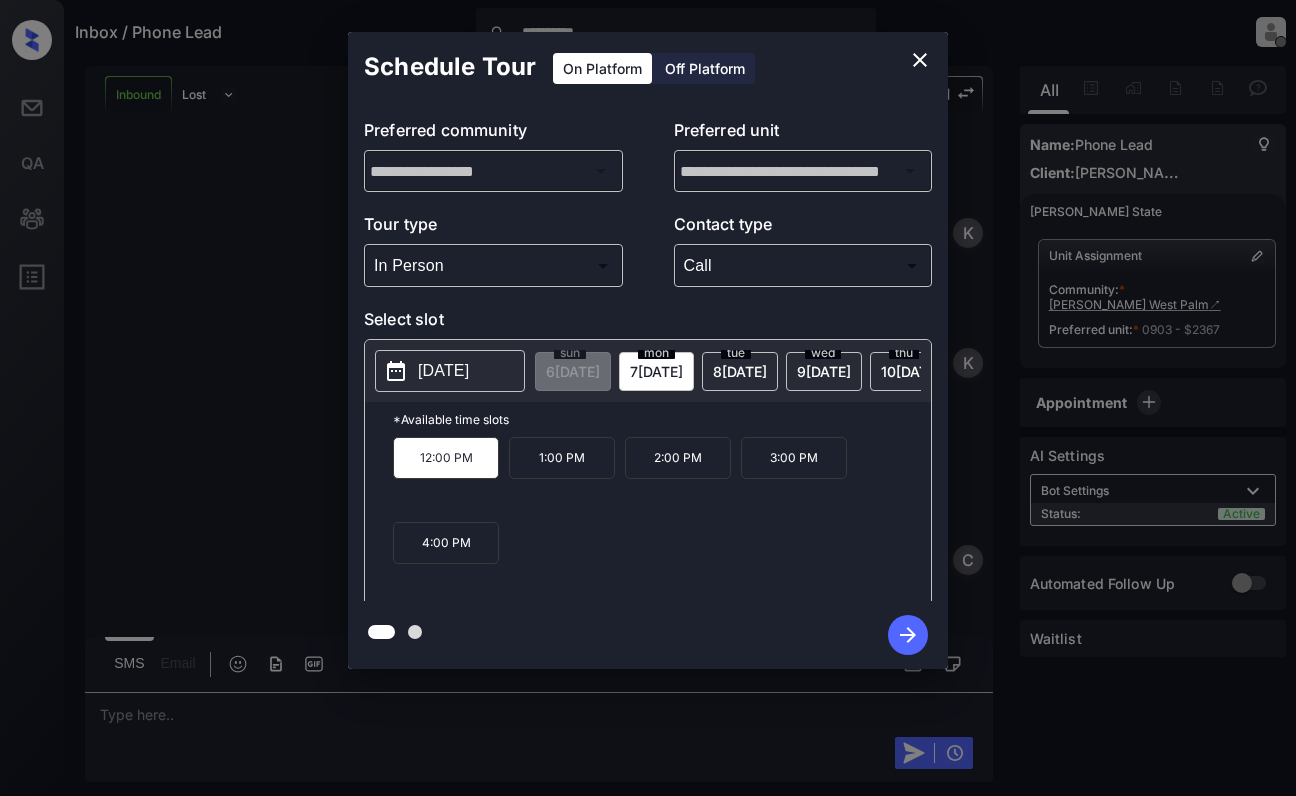 click 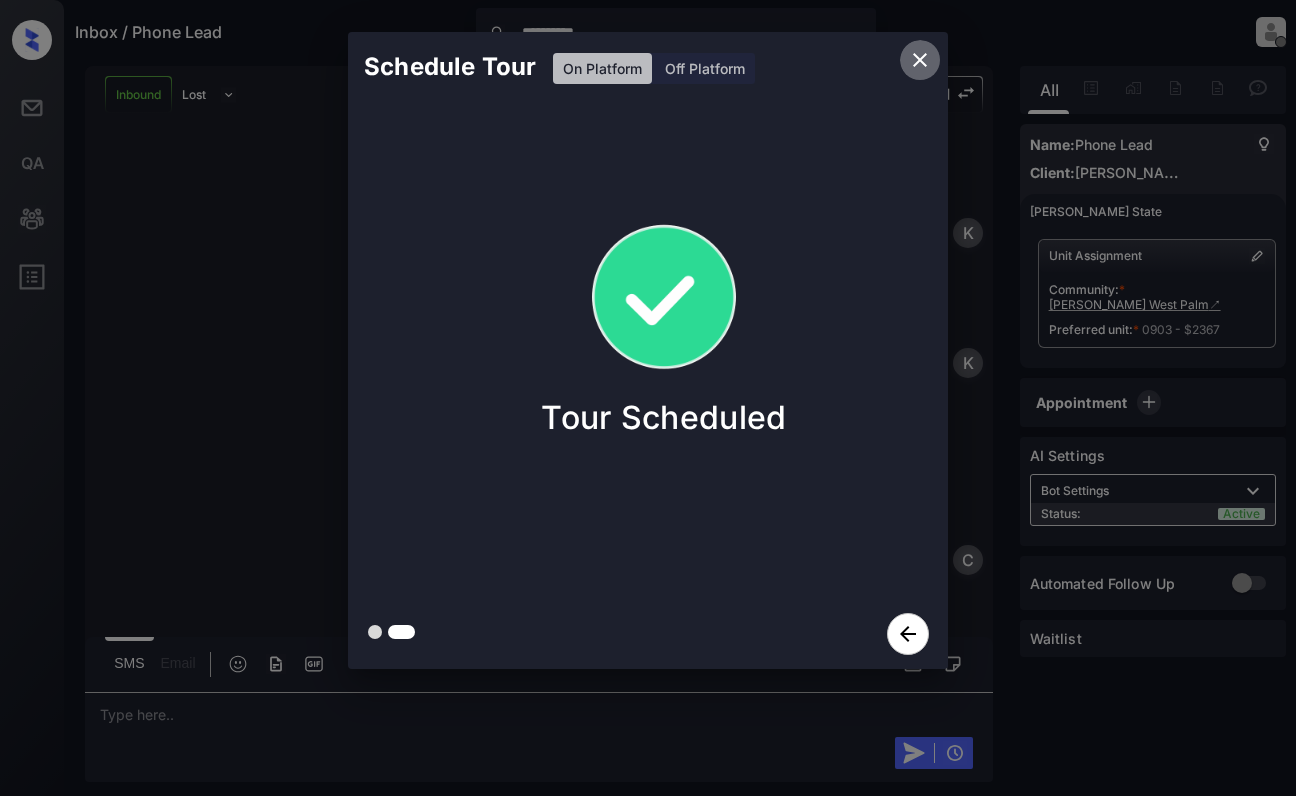 click 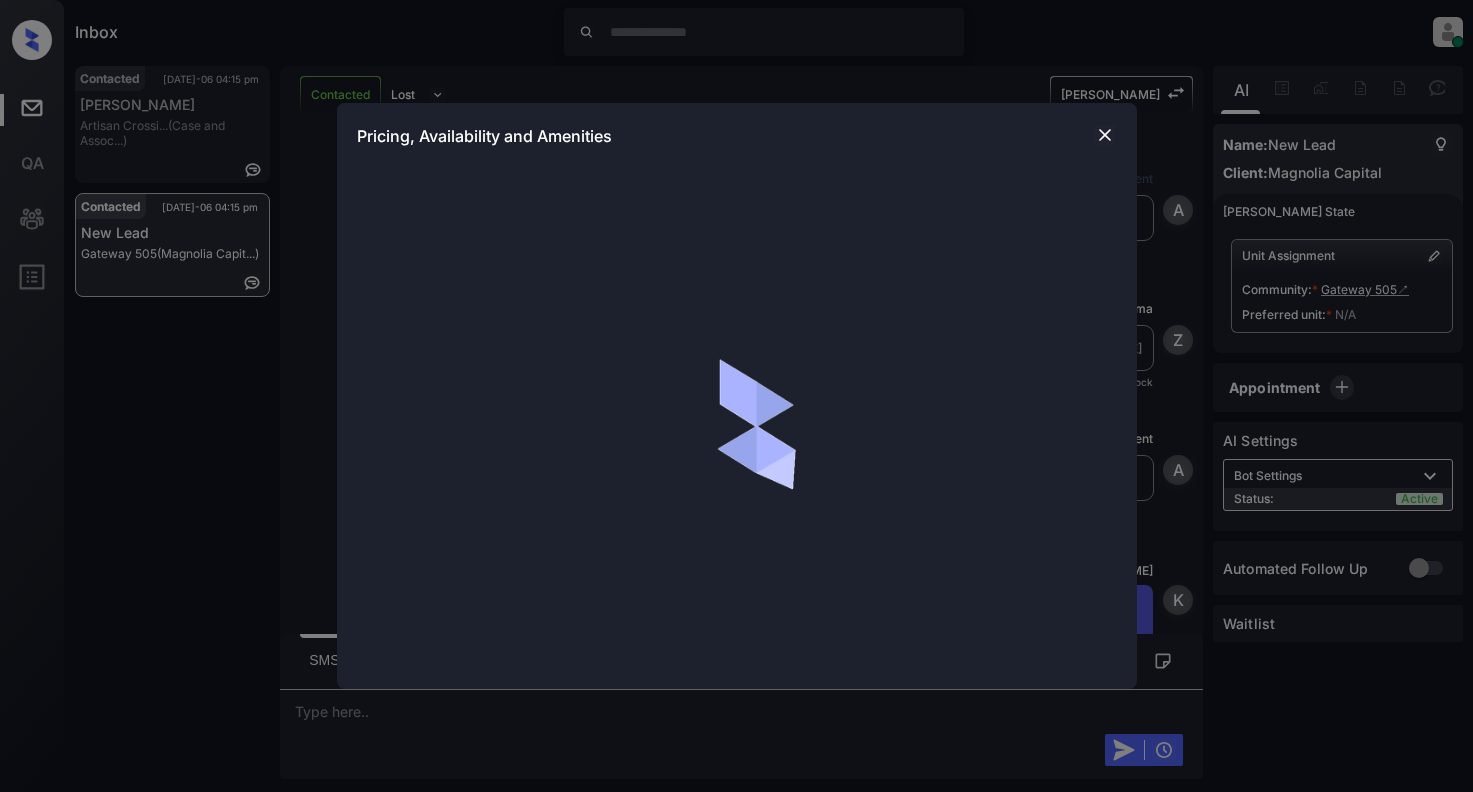 scroll, scrollTop: 0, scrollLeft: 0, axis: both 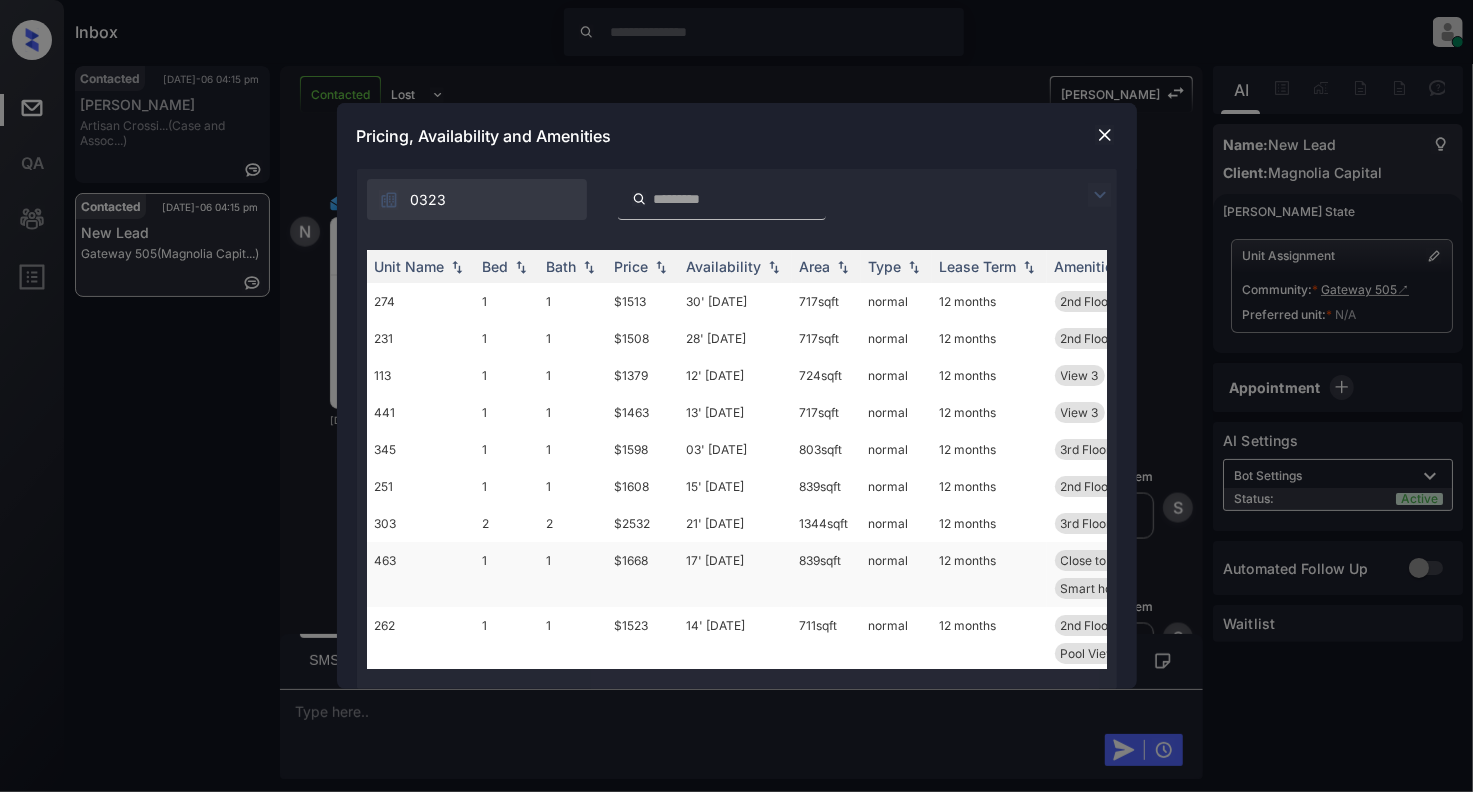 click on "463" at bounding box center [421, 574] 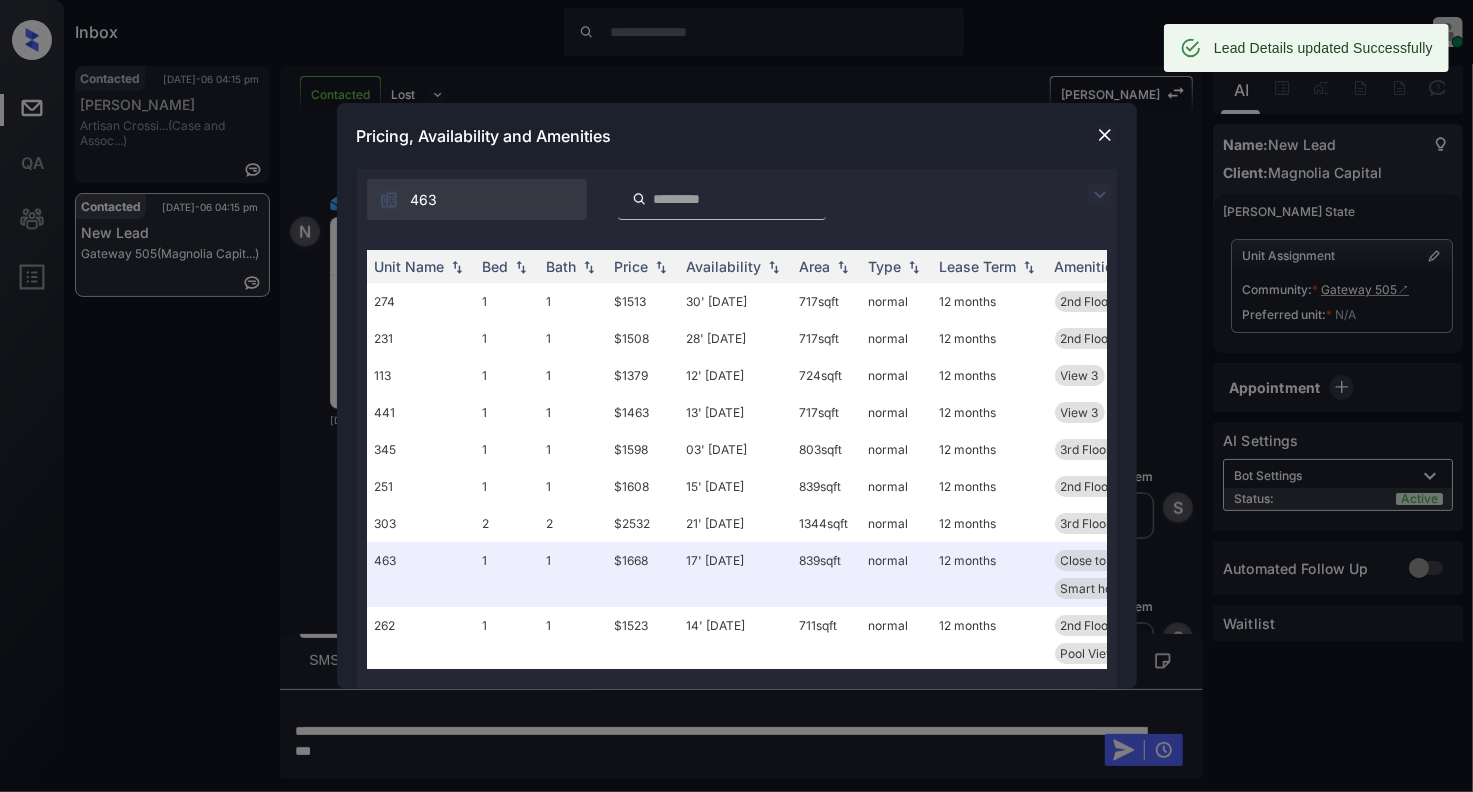 click at bounding box center (1105, 135) 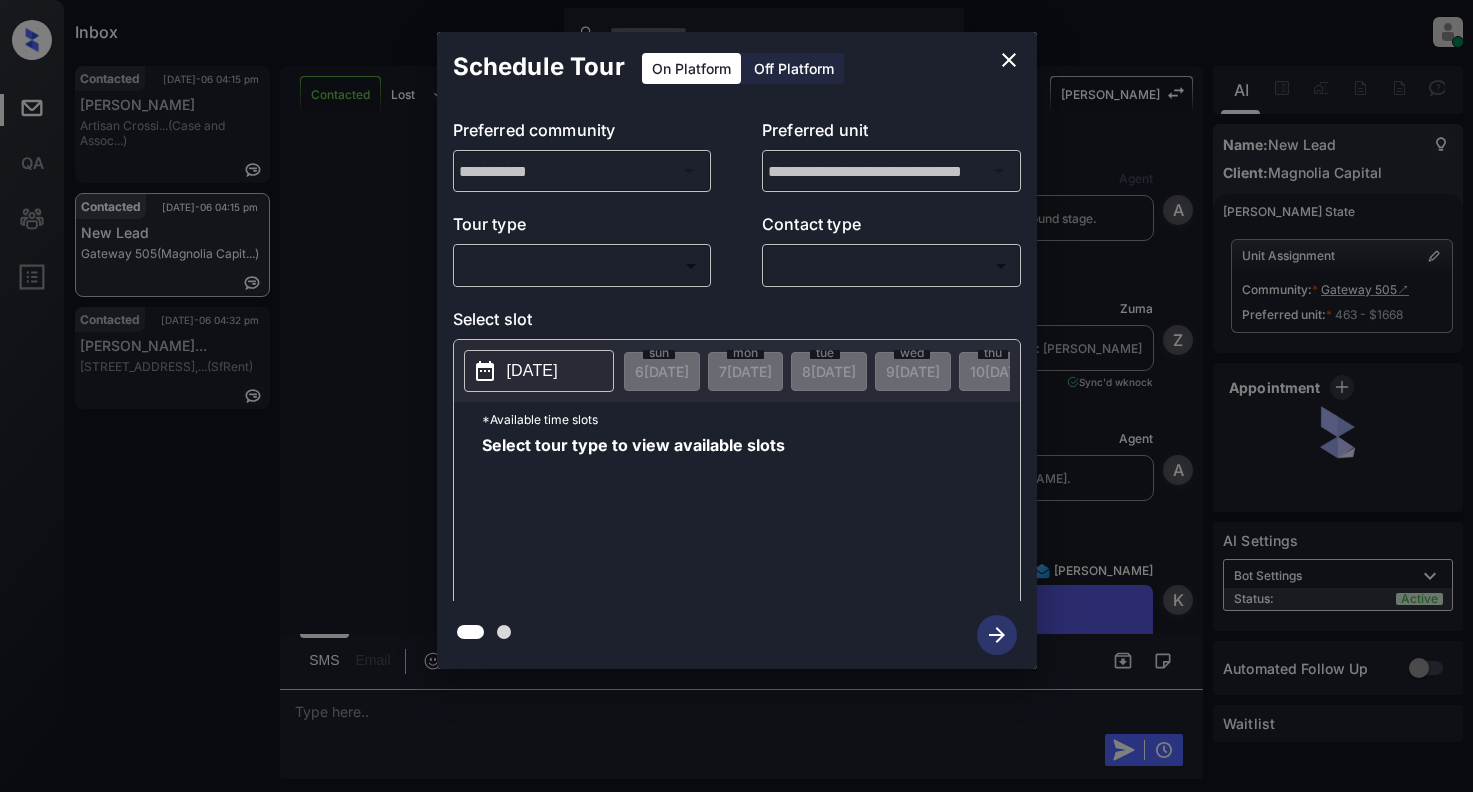 scroll, scrollTop: 0, scrollLeft: 0, axis: both 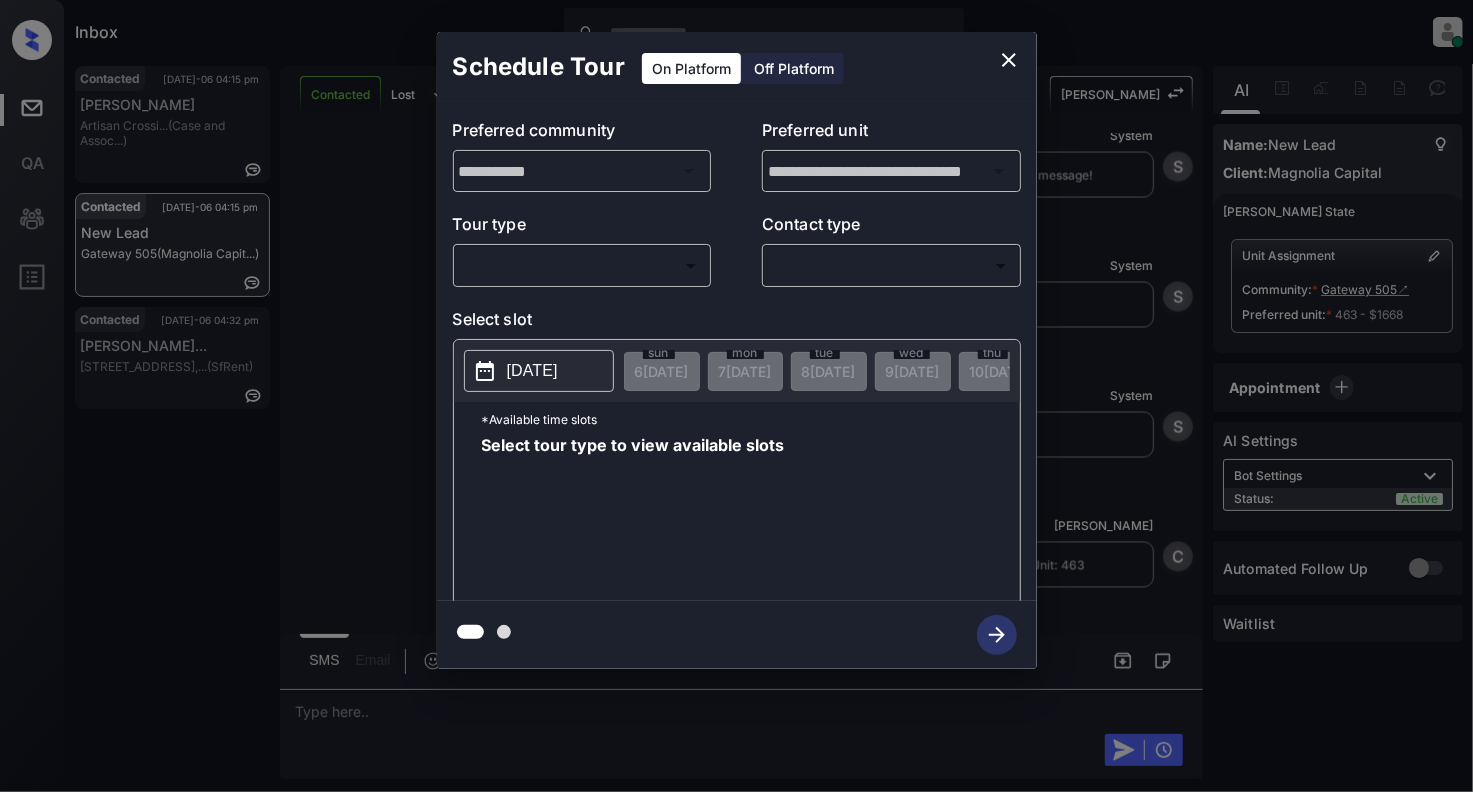 click on "[DATE]" at bounding box center [539, 371] 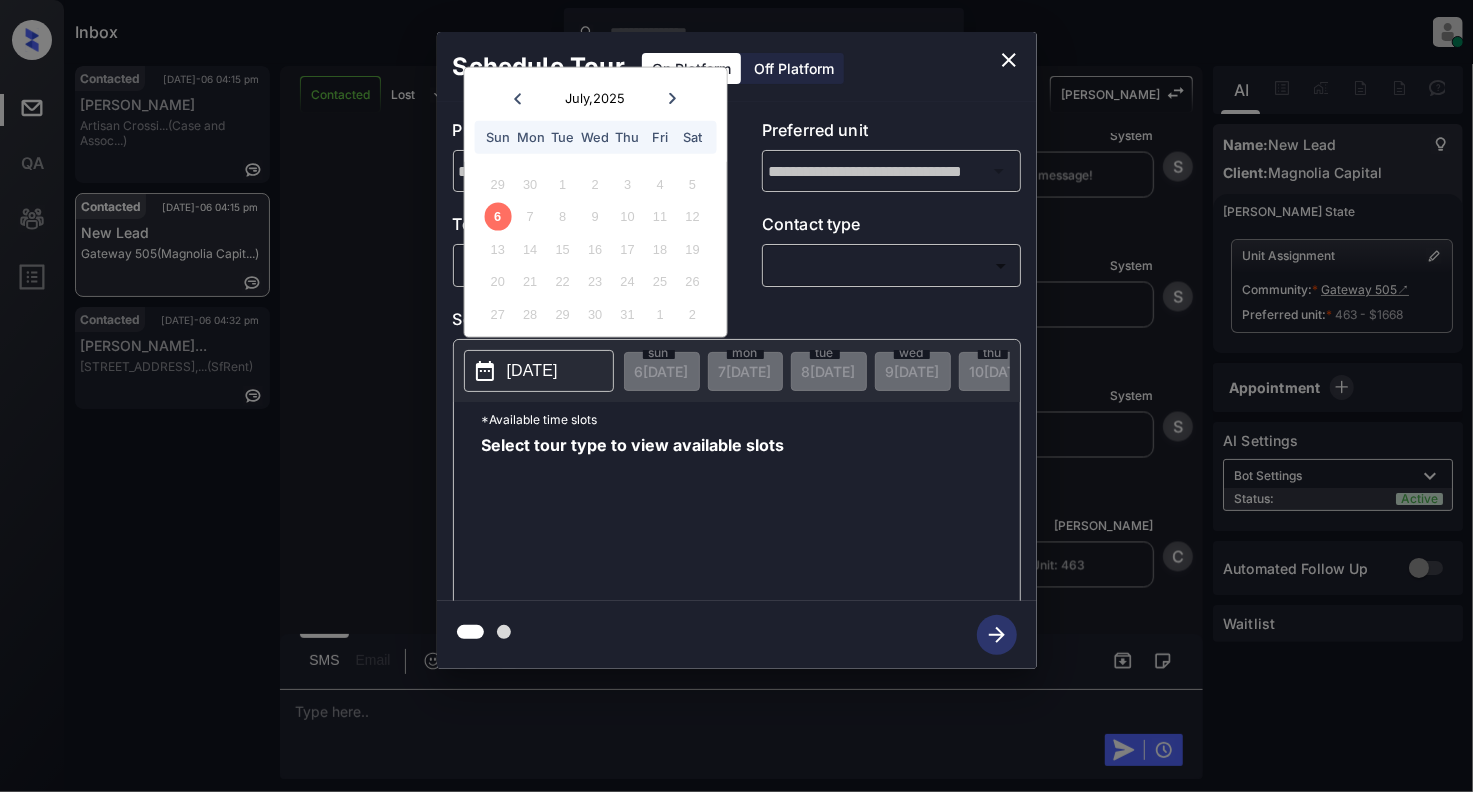 click 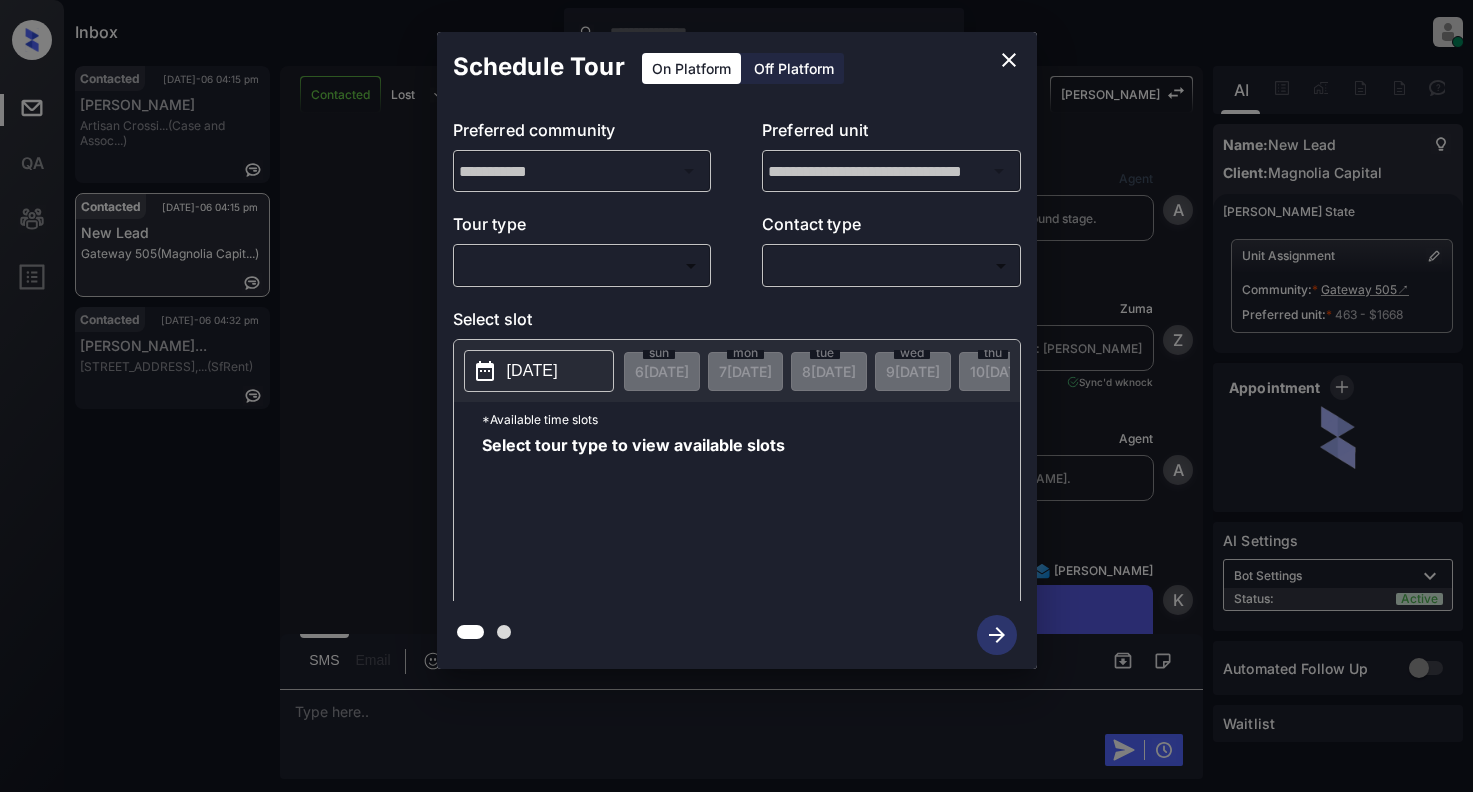 scroll, scrollTop: 0, scrollLeft: 0, axis: both 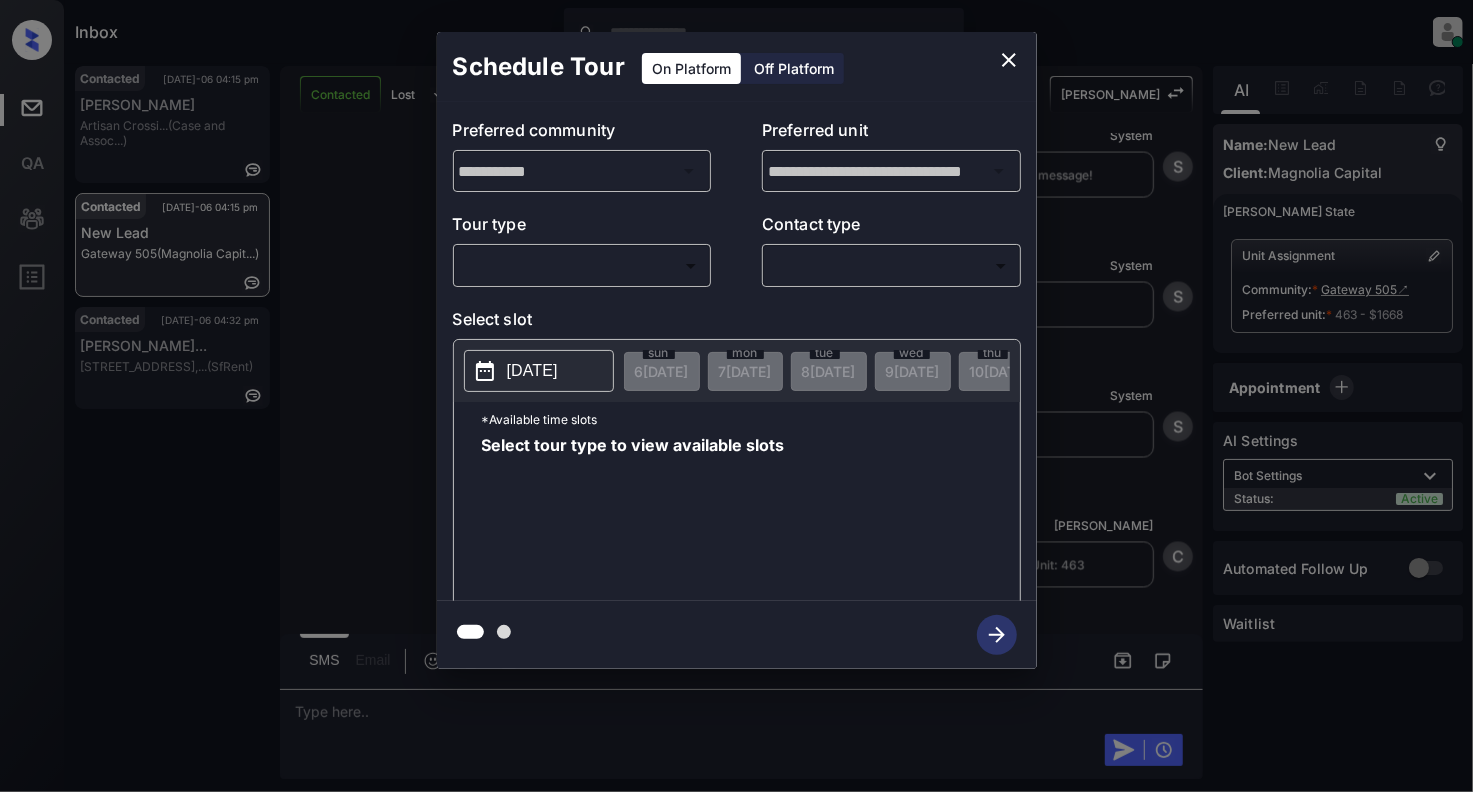 click on "Inbox [PERSON_NAME] Online Set yourself   offline Set yourself   on break Profile Switch to  light  mode Sign out Contacted [DATE]-06 04:15 pm   [PERSON_NAME] Artisan Crossi...  (Case and Assoc...) Contacted [DATE]-06 04:15 pm   New Lead Gateway 505  (Magnolia Capit...) Contacted [DATE]-06 04:32 pm   [PERSON_NAME]... [STREET_ADDRESS],...  (SfRent) Contacted Lost Lead Sentiment: Angry Upon sliding the acknowledgement:  Lead will move to lost stage. * ​ SMS and call option will be set to opt out. AFM will be turned off for the lead. [PERSON_NAME] New Message Agent Lead created via webhook in Inbound stage. [DATE] 03:48 pm A New Message [PERSON_NAME] Lead transferred to leasing agent: [PERSON_NAME] [DATE] 03:48 pm  Sync'd w  knock Z New Message Agent AFM Request sent to [PERSON_NAME]. [DATE] 03:48 pm A New Message [PERSON_NAME] From:   [EMAIL_ADDRESS][DOMAIN_NAME] To:   [EMAIL_ADDRESS][DOMAIN_NAME] Hi ,
This is [PERSON_NAME] with Gateway 505. We’d love to have you come tour with us. What’s a good day and time for you?
Best, [PERSON_NAME]" at bounding box center [736, 396] 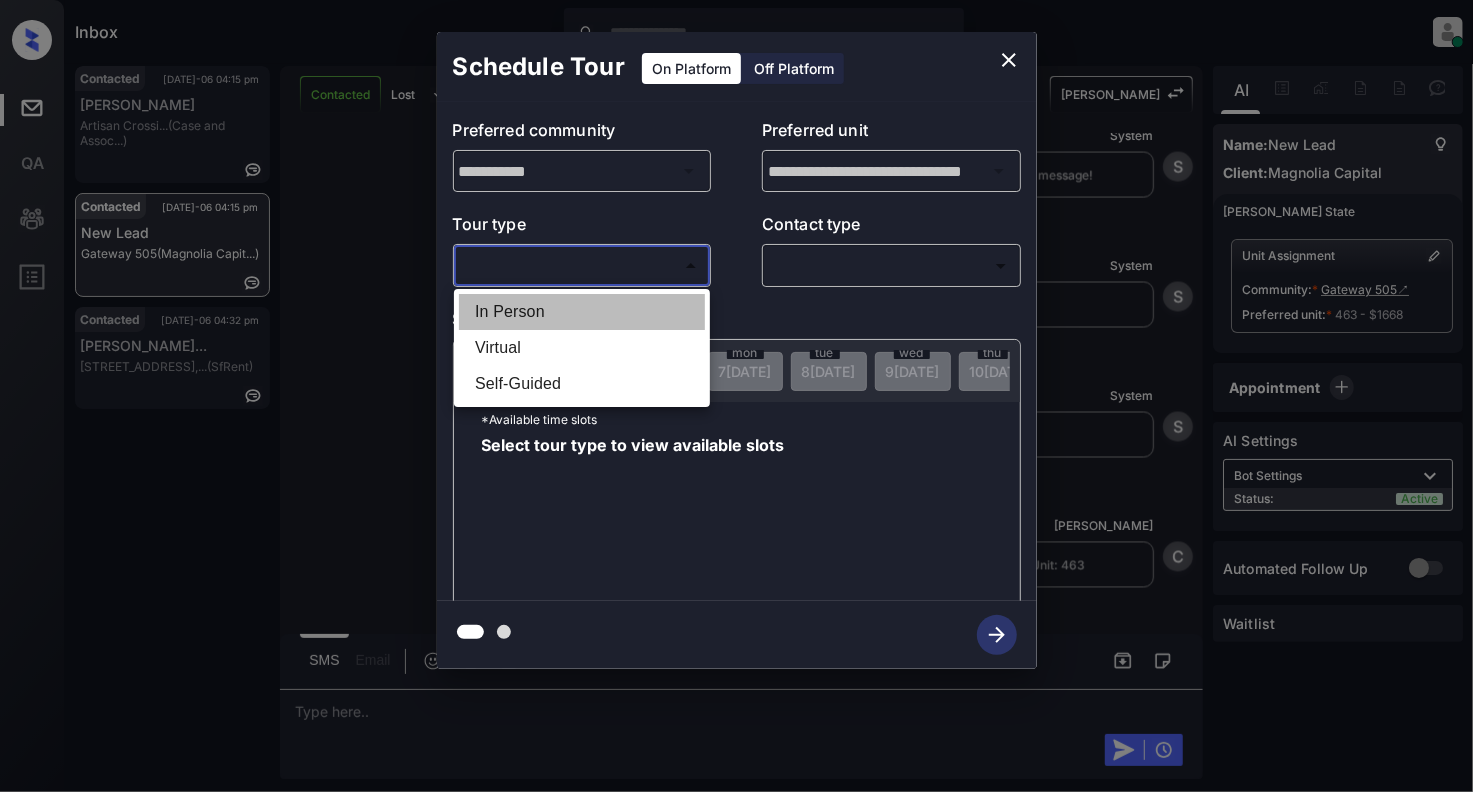 click on "In Person" at bounding box center [582, 312] 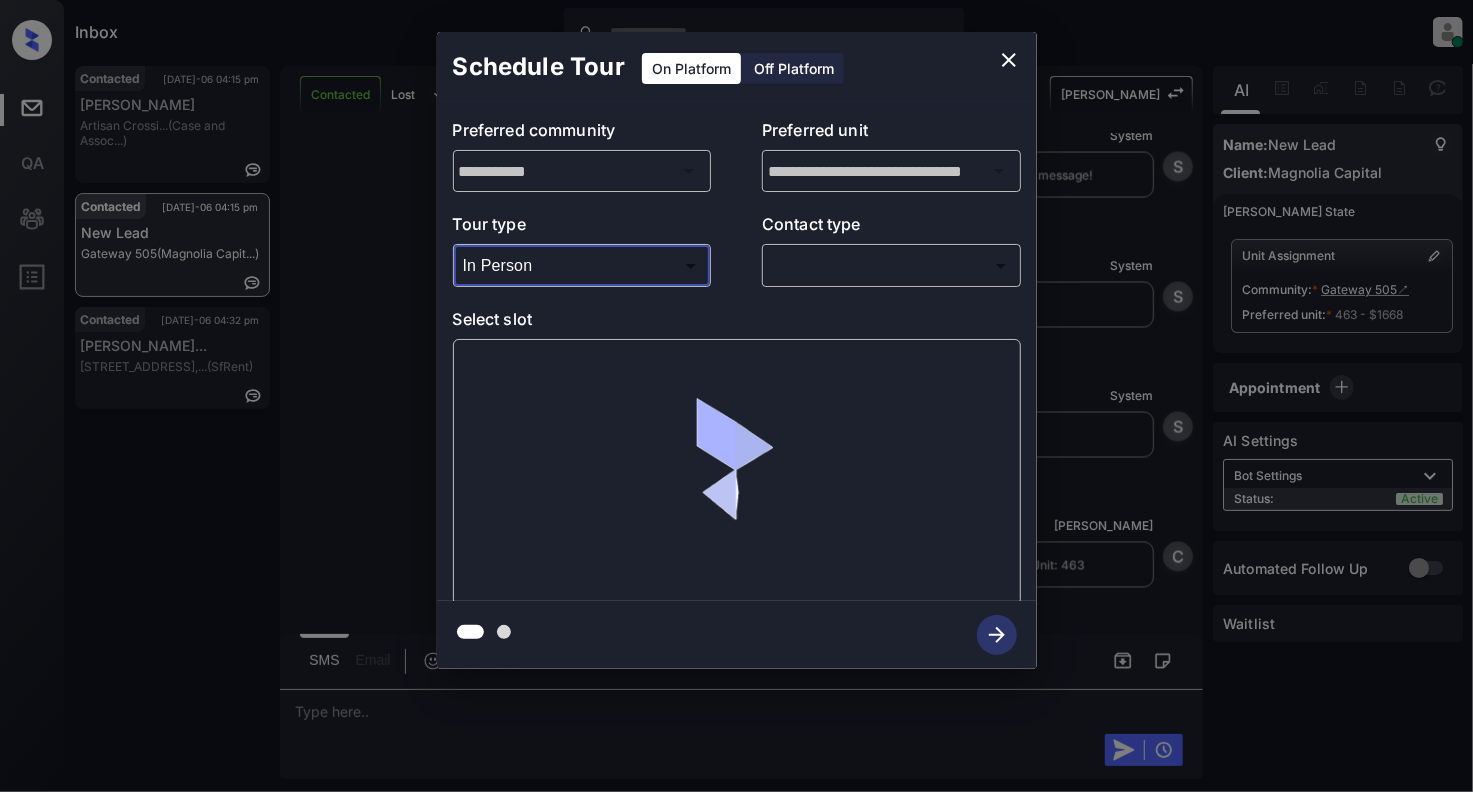 click on "Inbox Cynthia Montañez Online Set yourself   offline Set yourself   on break Profile Switch to  light  mode Sign out Contacted Jul-06 04:15 pm   Avery Stout Artisan Crossi...  (Case and Assoc...) Contacted Jul-06 04:15 pm   New Lead Gateway 505  (Magnolia Capit...) Contacted Jul-06 04:32 pm   Thomas Frangou... 2210 10th Ave,...  (SfRent) Contacted Lost Lead Sentiment: Angry Upon sliding the acknowledgement:  Lead will move to lost stage. * ​ SMS and call option will be set to opt out. AFM will be turned off for the lead. Kelsey New Message Agent Lead created via webhook in Inbound stage. Jul 06, 2025 03:48 pm A New Message Zuma Lead transferred to leasing agent: kelsey Jul 06, 2025 03:48 pm  Sync'd w  knock Z New Message Agent AFM Request sent to Kelsey. Jul 06, 2025 03:48 pm A New Message Kelsey From:   magnolia@communications.getzuma.com To:   amnielson01@gmail.com Hi ,
This is Kelsey with Gateway 505. We’d love to have you come tour with us. What’s a good day and time for you?
Best, Kelsey
K" at bounding box center (736, 396) 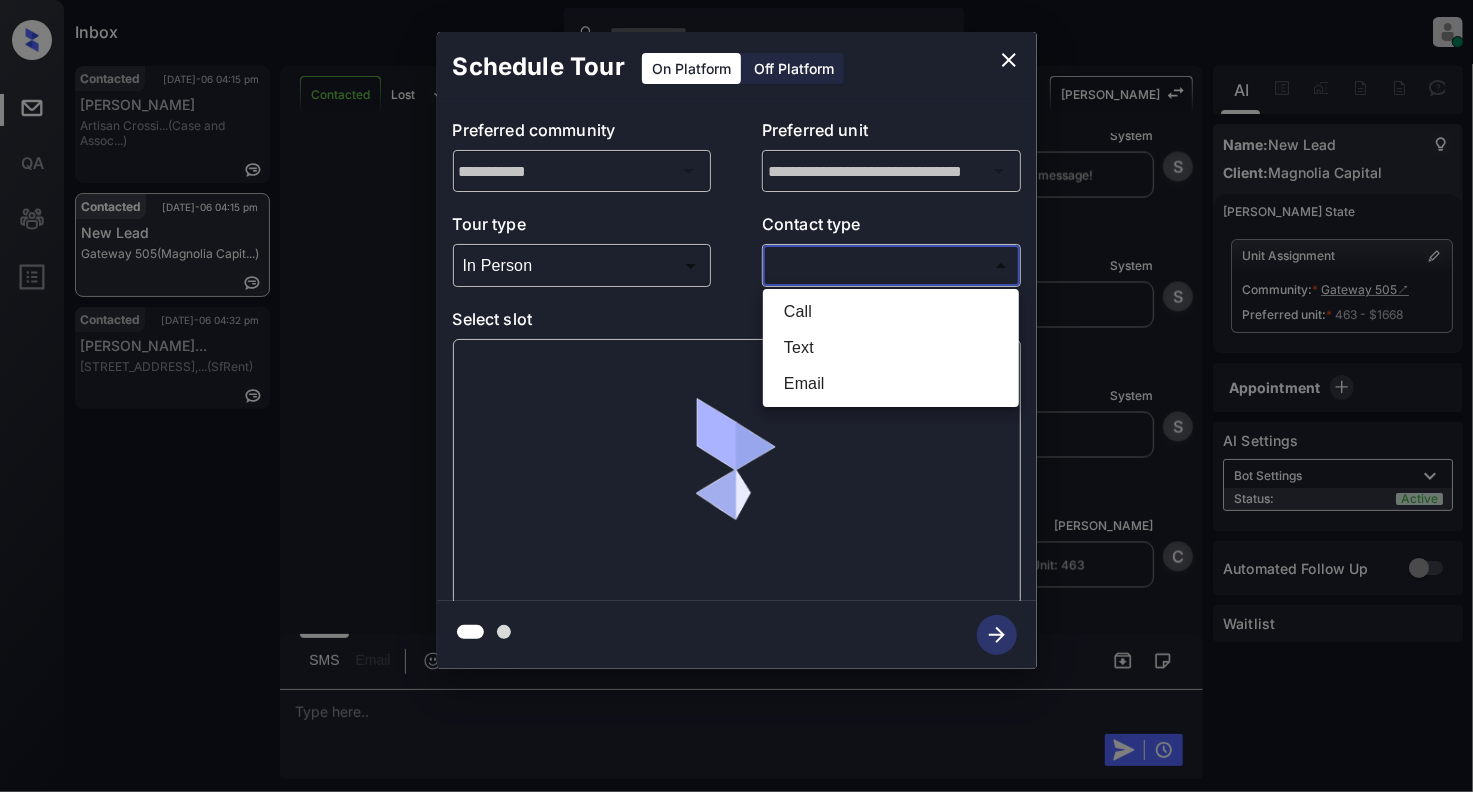 click on "Text" at bounding box center [891, 348] 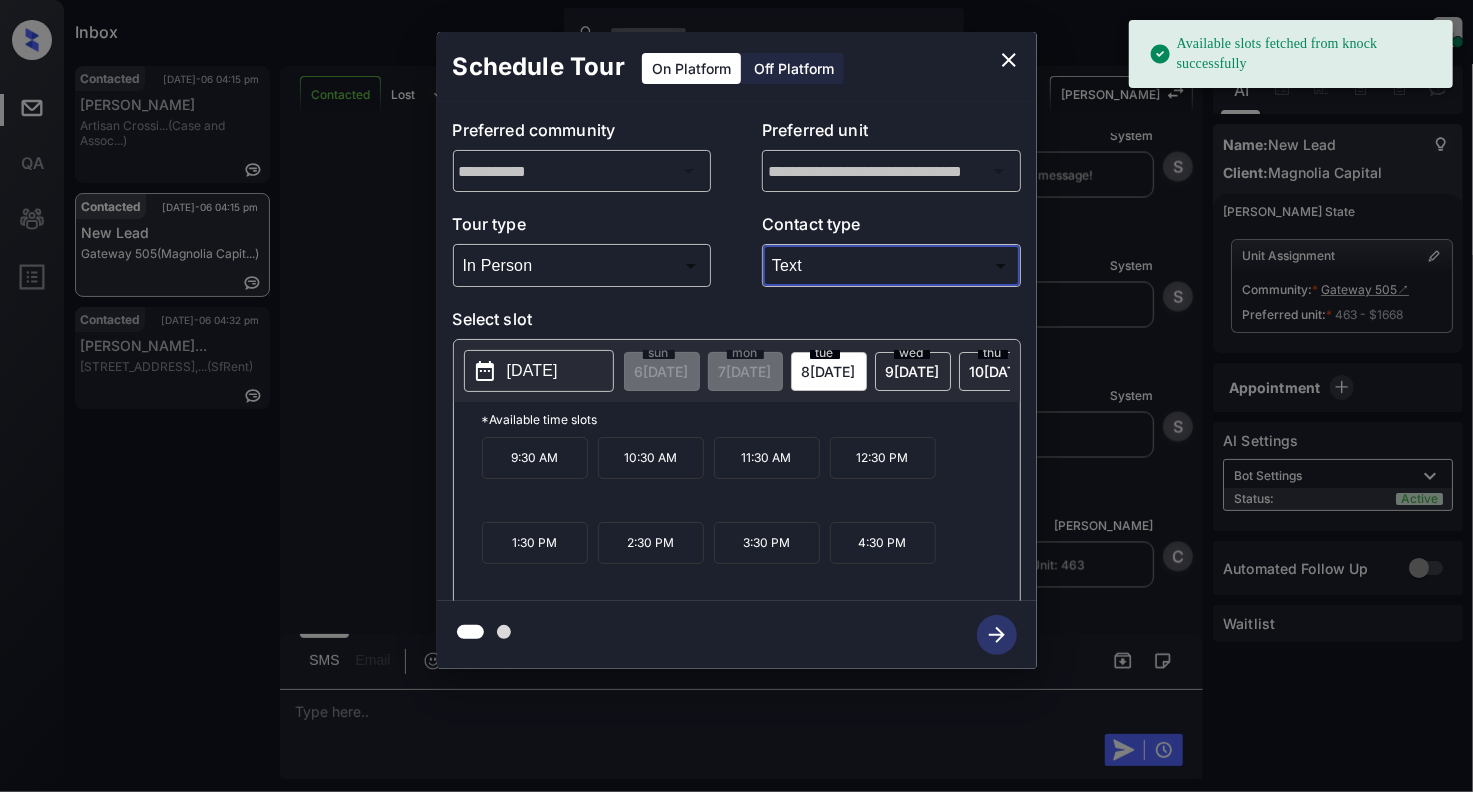 click on "Available slots fetched from knock successfully Inbox Cynthia Montañez Online Set yourself   offline Set yourself   on break Profile Switch to  light  mode Sign out Contacted Jul-06 04:15 pm   Avery Stout Artisan Crossi...  (Case and Assoc...) Contacted Jul-06 04:15 pm   New Lead Gateway 505  (Magnolia Capit...) Contacted Jul-06 04:32 pm   Thomas Frangou... 2210 10th Ave,...  (SfRent) Contacted Lost Lead Sentiment: Angry Upon sliding the acknowledgement:  Lead will move to lost stage. * ​ SMS and call option will be set to opt out. AFM will be turned off for the lead. Kelsey New Message Agent Lead created via webhook in Inbound stage. Jul 06, 2025 03:48 pm A New Message Zuma Lead transferred to leasing agent: kelsey Jul 06, 2025 03:48 pm  Sync'd w  knock Z New Message Agent AFM Request sent to Kelsey. Jul 06, 2025 03:48 pm A New Message Kelsey From:   magnolia@communications.getzuma.com To:   amnielson01@gmail.com Hi ,
Best, Kelsey
Jul 06, 2025 03:48 pm   | TemplateAFMEmail  Sync'd w  knock K Kelsey" at bounding box center [736, 396] 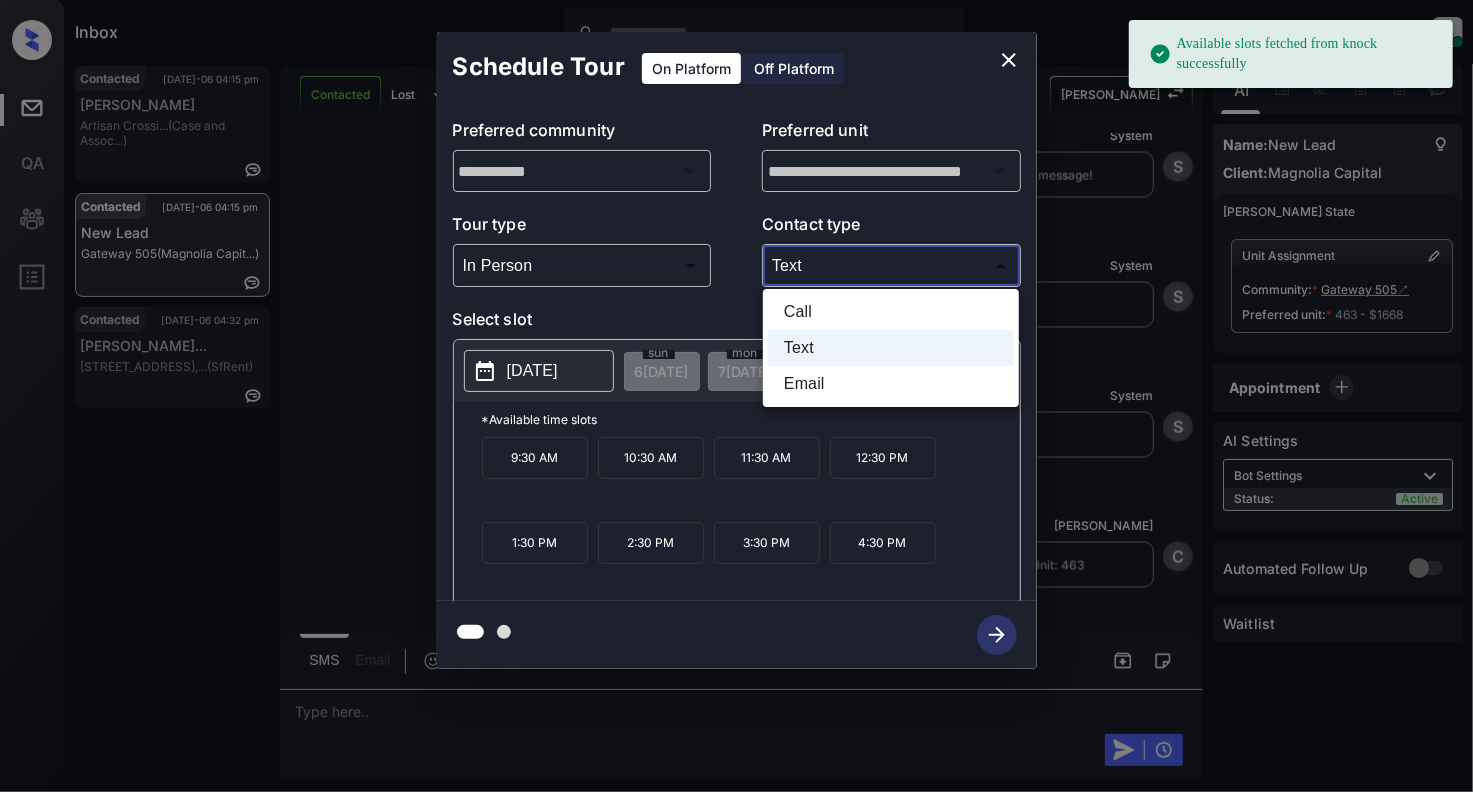 click on "Email" at bounding box center [891, 384] 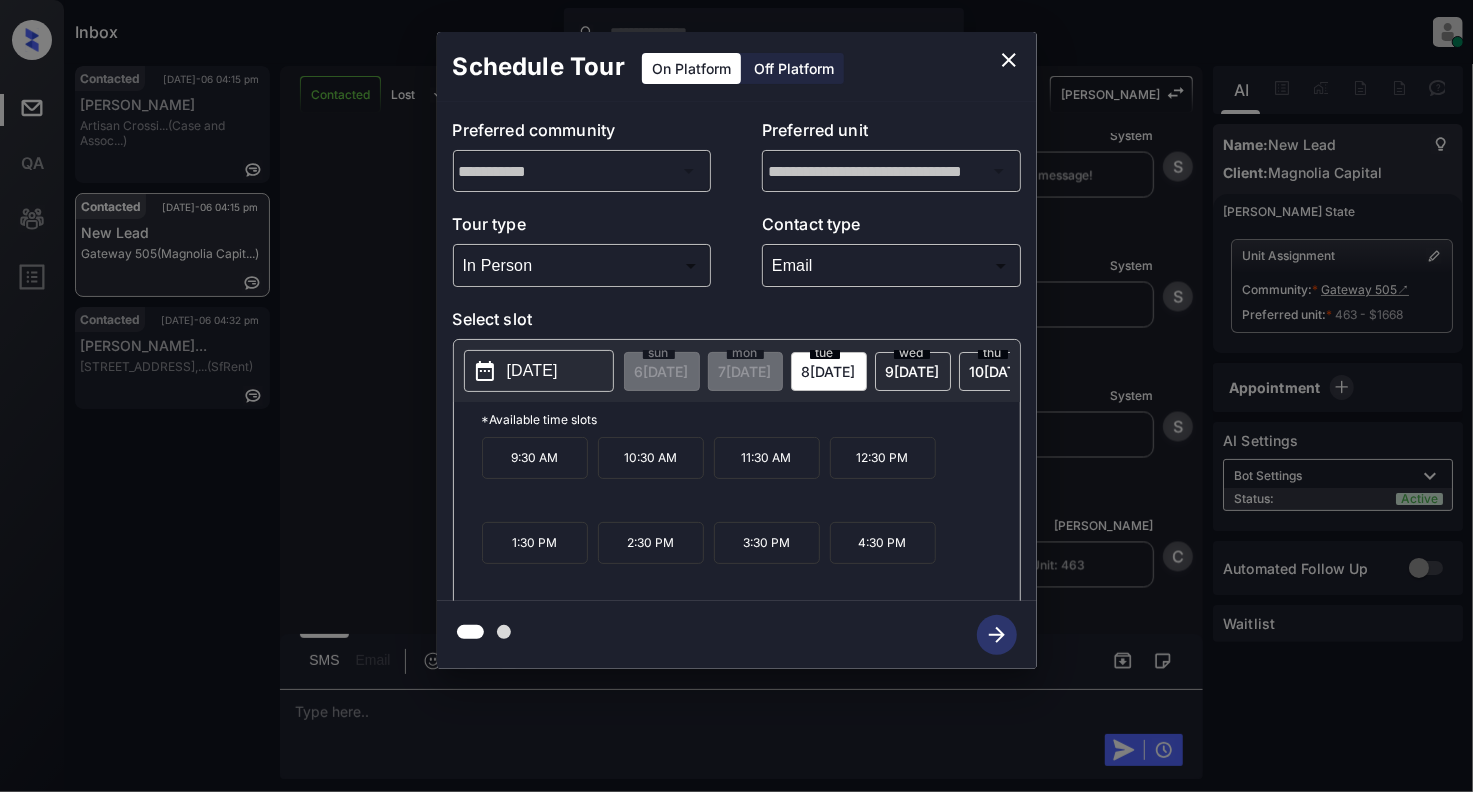 click on "[DATE]" at bounding box center (532, 371) 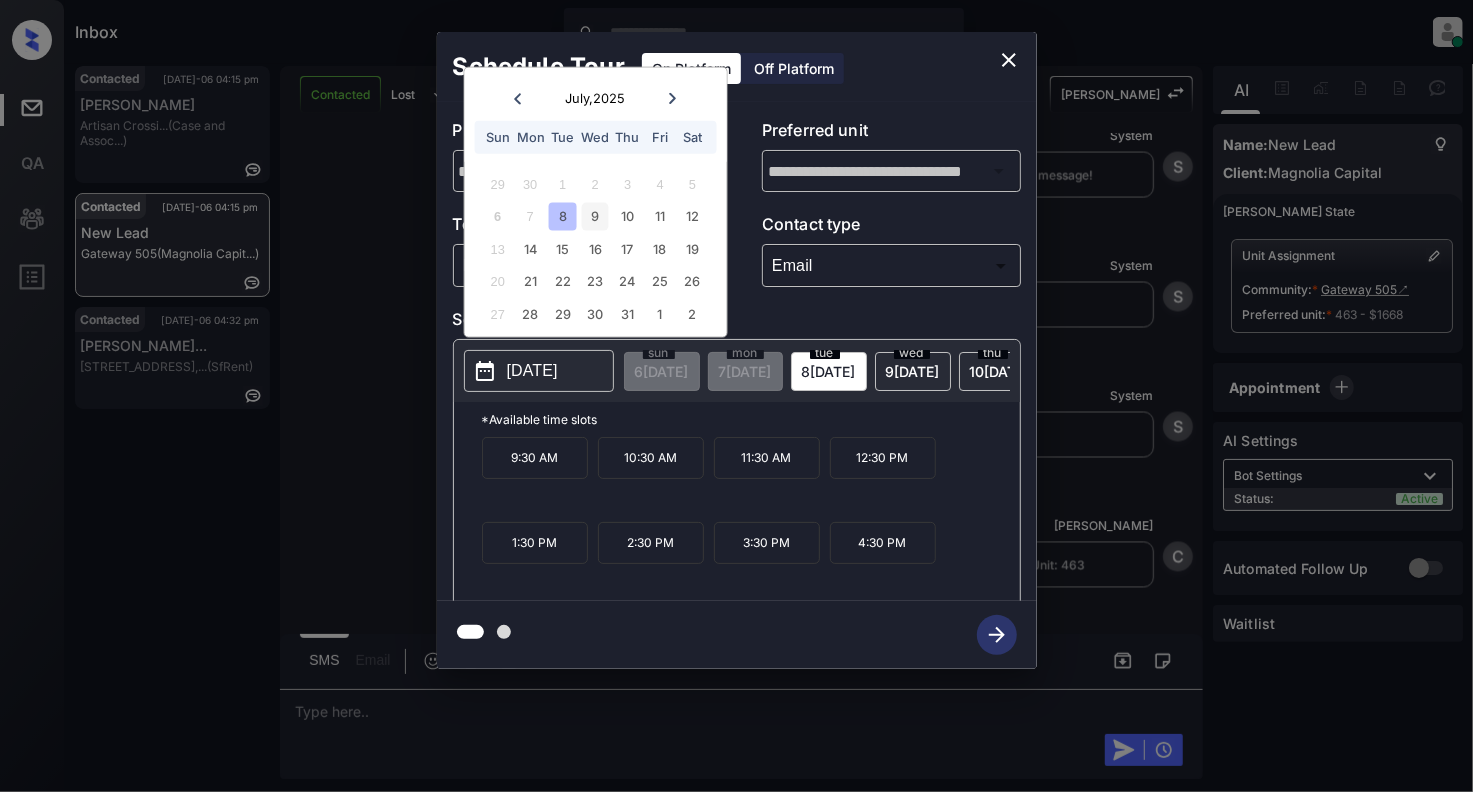 click on "9" at bounding box center [595, 216] 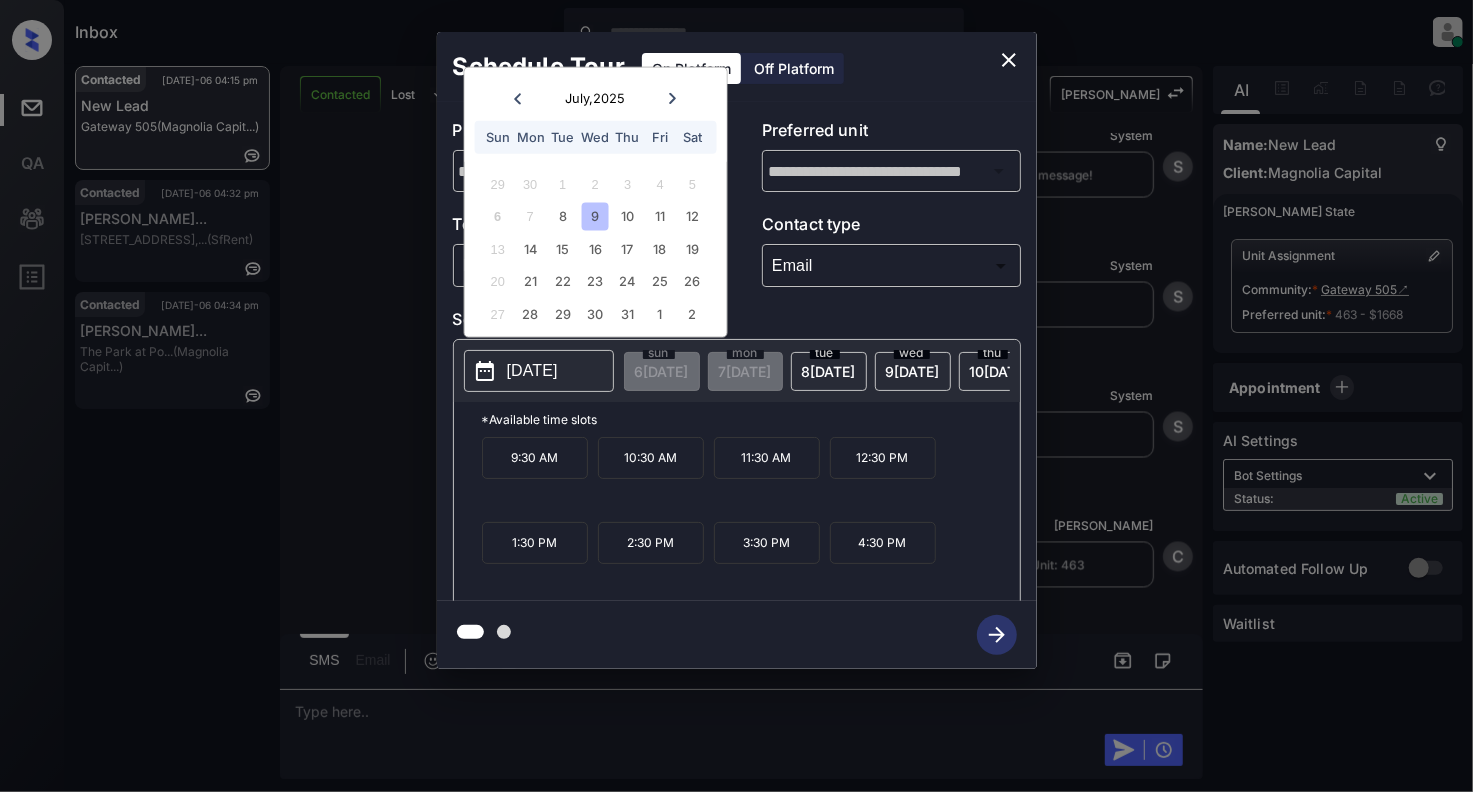 click 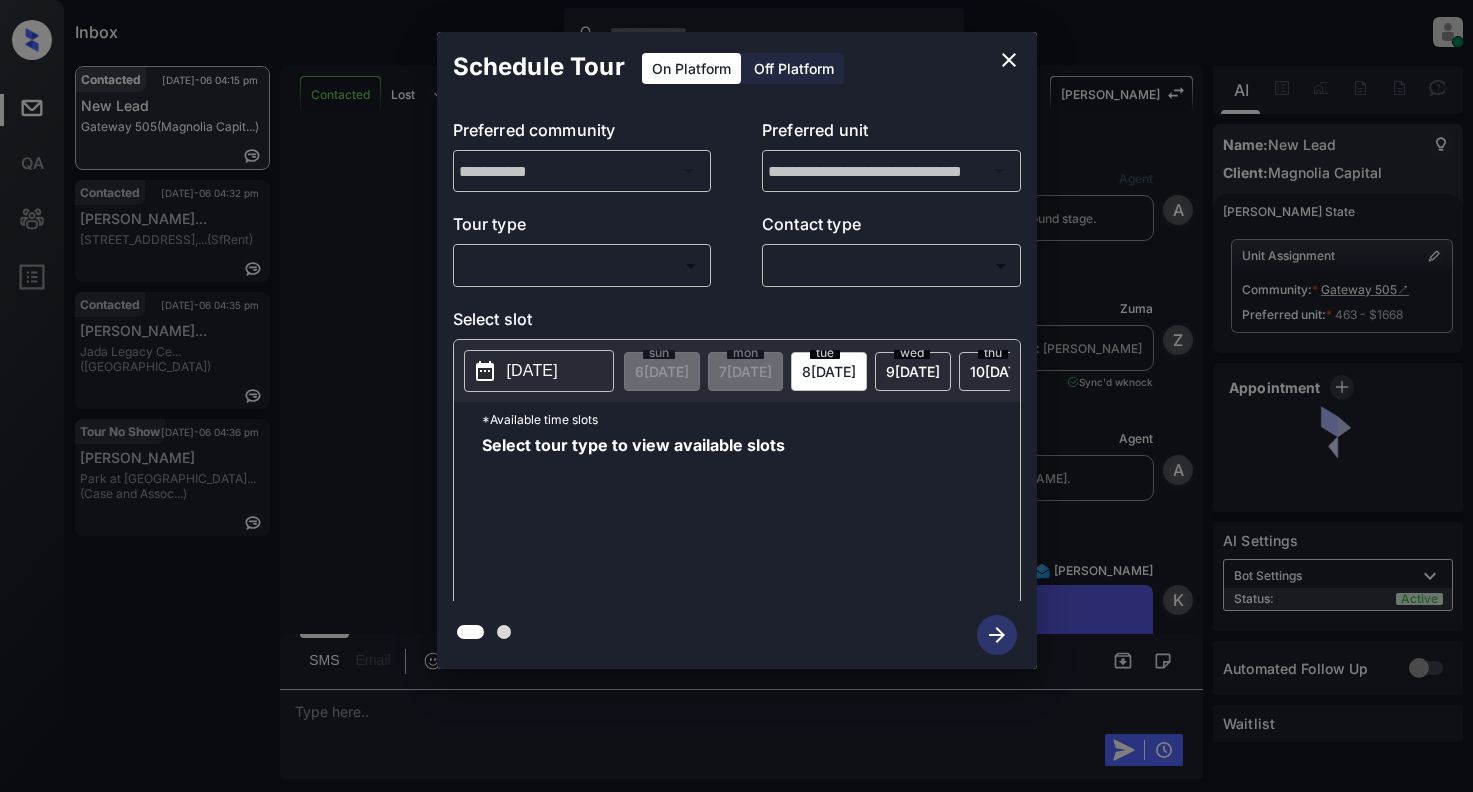 scroll, scrollTop: 0, scrollLeft: 0, axis: both 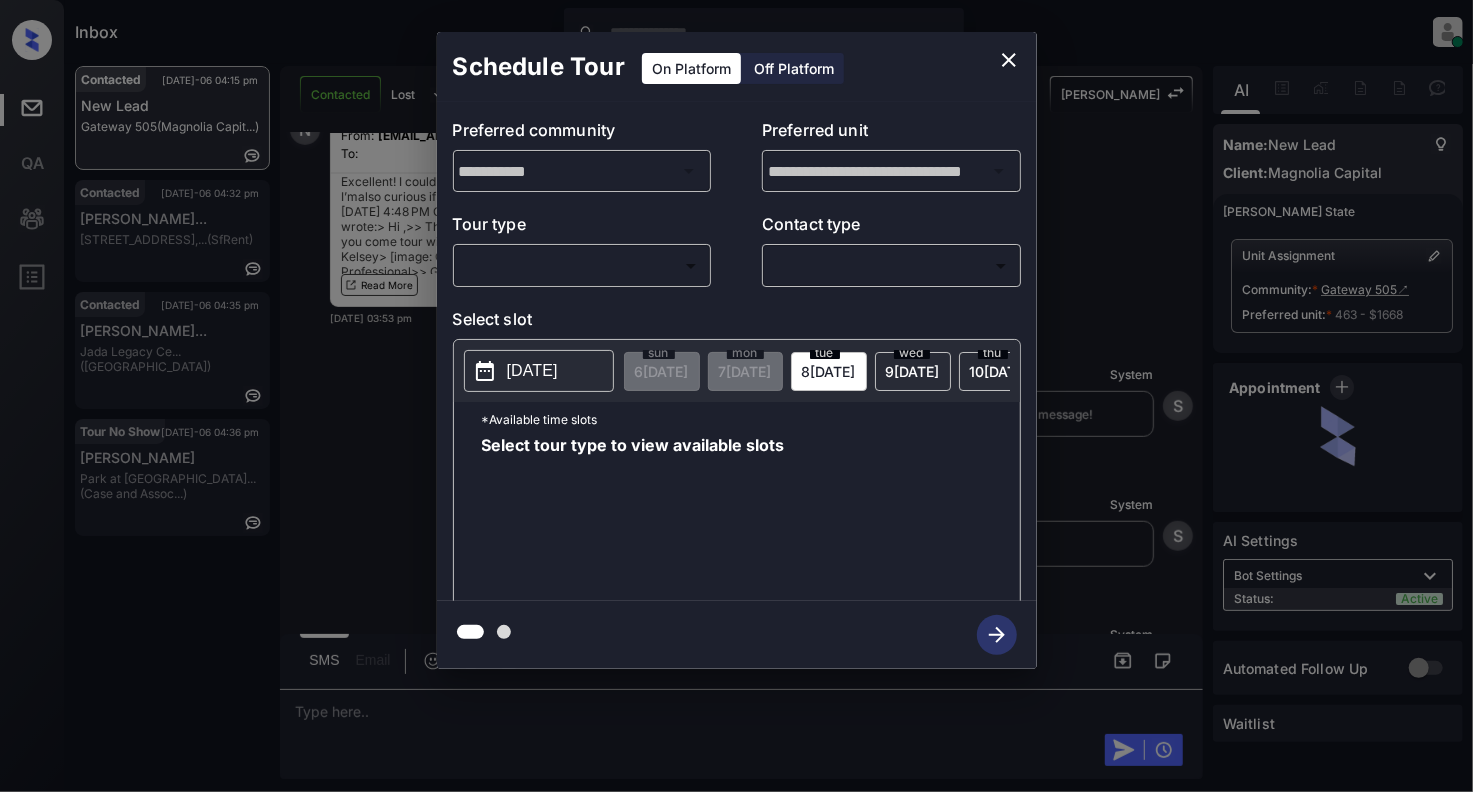 click on "Inbox [PERSON_NAME] Online Set yourself   offline Set yourself   on break Profile Switch to  light  mode Sign out Contacted [DATE]-06 04:15 pm   New Lead Gateway 505  (Magnolia Capit...) Contacted [DATE]-06 04:32 pm   [PERSON_NAME]... [STREET_ADDRESS],...  (SfRent) Contacted [DATE]-06 04:35 pm   [PERSON_NAME]... Jada Legacy Ce...  (Fairfield) Tour No Show [DATE]-06 04:36 pm   [PERSON_NAME][GEOGRAPHIC_DATA] at [GEOGRAPHIC_DATA]...  (Case and Assoc...) Contacted Lost Lead Sentiment: Angry Upon sliding the acknowledgement:  Lead will move to lost stage. * ​ SMS and call option will be set to opt out. AFM will be turned off for the lead. [PERSON_NAME] New Message Agent Lead created via webhook in Inbound stage. [DATE] 03:48 pm A New Message [PERSON_NAME] Lead transferred to leasing agent: [PERSON_NAME] [DATE] 03:48 pm  Sync'd w  knock Z New Message Agent AFM Request sent to [PERSON_NAME]. [DATE] 03:48 pm A New Message [PERSON_NAME] From:   [EMAIL_ADDRESS][DOMAIN_NAME] To:   [EMAIL_ADDRESS][DOMAIN_NAME] Hi ,
Best, [PERSON_NAME]
[DATE] 03:48 pm    Sync'd w  K" at bounding box center [736, 396] 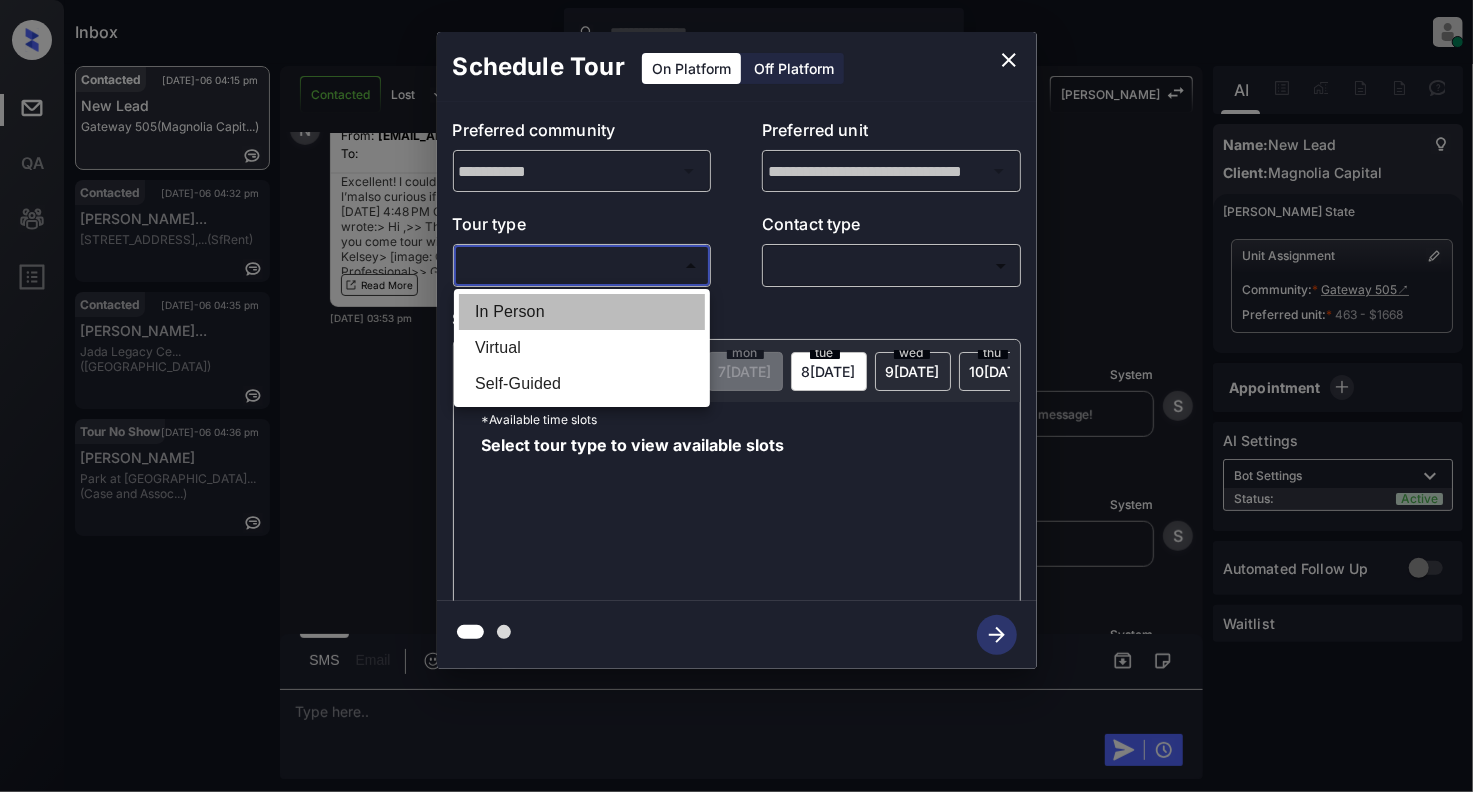 click on "In Person" at bounding box center (582, 312) 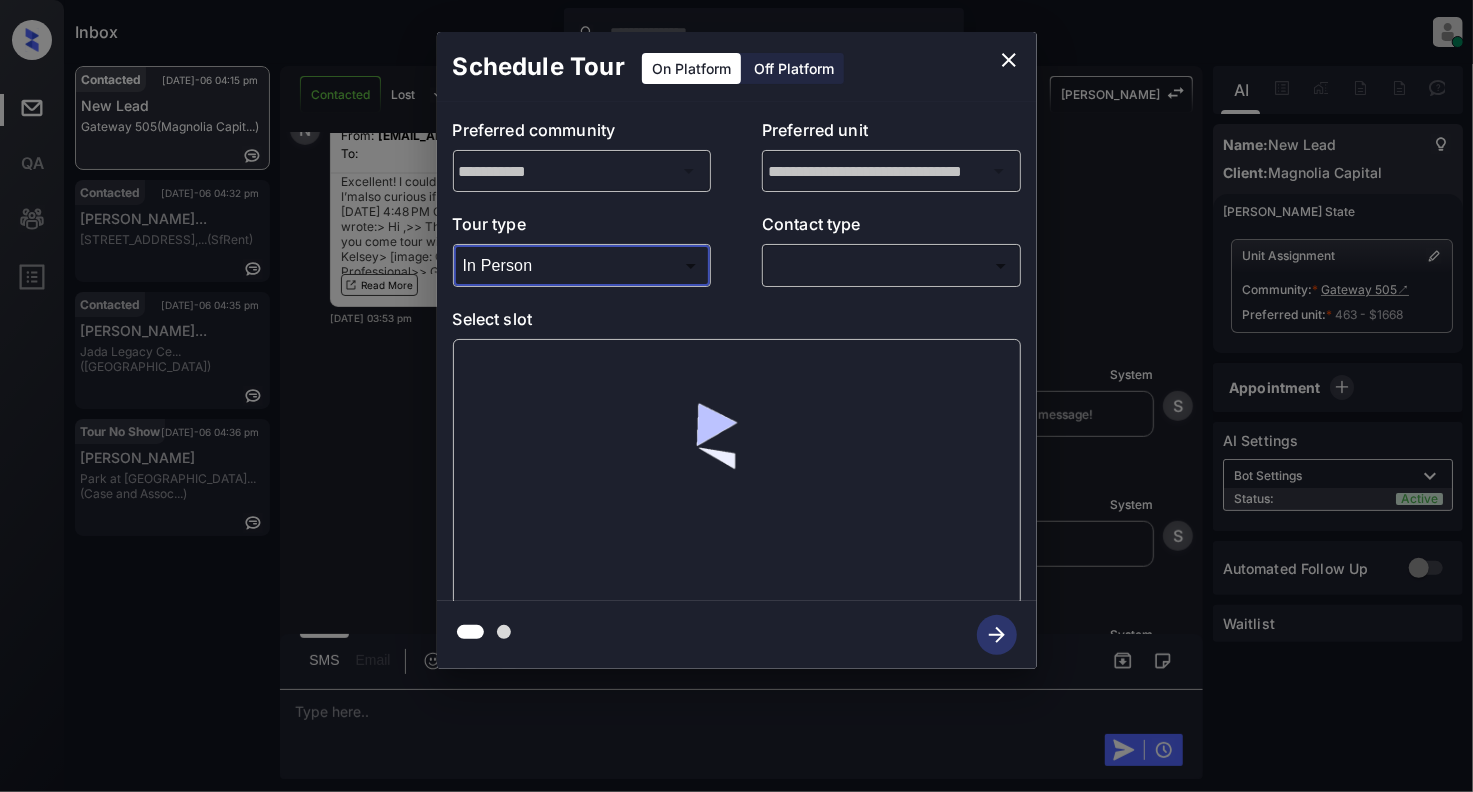click on "Inbox [PERSON_NAME] Online Set yourself   offline Set yourself   on break Profile Switch to  light  mode Sign out Contacted [DATE]-06 04:15 pm   New Lead Gateway 505  (Magnolia Capit...) Contacted [DATE]-06 04:32 pm   [PERSON_NAME]... [STREET_ADDRESS],...  (SfRent) Contacted [DATE]-06 04:35 pm   [PERSON_NAME]... Jada Legacy Ce...  (Fairfield) Tour No Show [DATE]-06 04:36 pm   [PERSON_NAME][GEOGRAPHIC_DATA] at [GEOGRAPHIC_DATA]...  (Case and Assoc...) Contacted Lost Lead Sentiment: Angry Upon sliding the acknowledgement:  Lead will move to lost stage. * ​ SMS and call option will be set to opt out. AFM will be turned off for the lead. [PERSON_NAME] New Message Agent Lead created via webhook in Inbound stage. [DATE] 03:48 pm A New Message [PERSON_NAME] Lead transferred to leasing agent: [PERSON_NAME] [DATE] 03:48 pm  Sync'd w  knock Z New Message Agent AFM Request sent to [PERSON_NAME]. [DATE] 03:48 pm A New Message [PERSON_NAME] From:   [EMAIL_ADDRESS][DOMAIN_NAME] To:   [EMAIL_ADDRESS][DOMAIN_NAME] Hi ,
Best, [PERSON_NAME]
[DATE] 03:48 pm    Sync'd w  K" at bounding box center (736, 396) 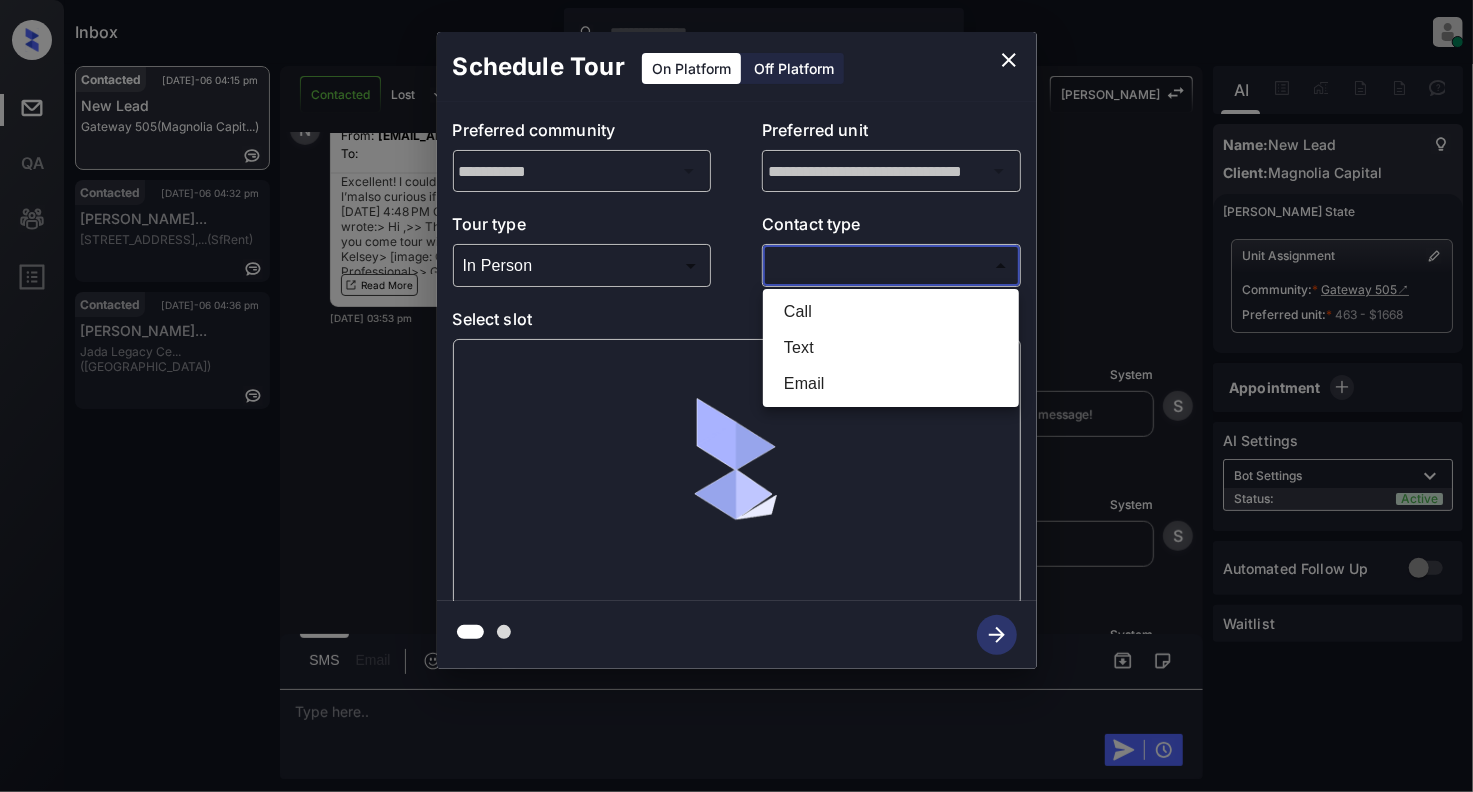 click on "Email" at bounding box center (891, 384) 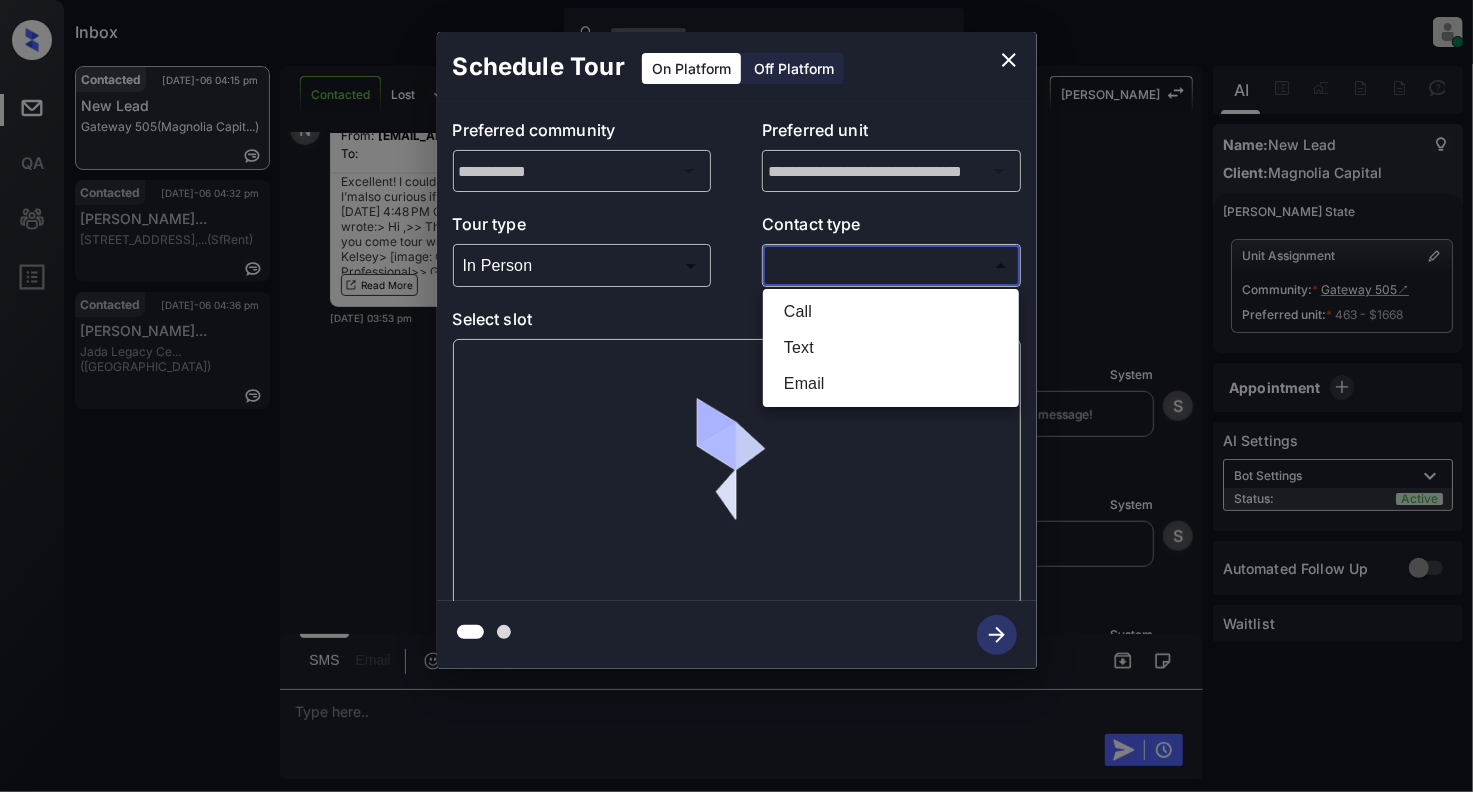type on "*****" 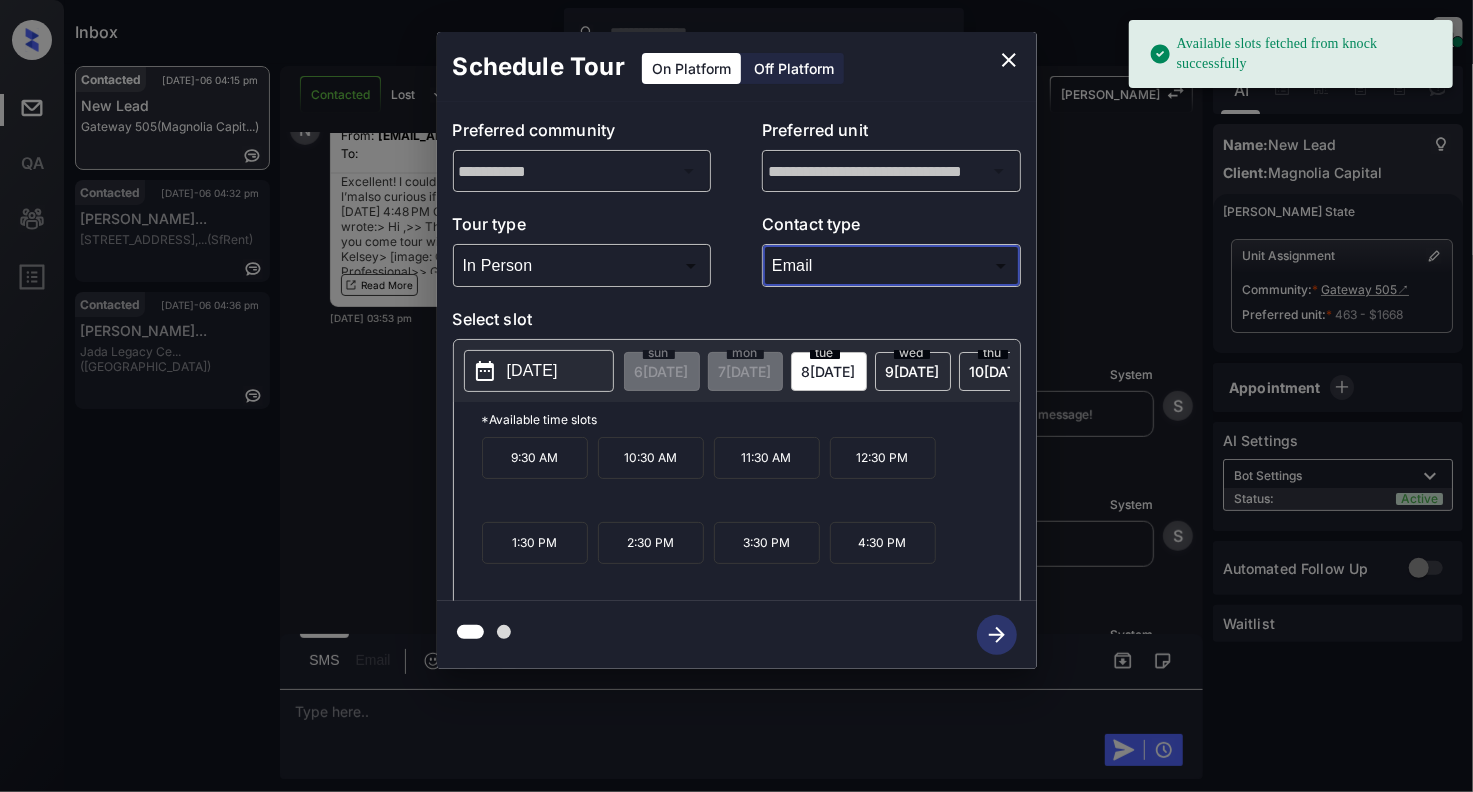 click on "[DATE]" at bounding box center [532, 371] 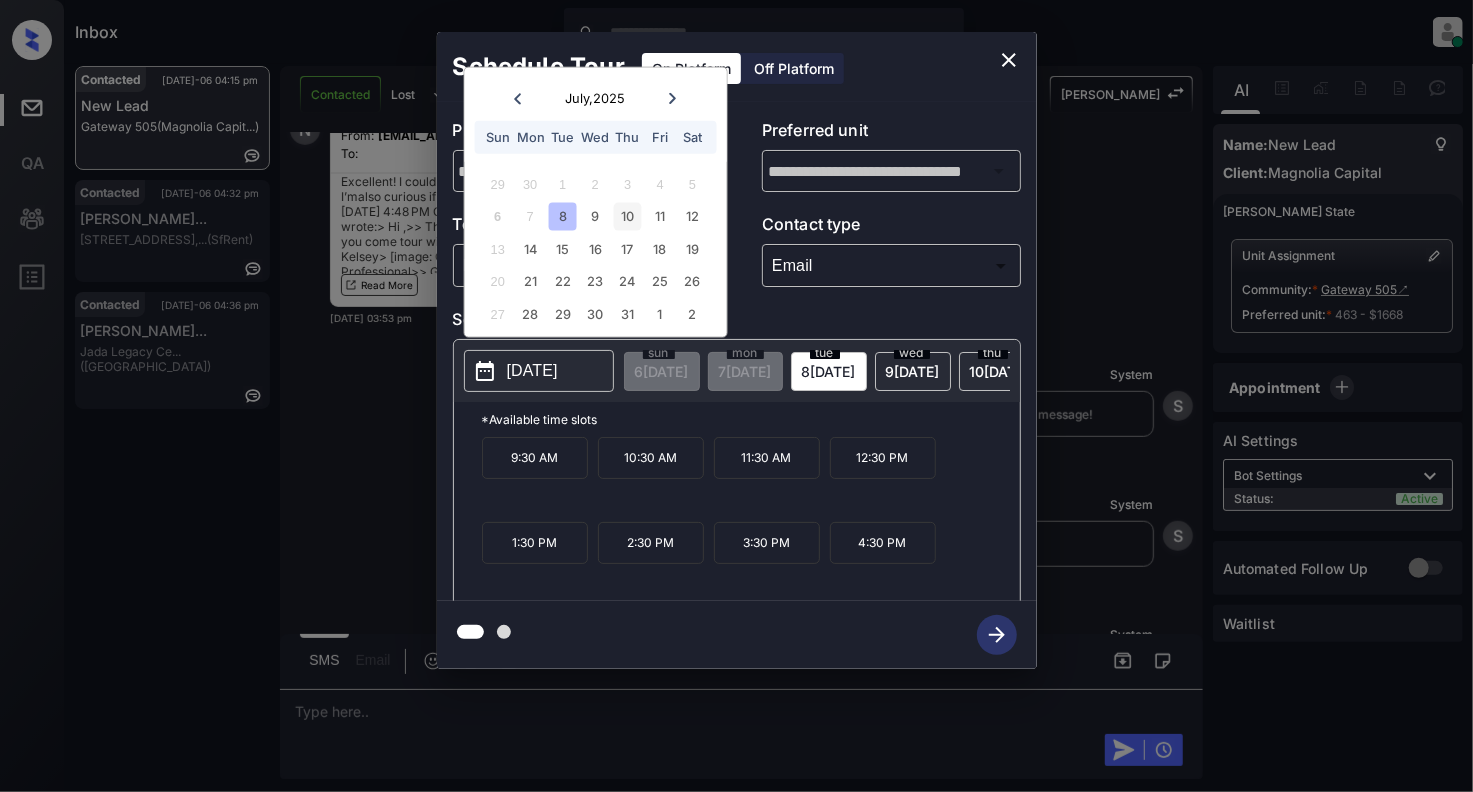 click on "10" at bounding box center (627, 216) 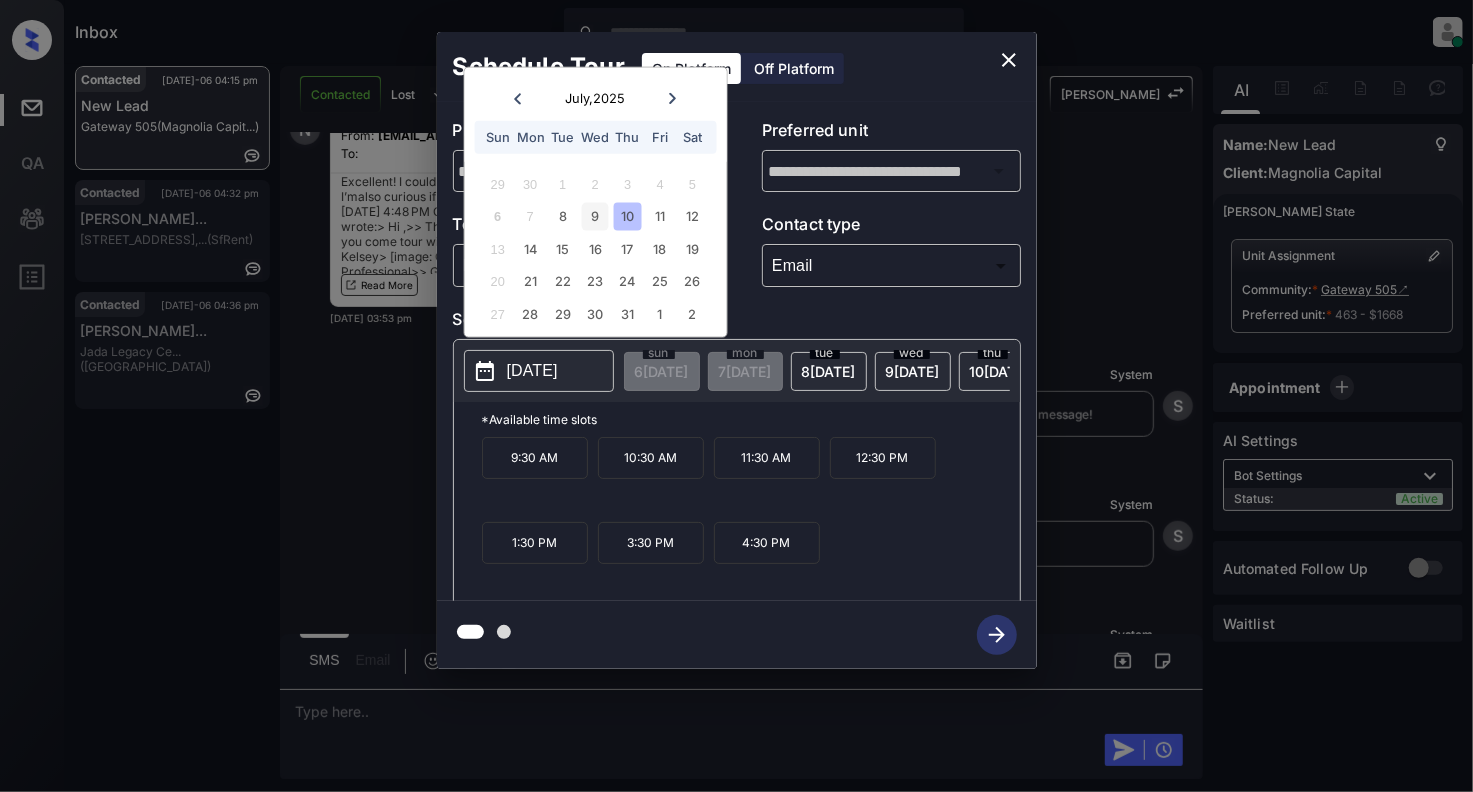 click on "9" at bounding box center [595, 216] 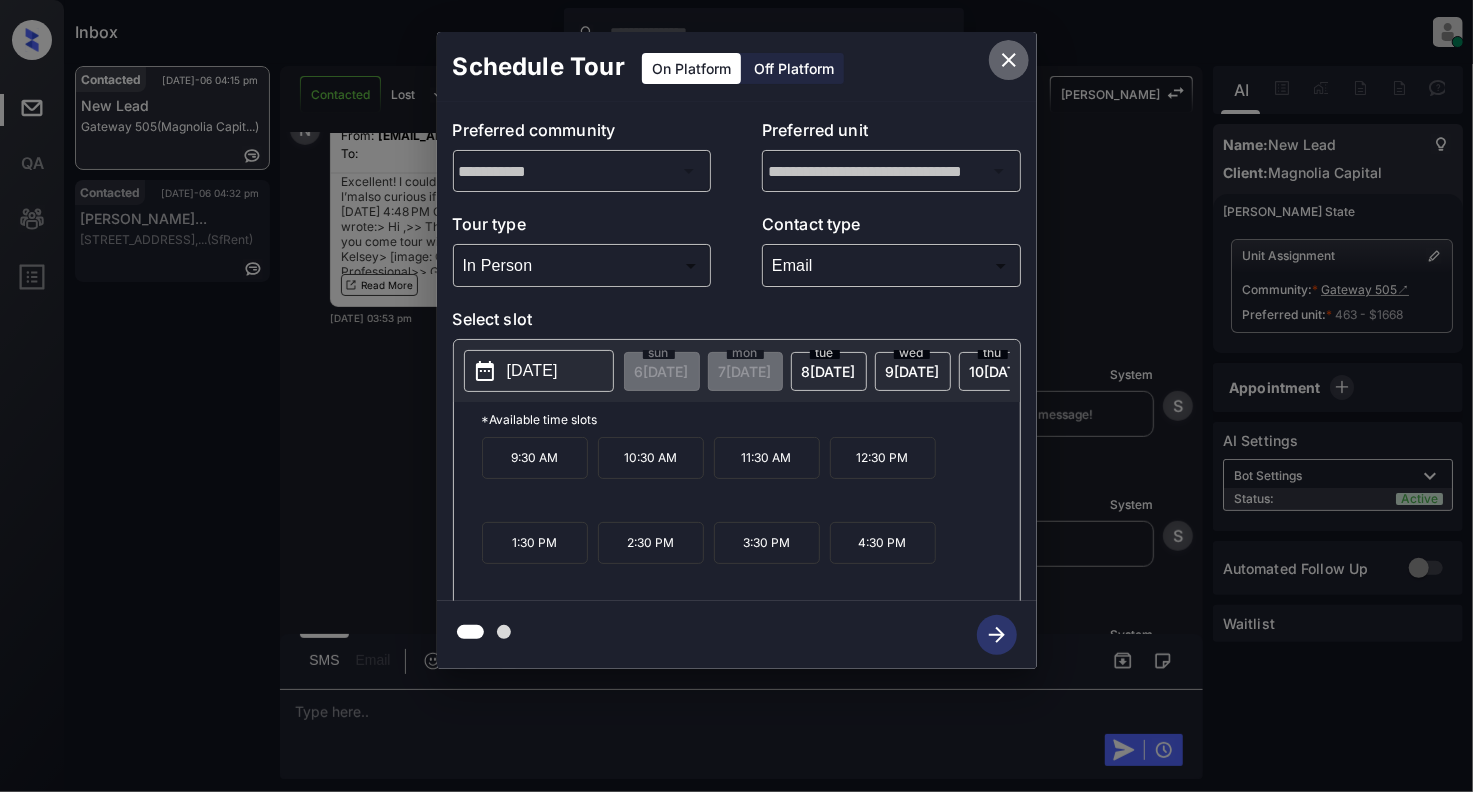 click 